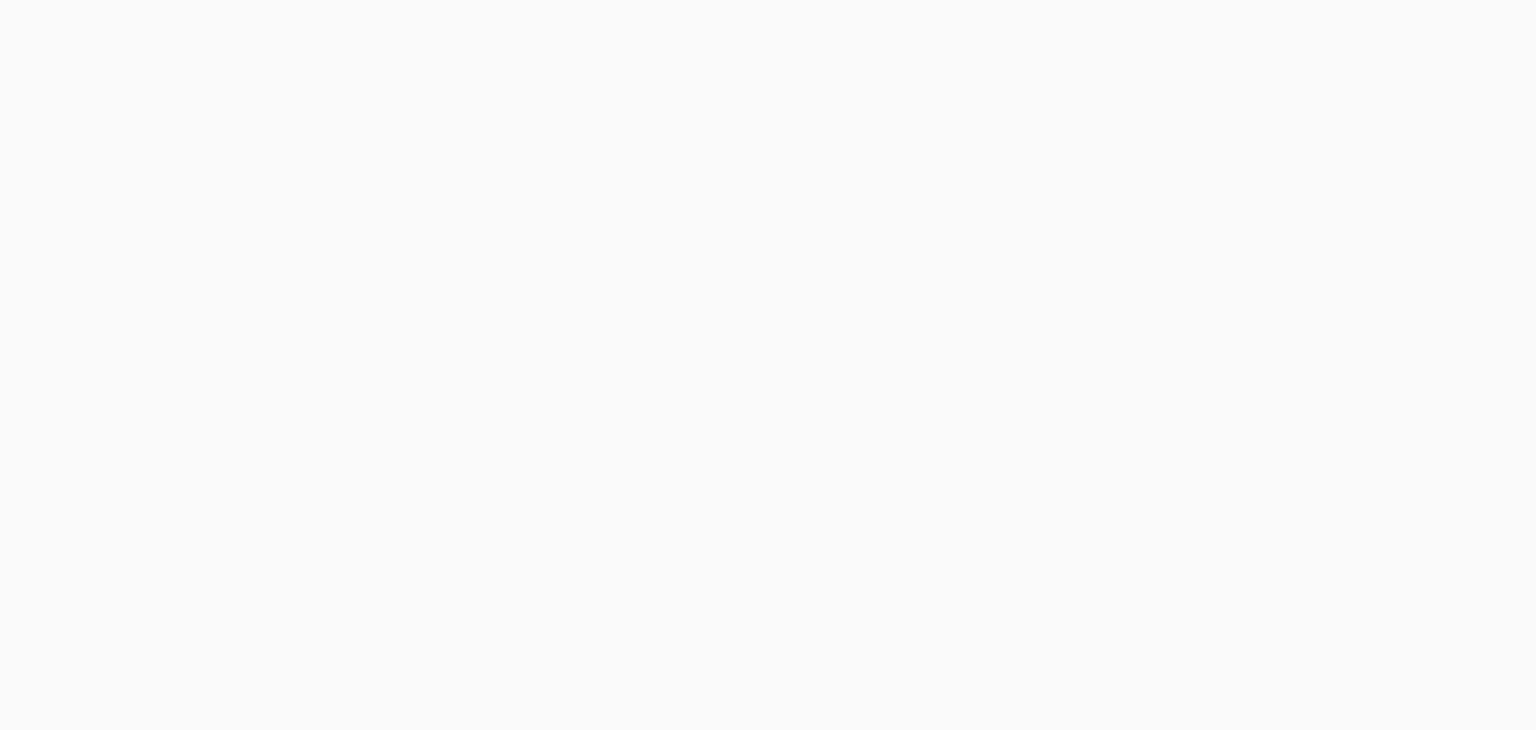 scroll, scrollTop: 0, scrollLeft: 0, axis: both 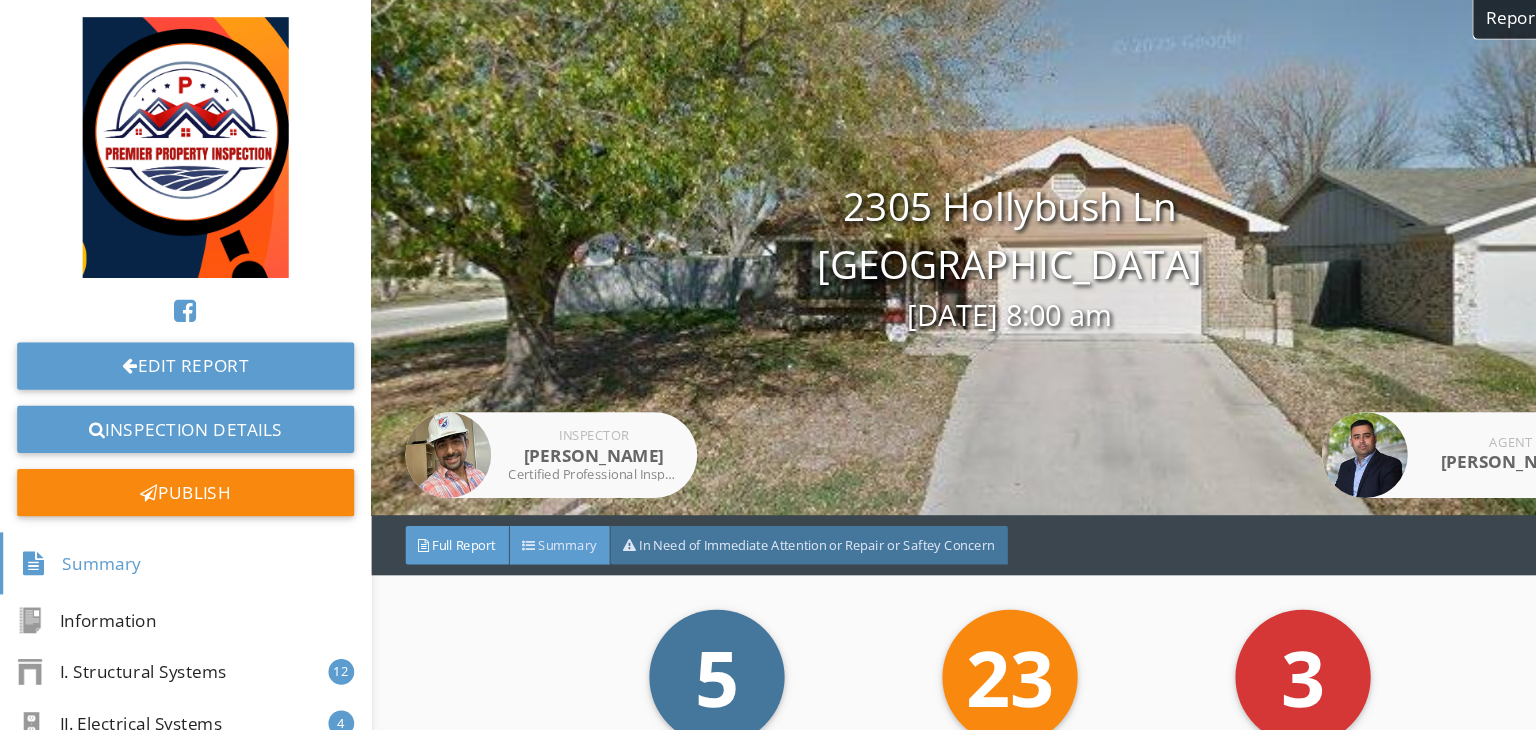 click on "Summary" at bounding box center (529, 507) 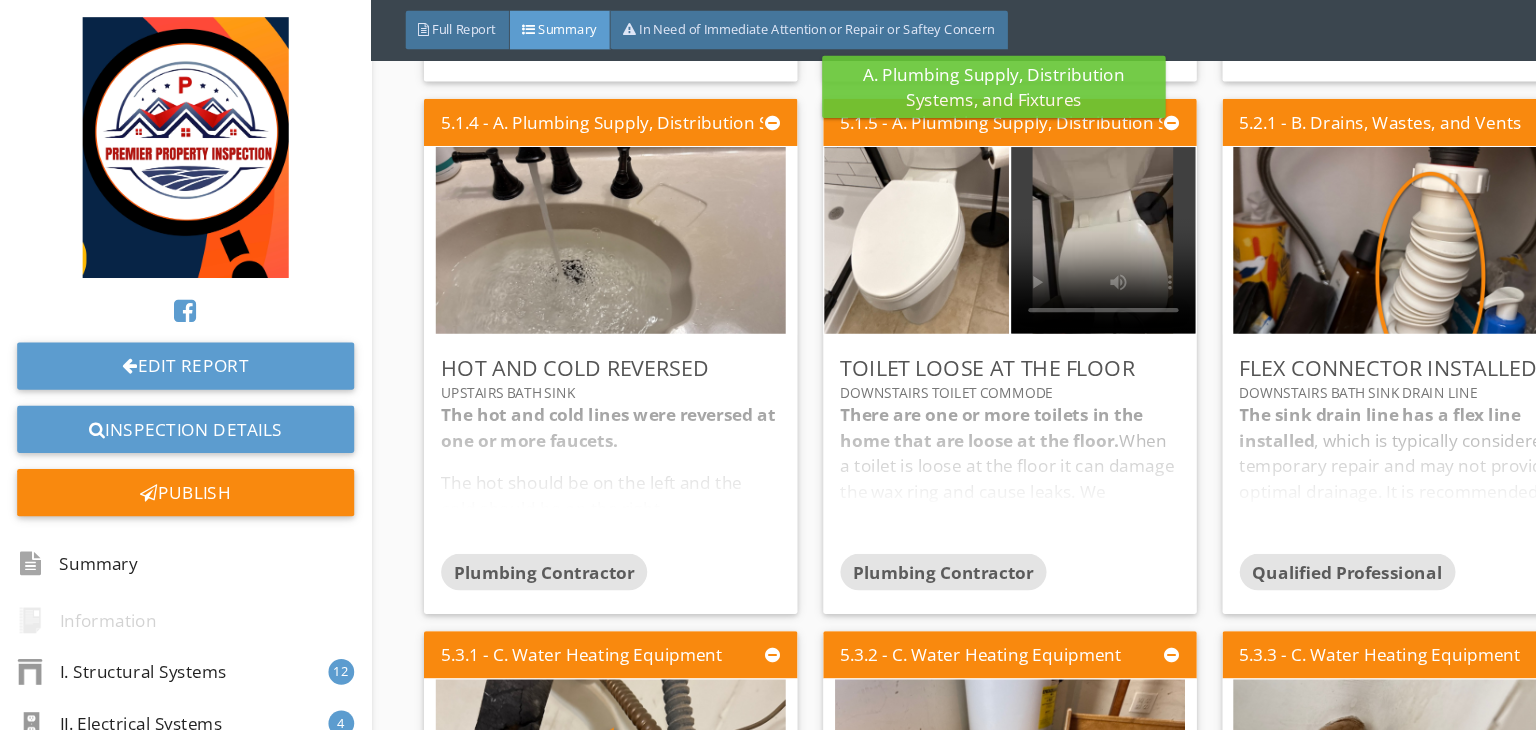 scroll, scrollTop: 4810, scrollLeft: 0, axis: vertical 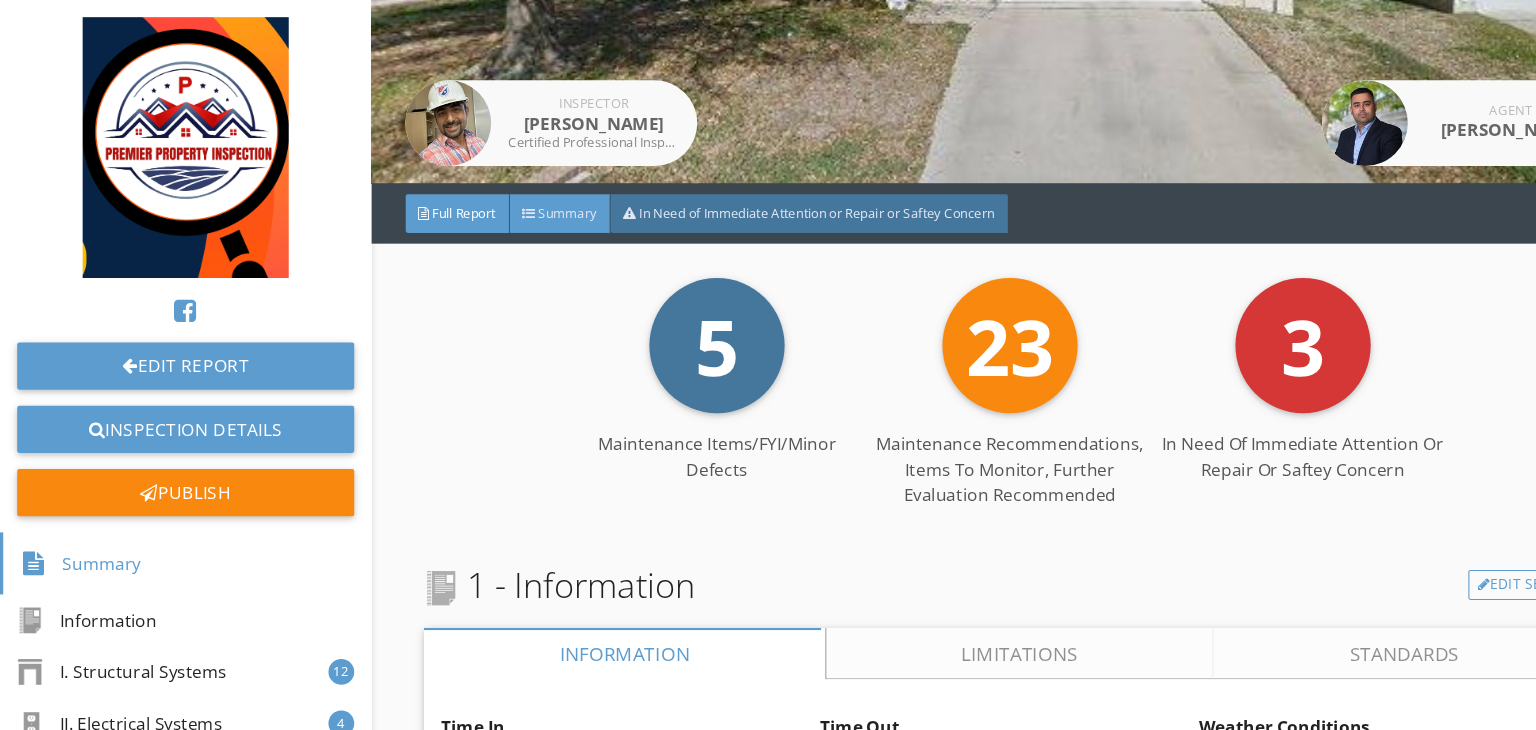 click on "Summary" at bounding box center (529, 198) 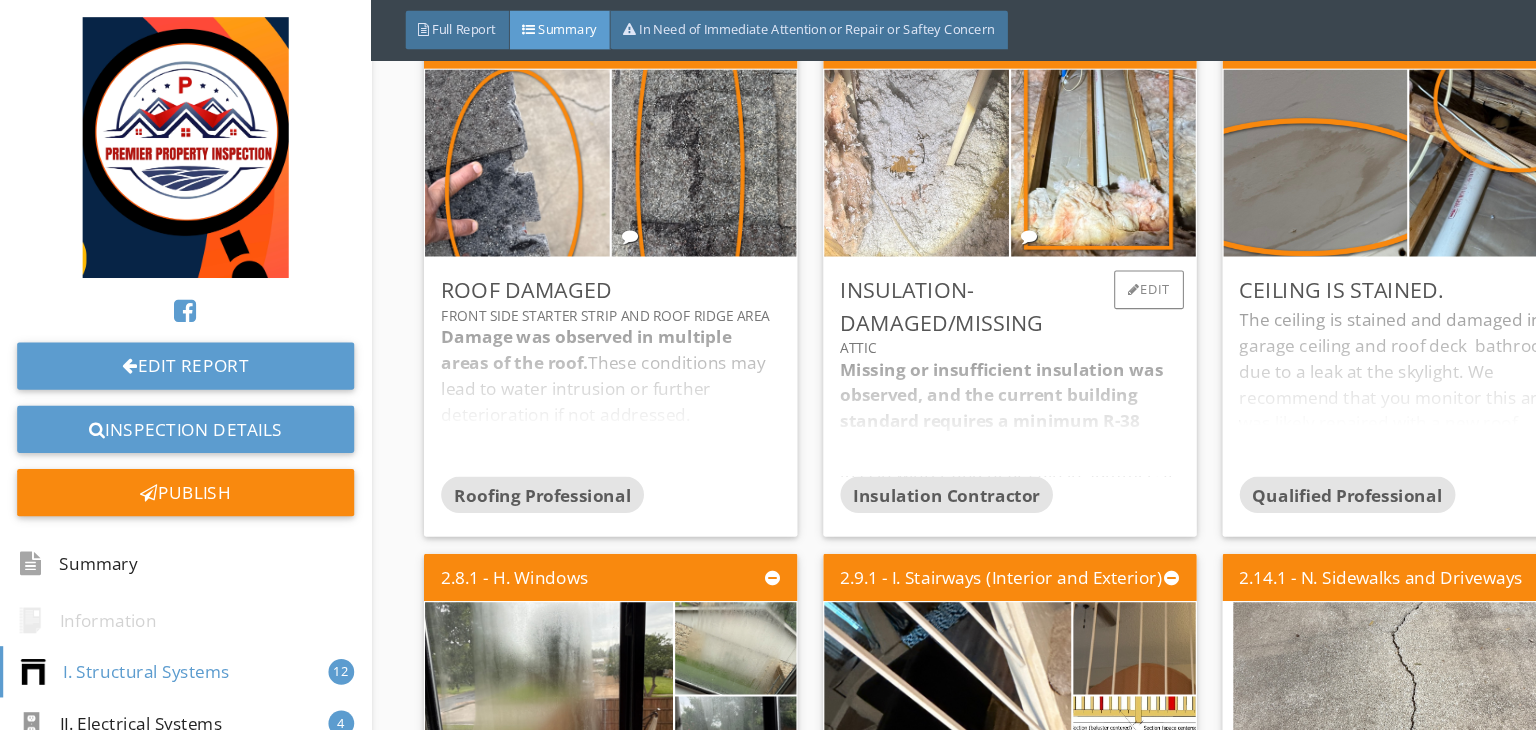 scroll, scrollTop: 612, scrollLeft: 0, axis: vertical 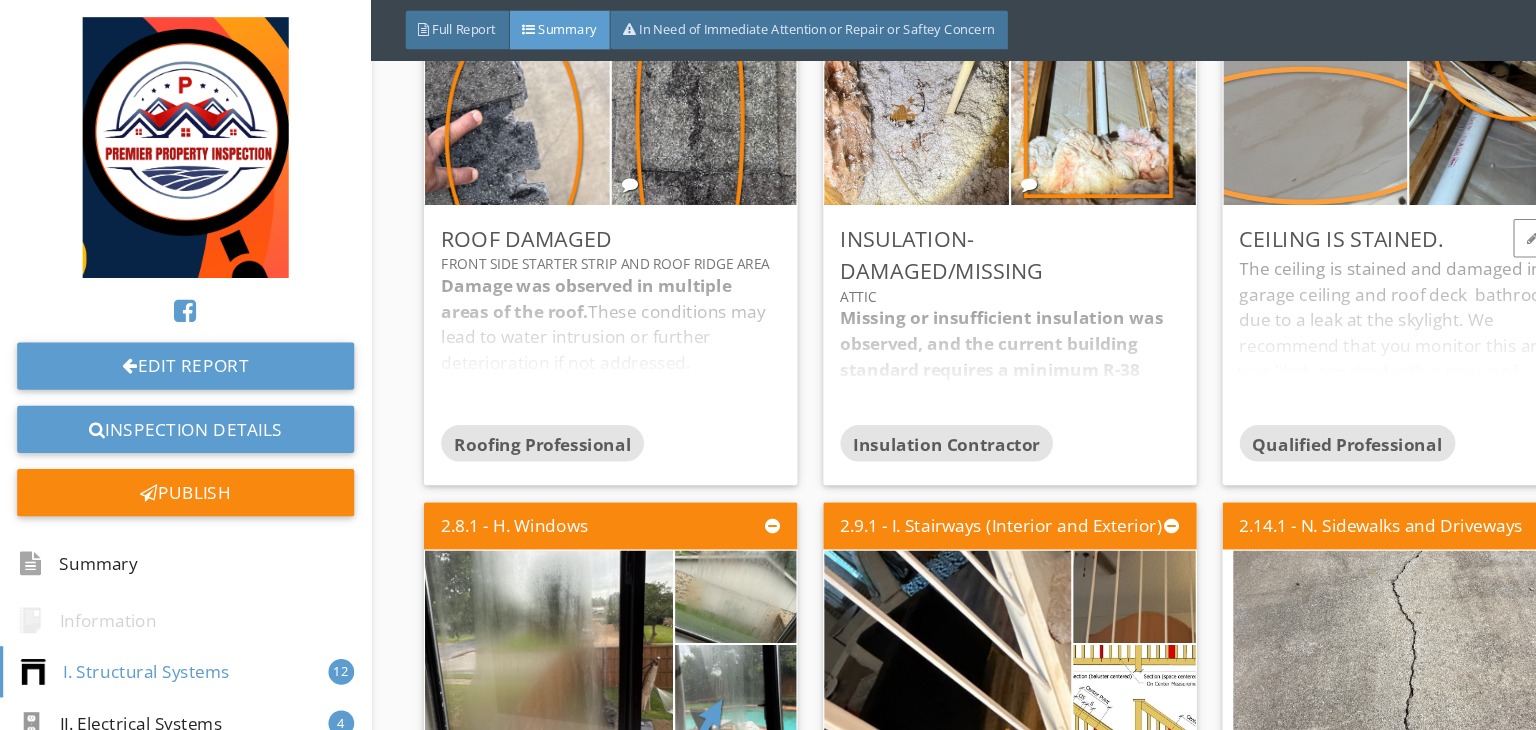 click at bounding box center [1226, 104] 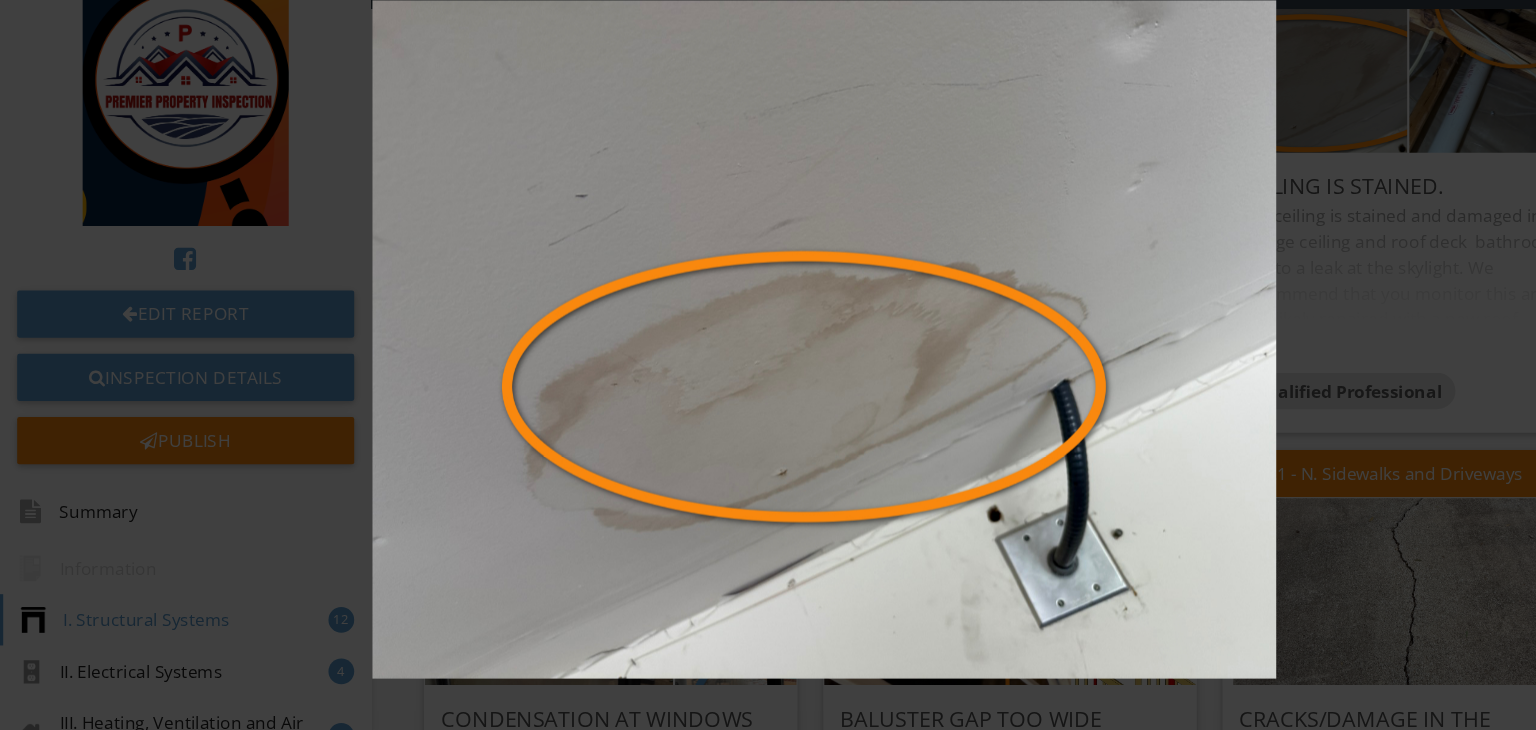 click at bounding box center [768, 365] 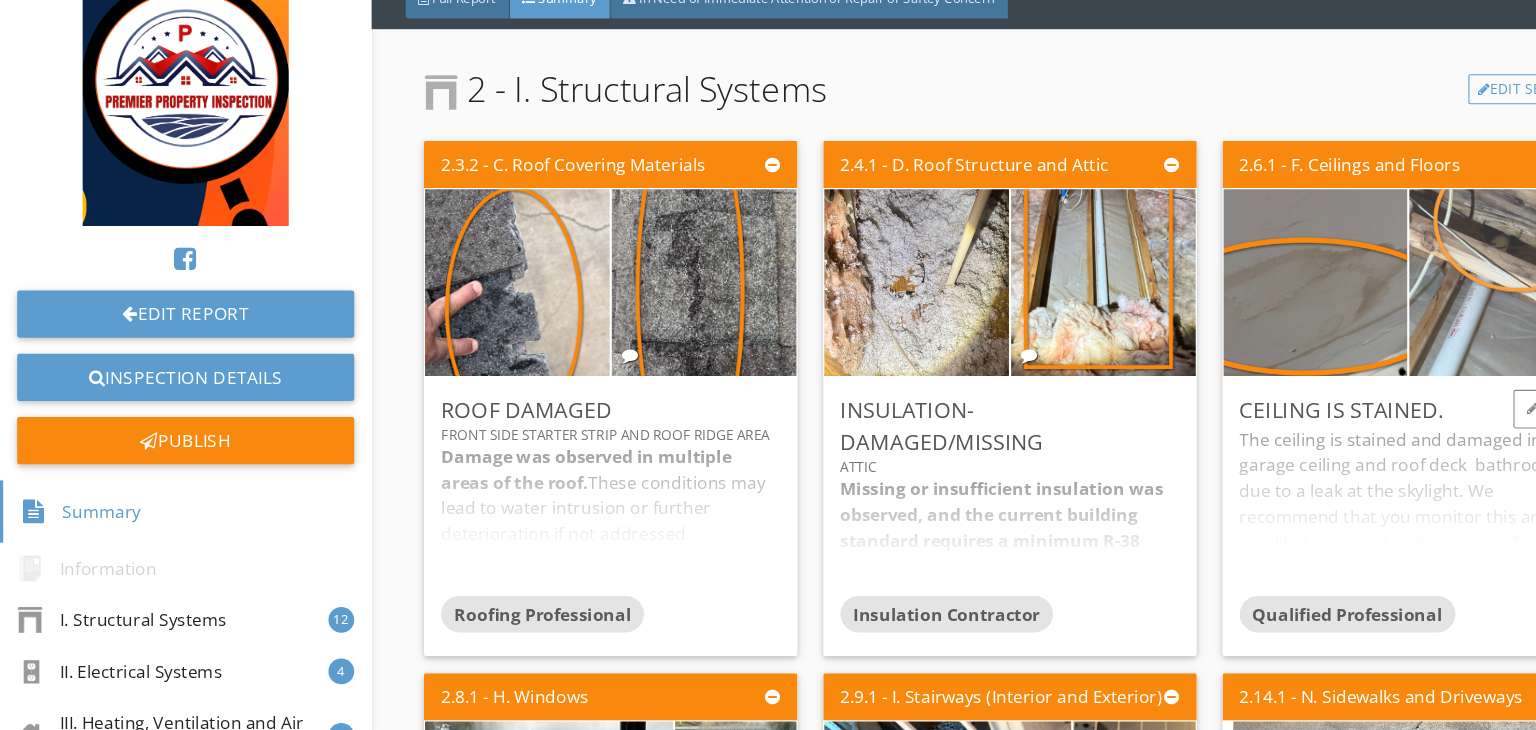 scroll, scrollTop: 459, scrollLeft: 0, axis: vertical 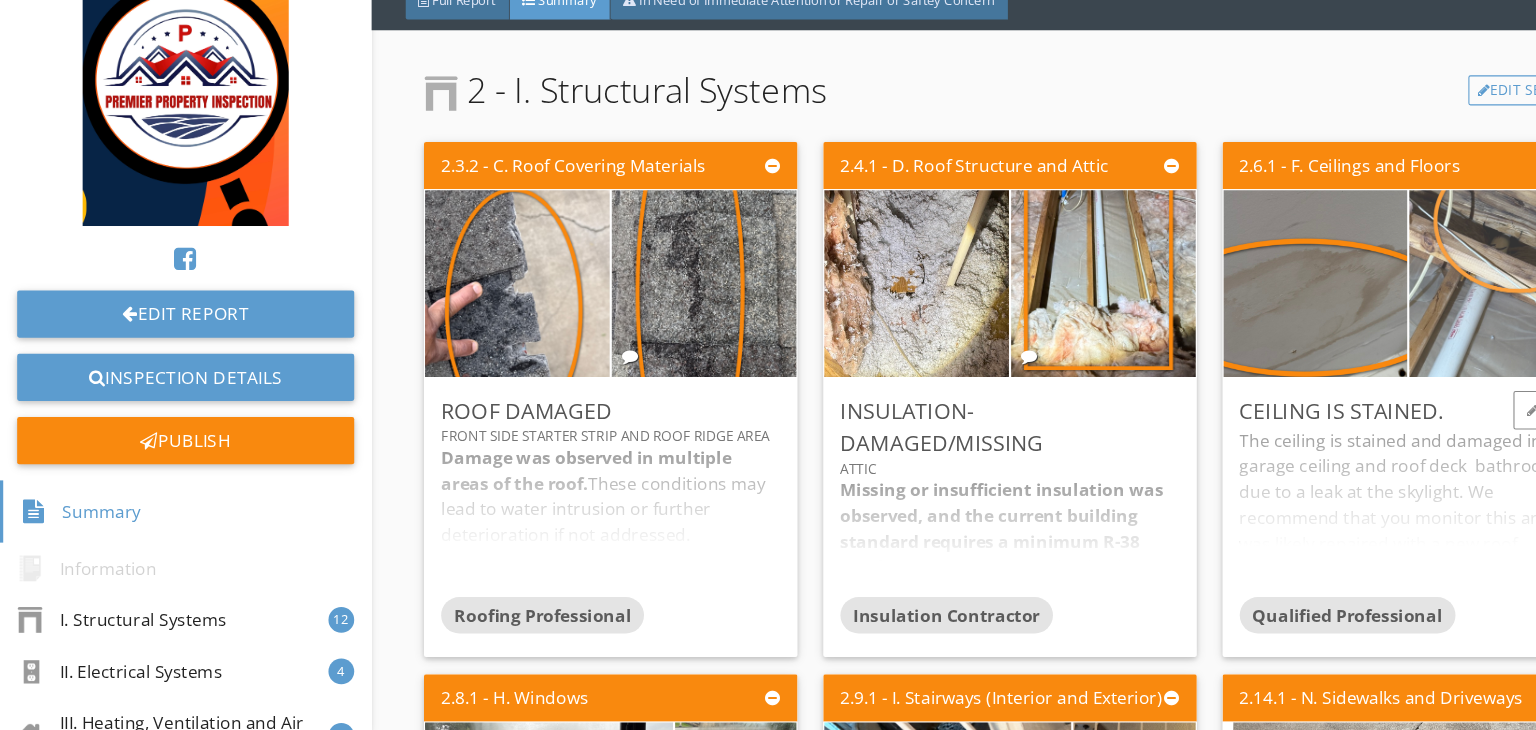 click at bounding box center (1399, 313) 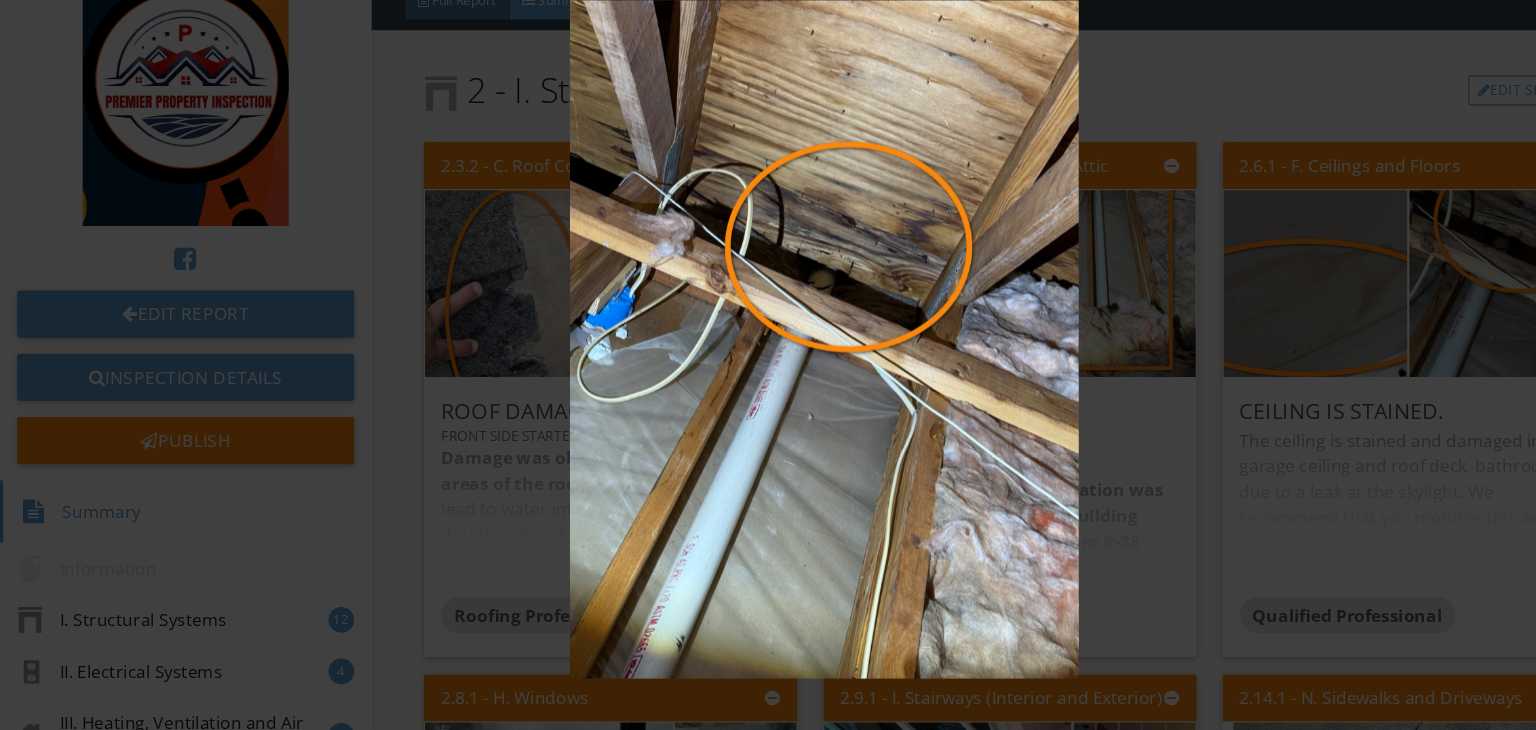click at bounding box center [768, 365] 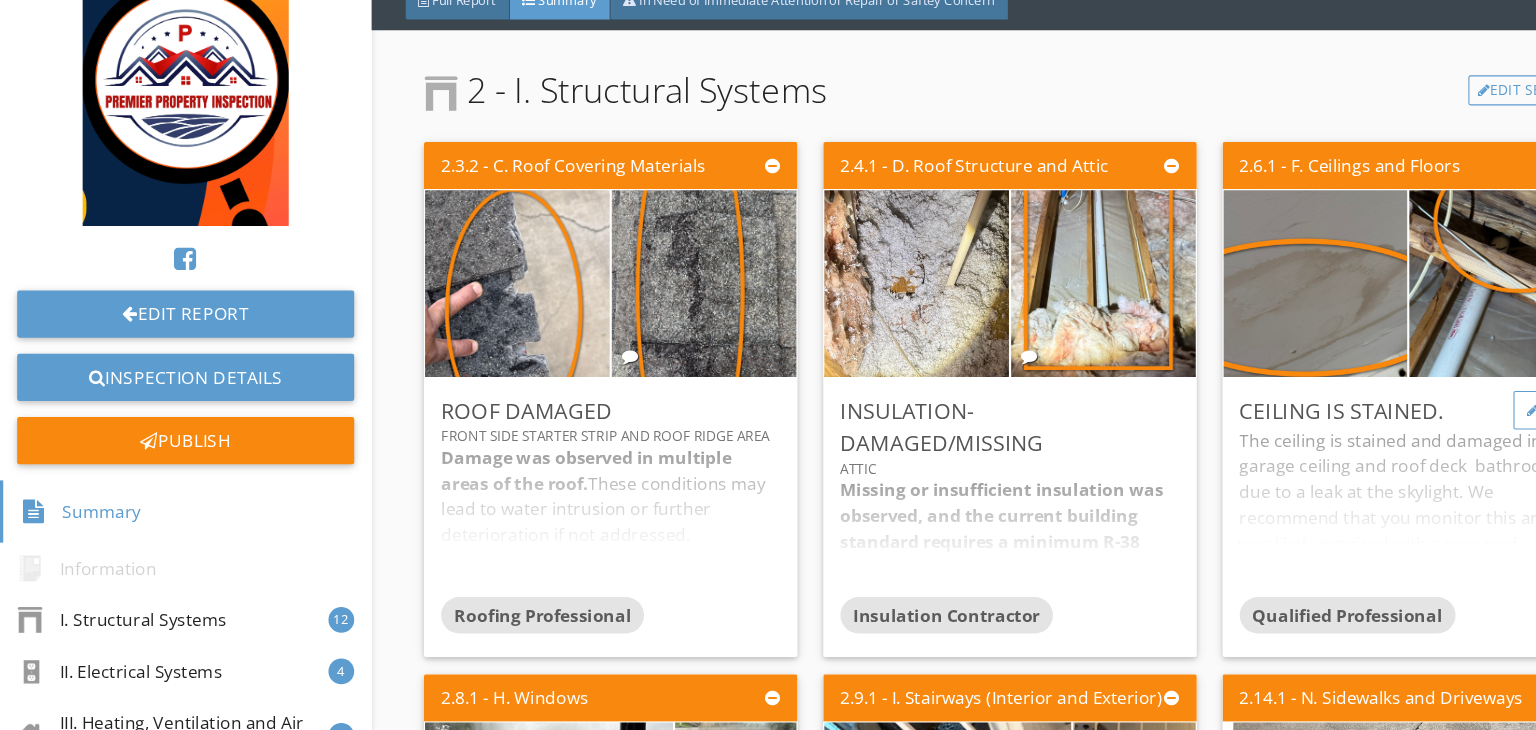 click on "Edit" at bounding box center (1442, 431) 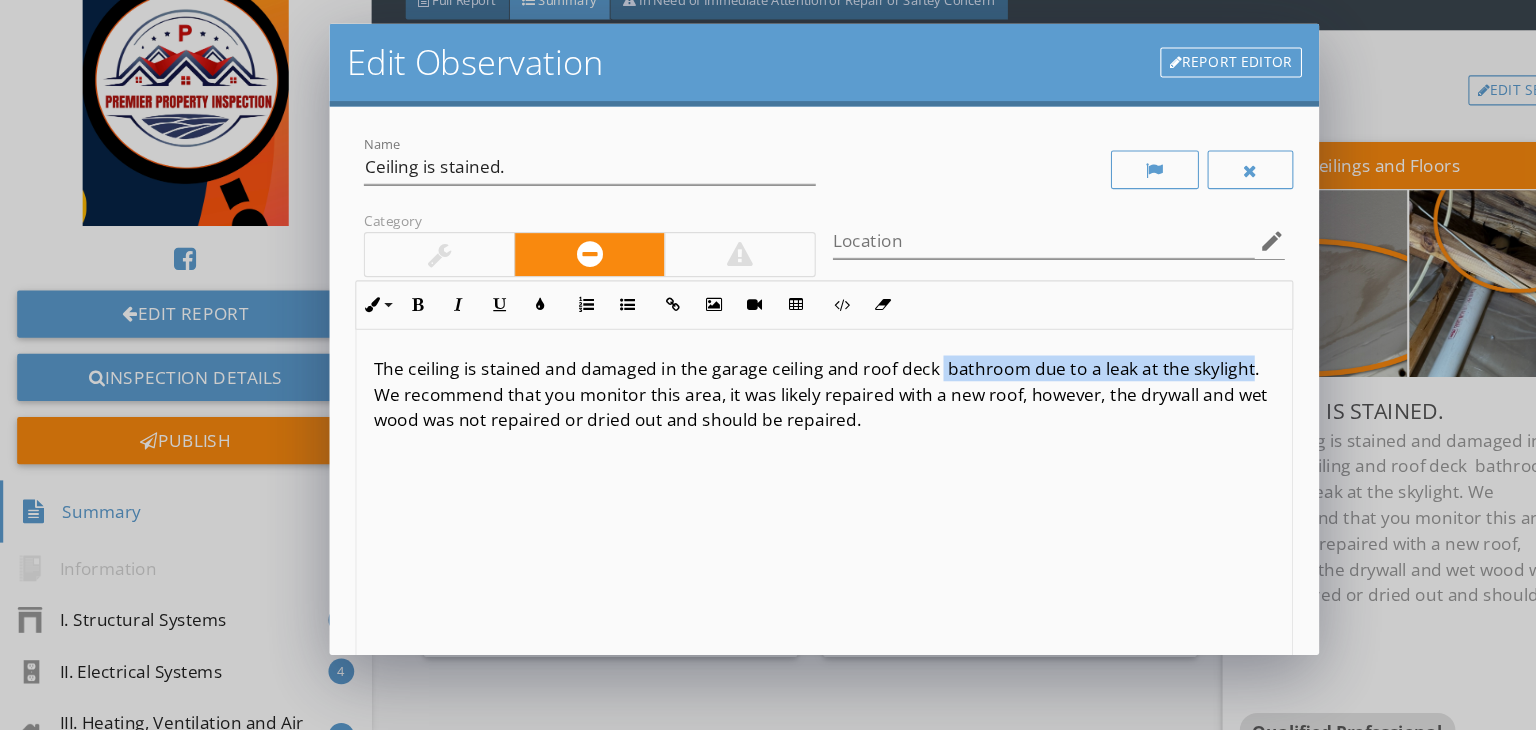 drag, startPoint x: 874, startPoint y: 387, endPoint x: 406, endPoint y: 414, distance: 468.7782 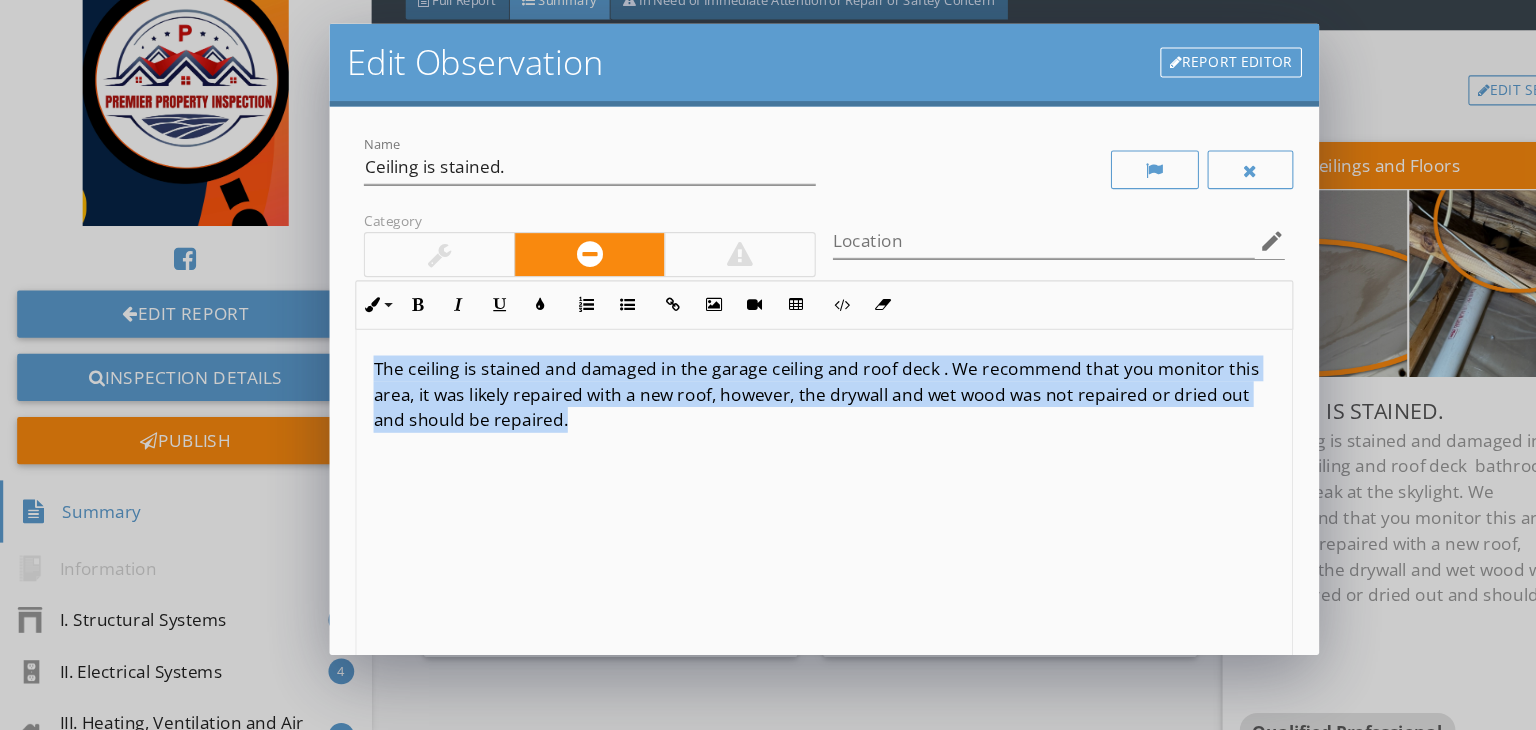 drag, startPoint x: 614, startPoint y: 434, endPoint x: 303, endPoint y: 362, distance: 319.22562 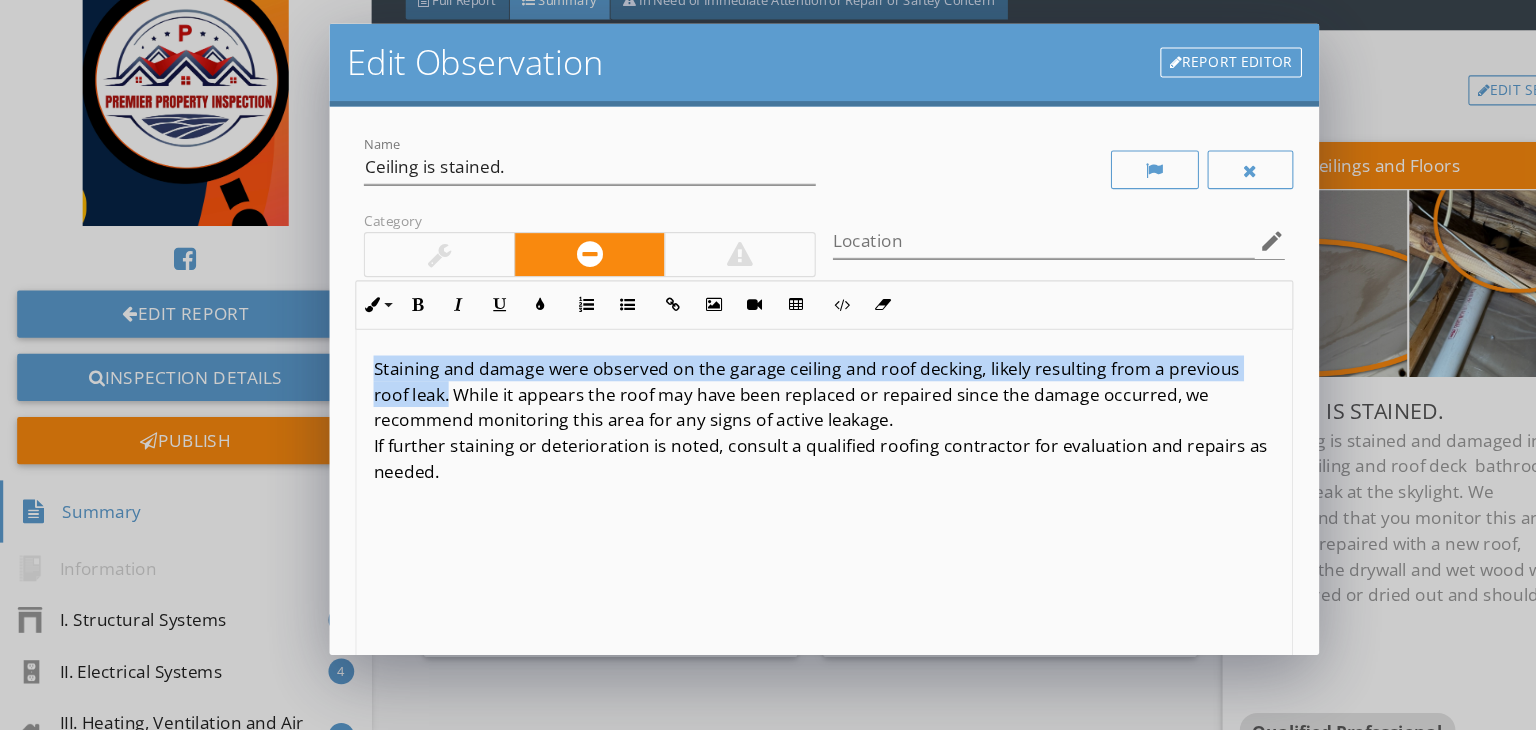 drag, startPoint x: 418, startPoint y: 412, endPoint x: 306, endPoint y: 381, distance: 116.21101 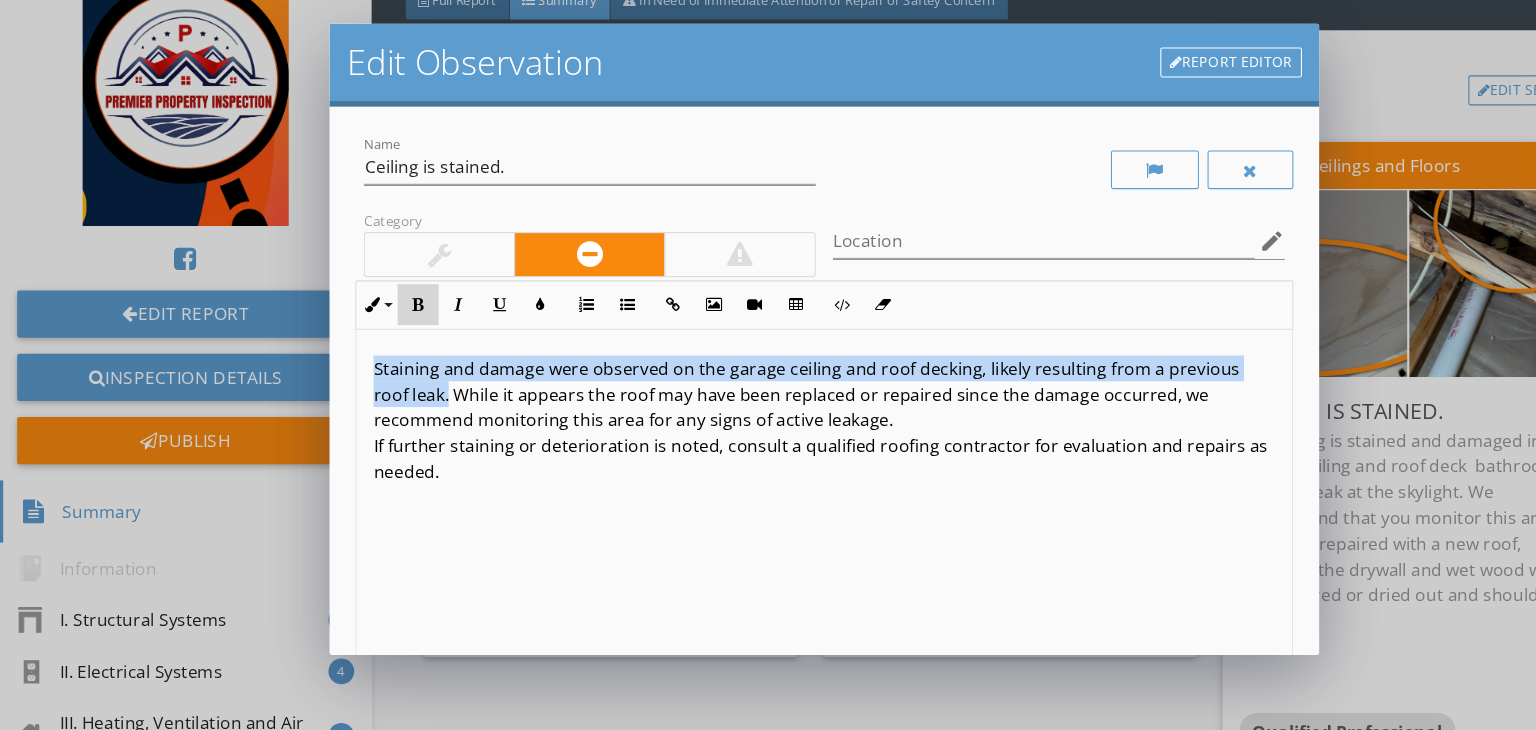 click on "Bold" at bounding box center [389, 333] 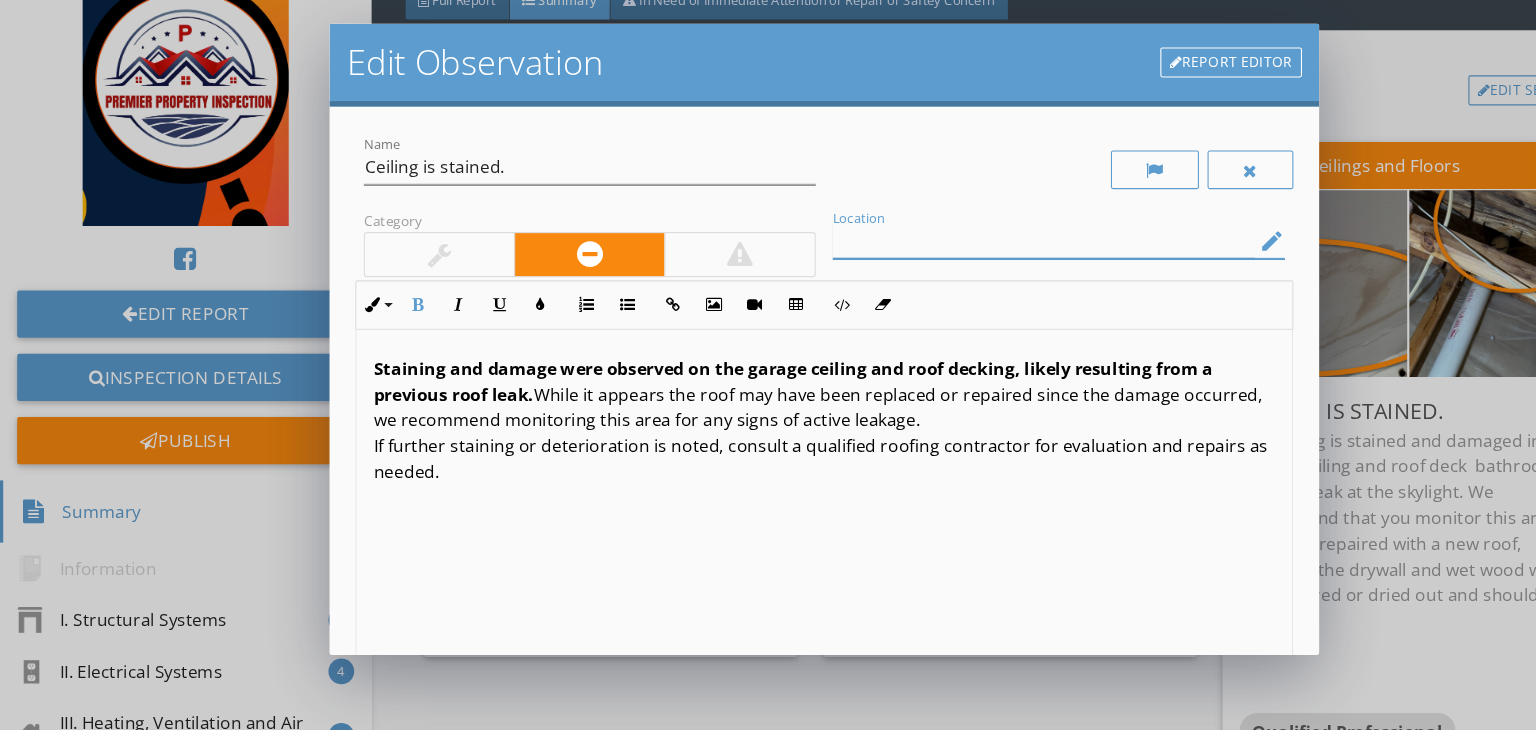 click at bounding box center (972, 273) 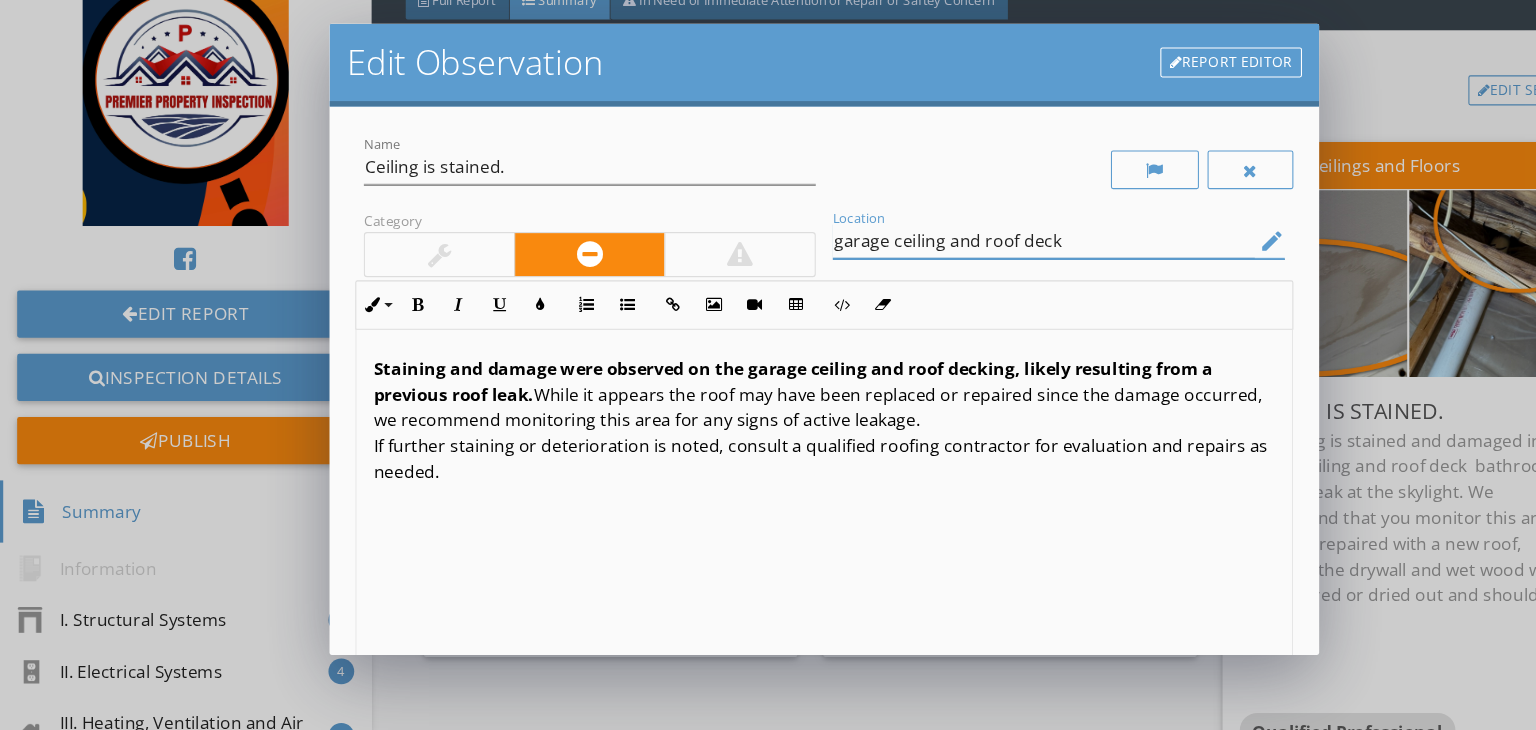 scroll, scrollTop: 0, scrollLeft: 0, axis: both 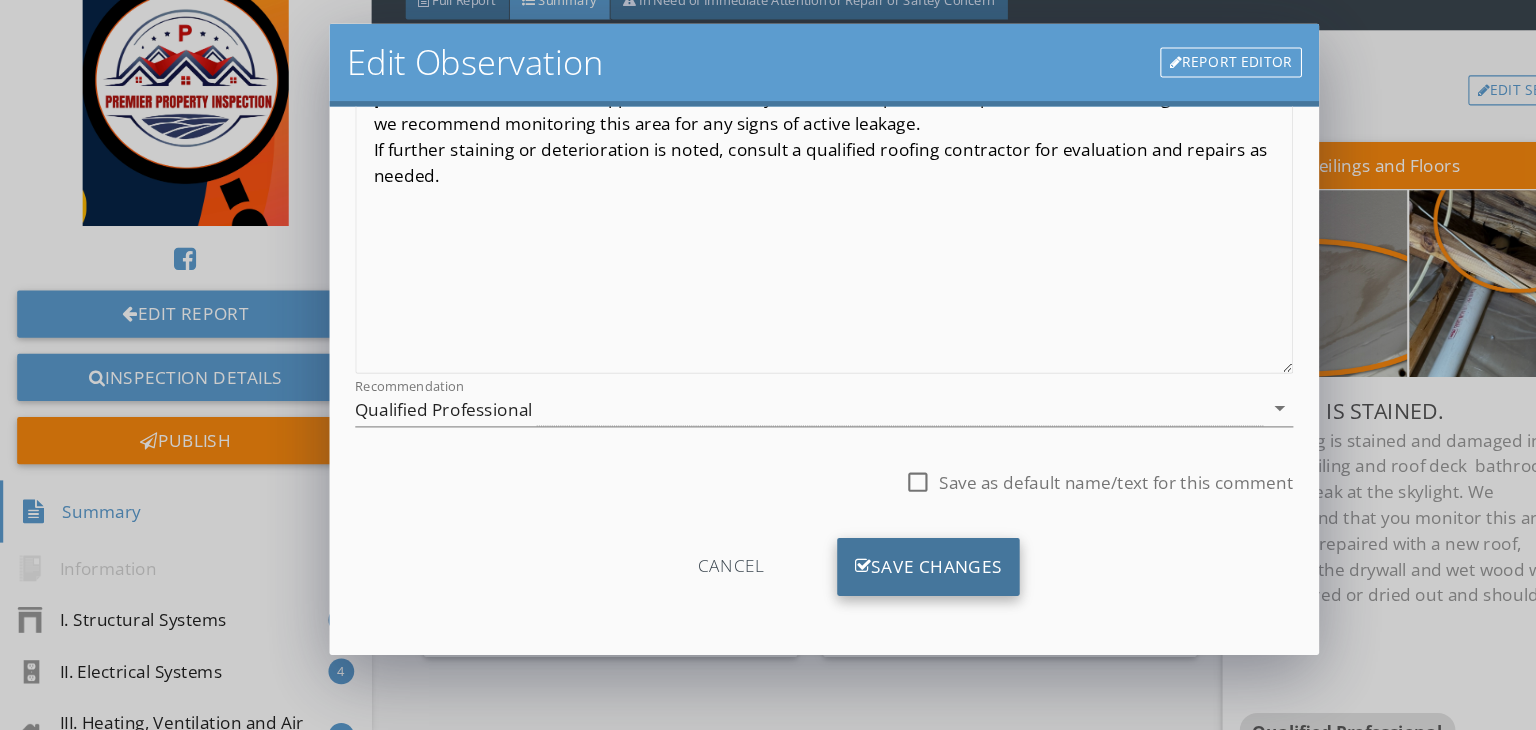 type on "garage ceiling and roof deck" 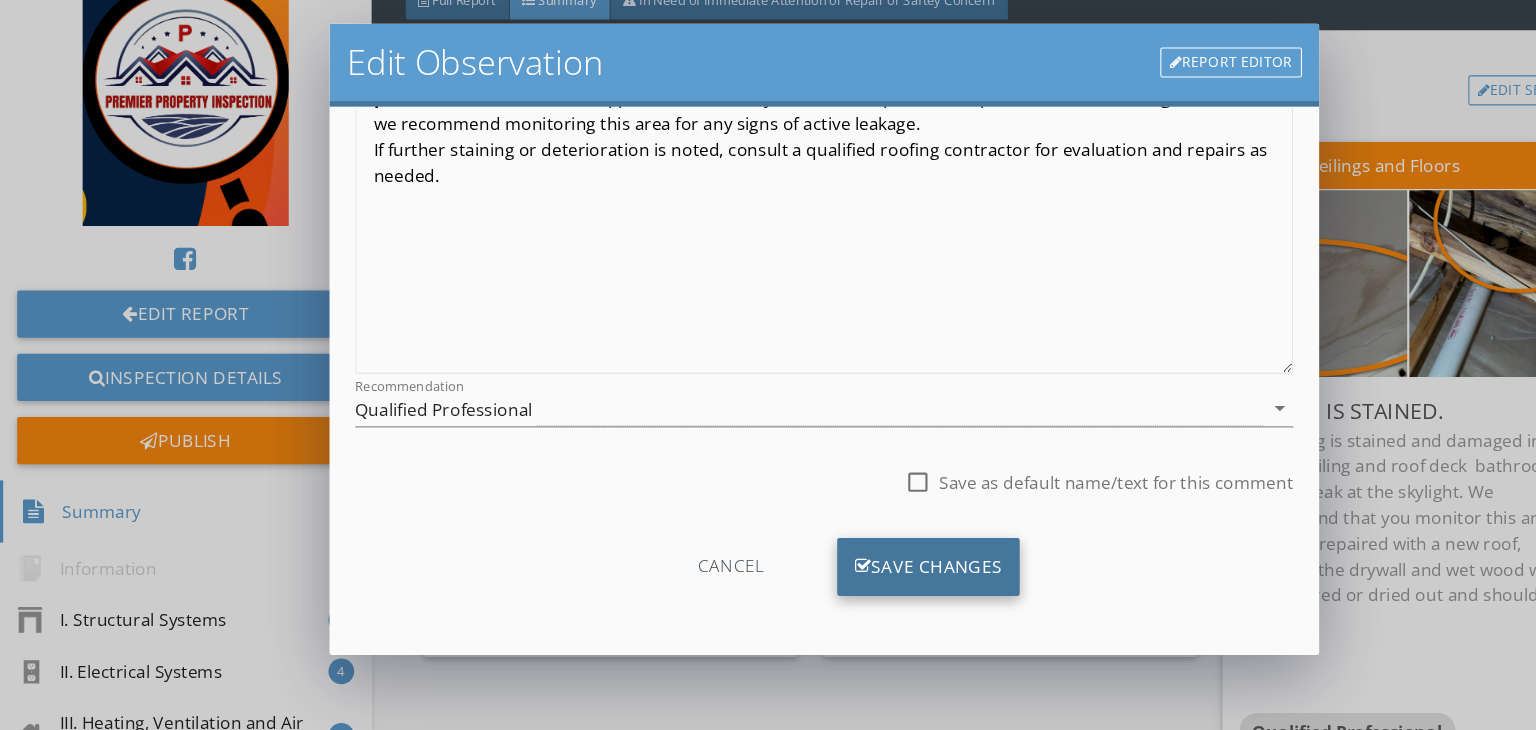 click on "Save Changes" at bounding box center (865, 577) 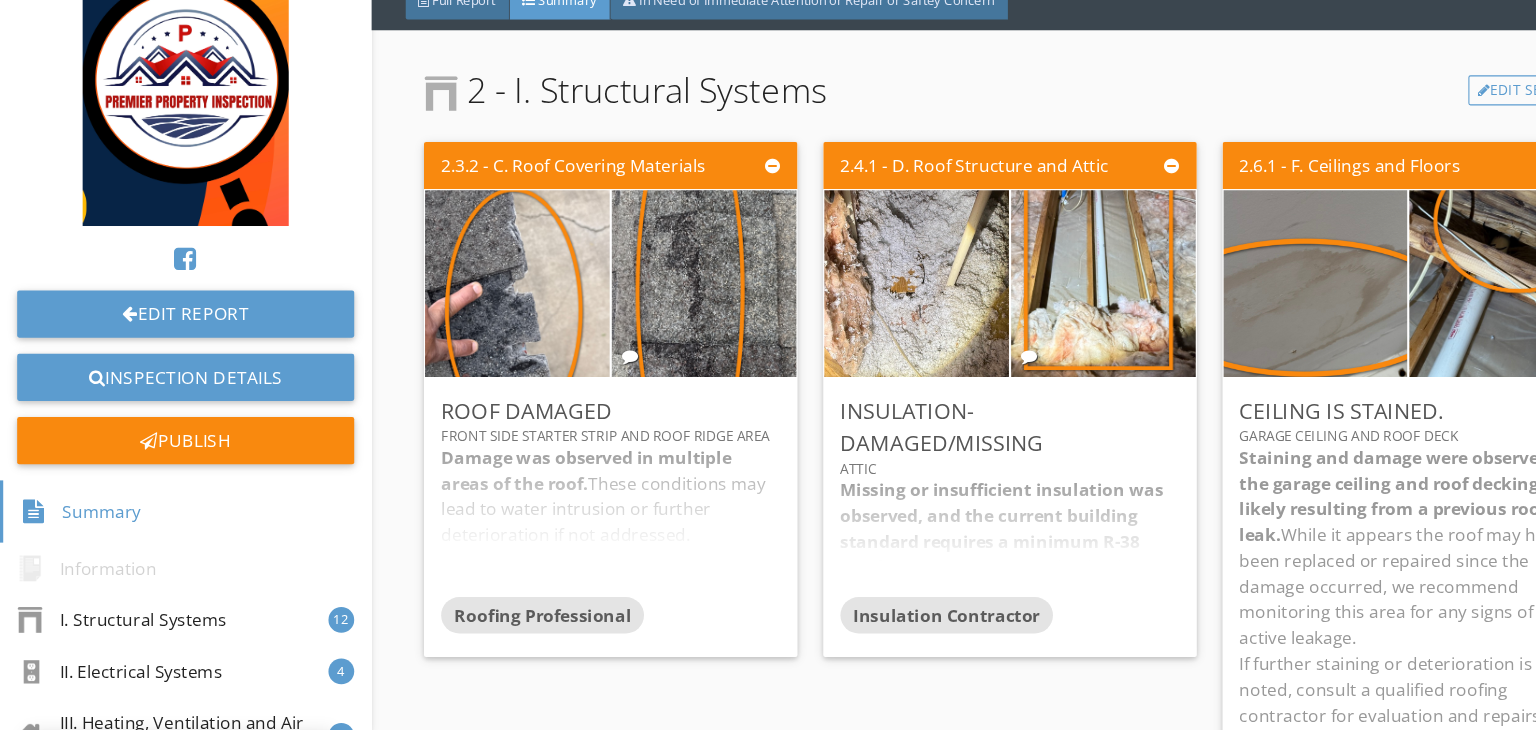 scroll, scrollTop: 39, scrollLeft: 0, axis: vertical 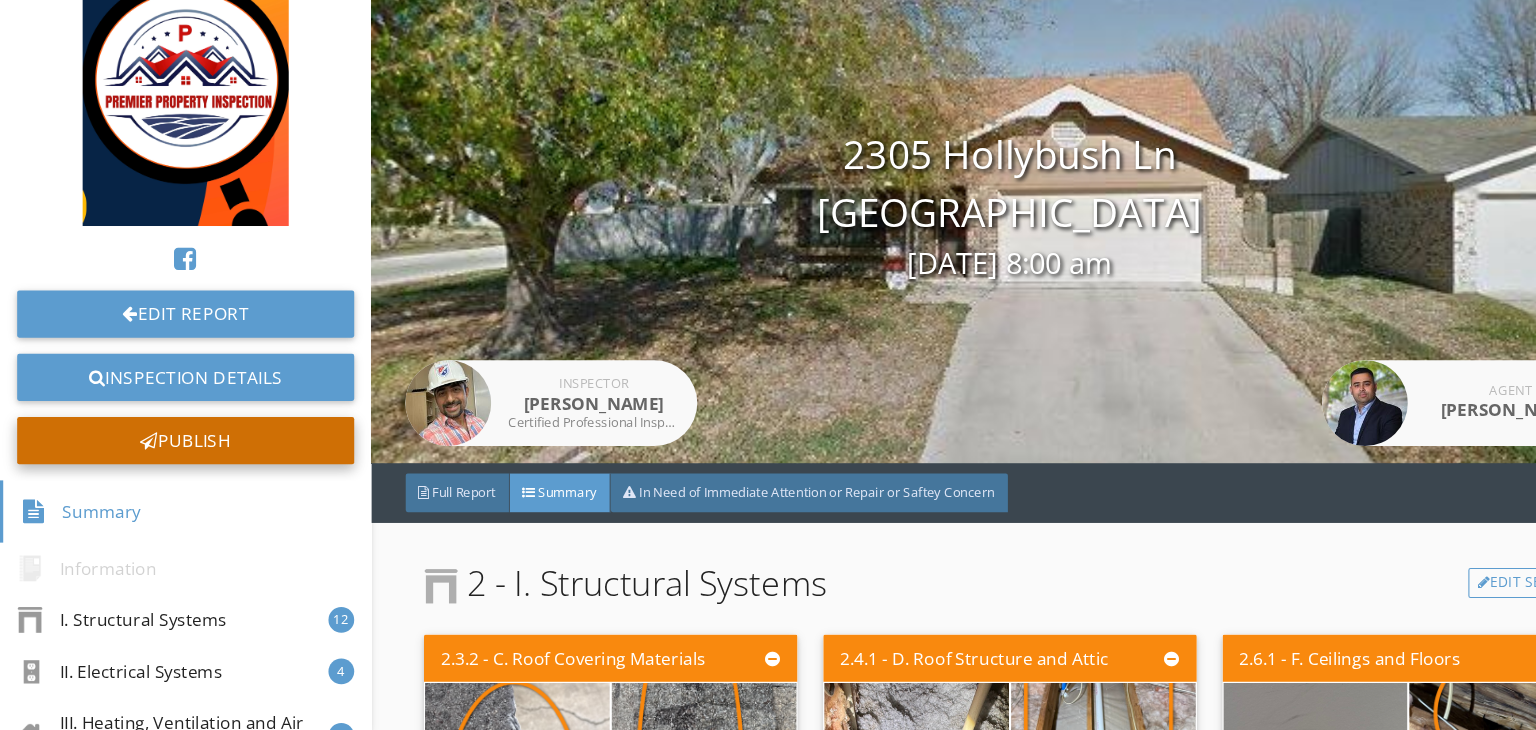 click on "Publish" at bounding box center [173, 459] 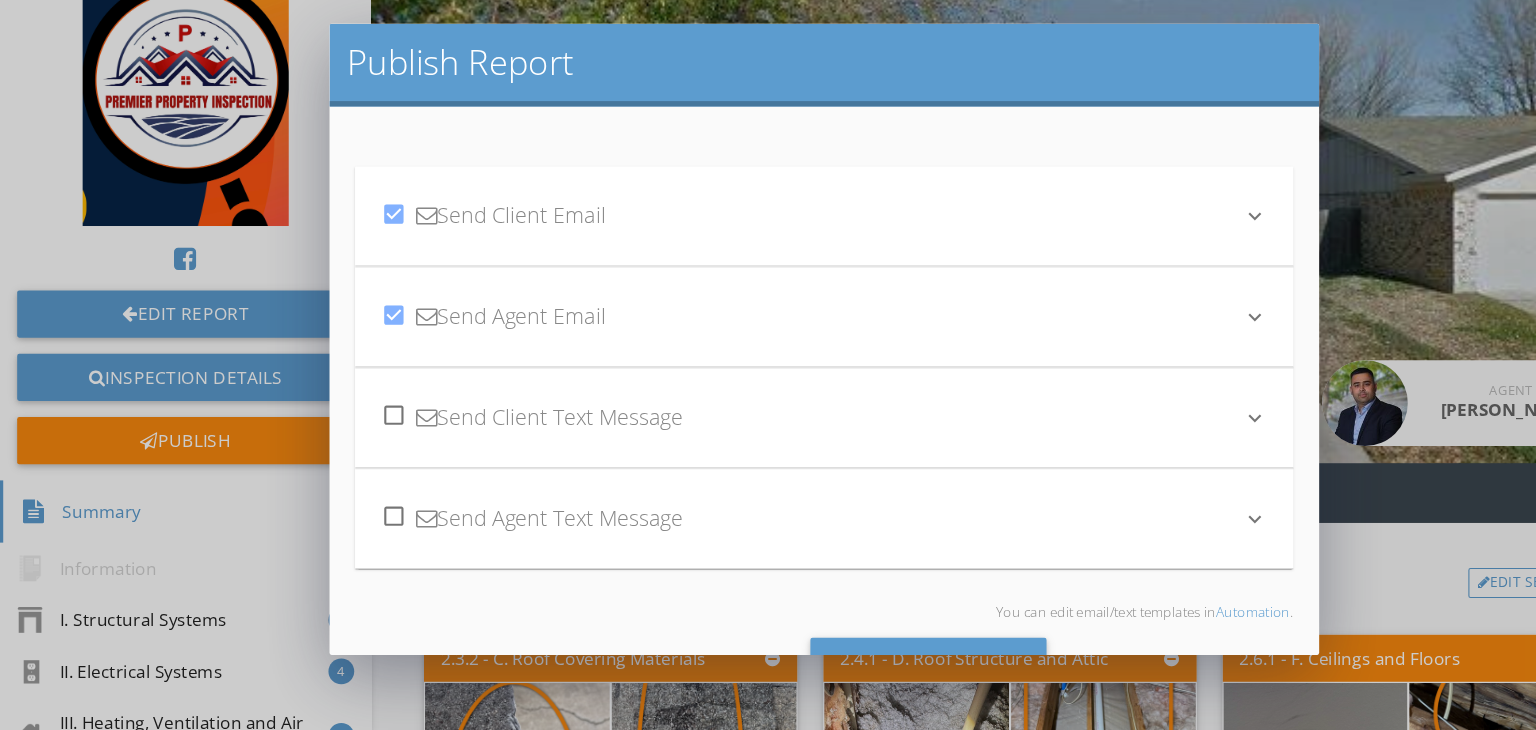click on "keyboard_arrow_down" at bounding box center [1169, 344] 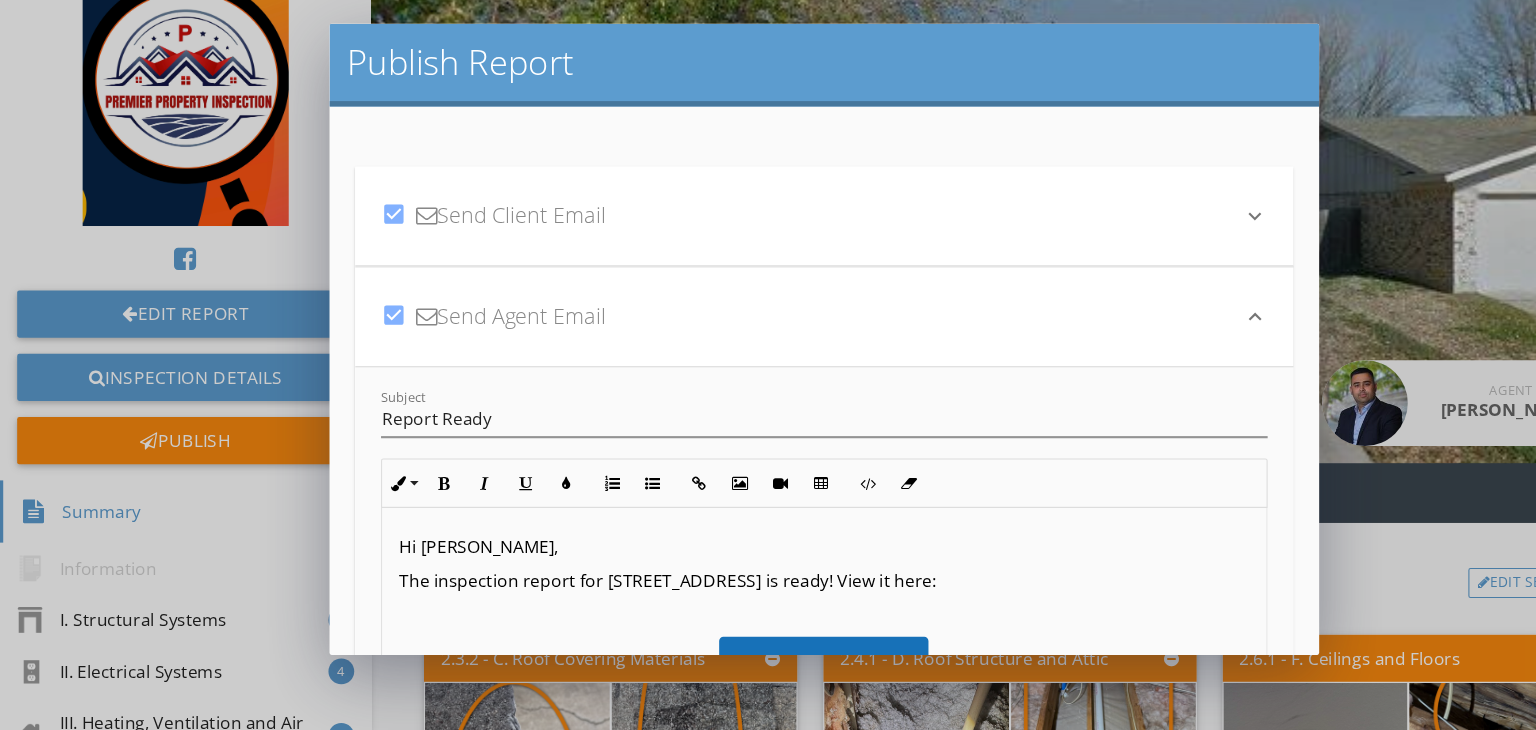 click on "Hi Santosh, The inspection report for 2305 Hollybush Ln is ready! View it here: View Prem Baskota Let me know if you have any questions. Thank you!" at bounding box center (768, 672) 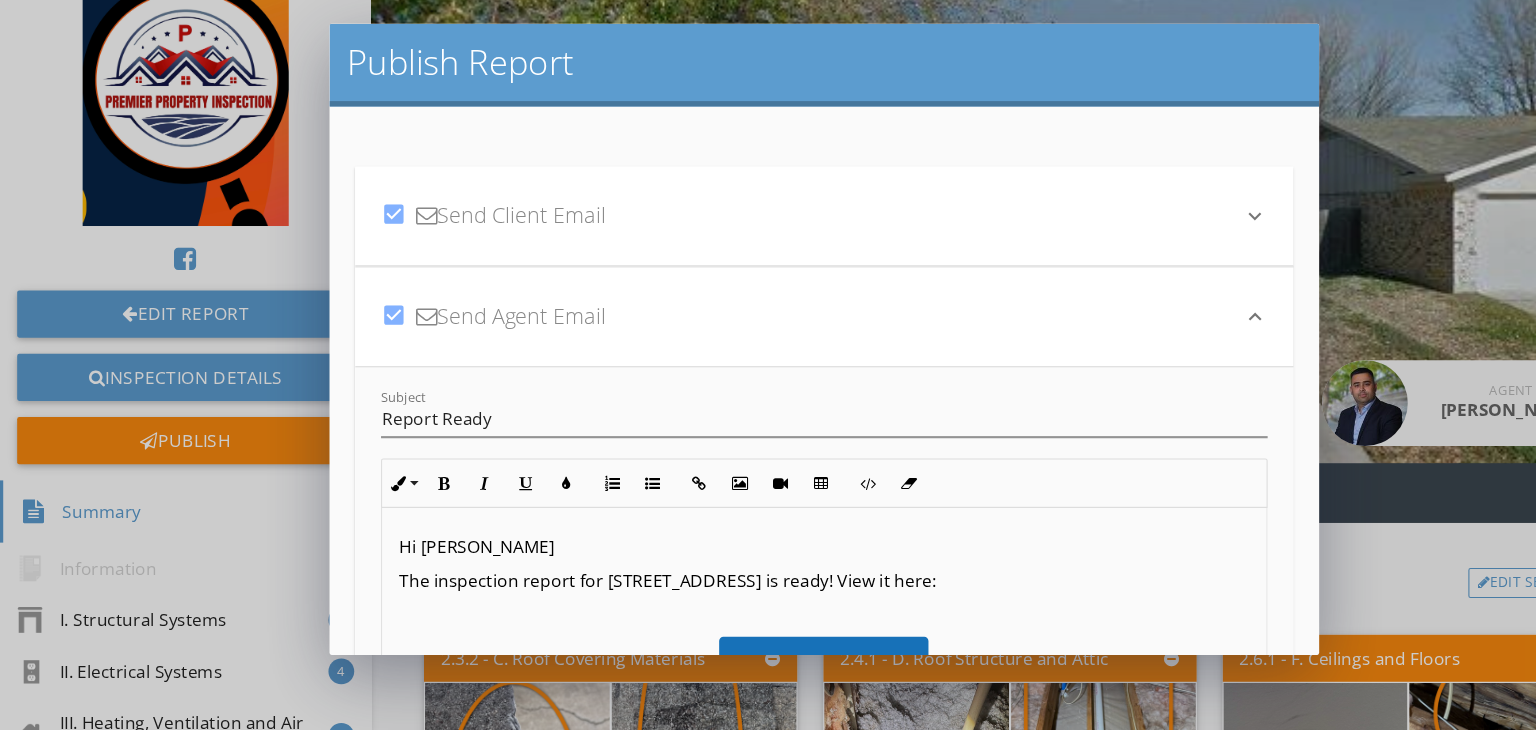 type 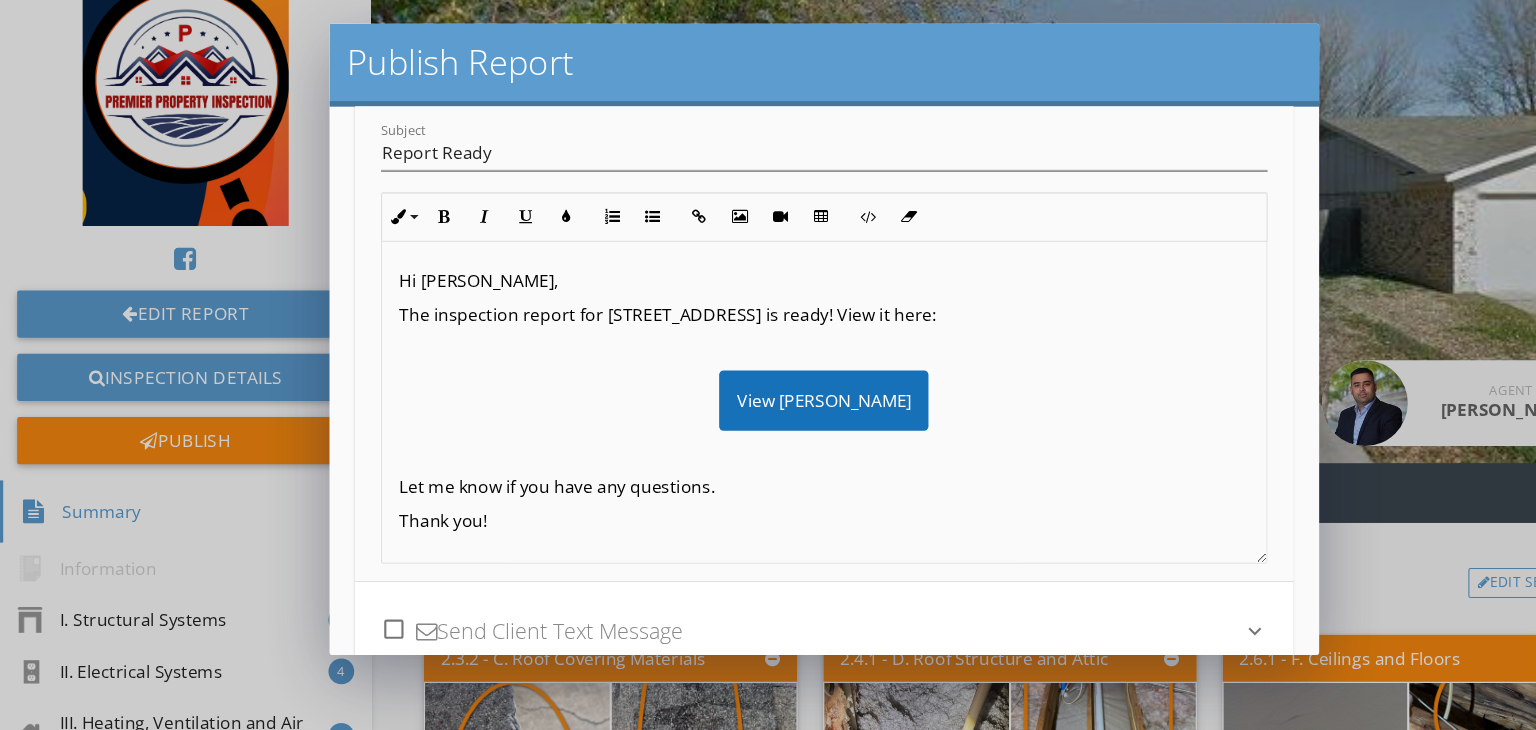scroll, scrollTop: 281, scrollLeft: 0, axis: vertical 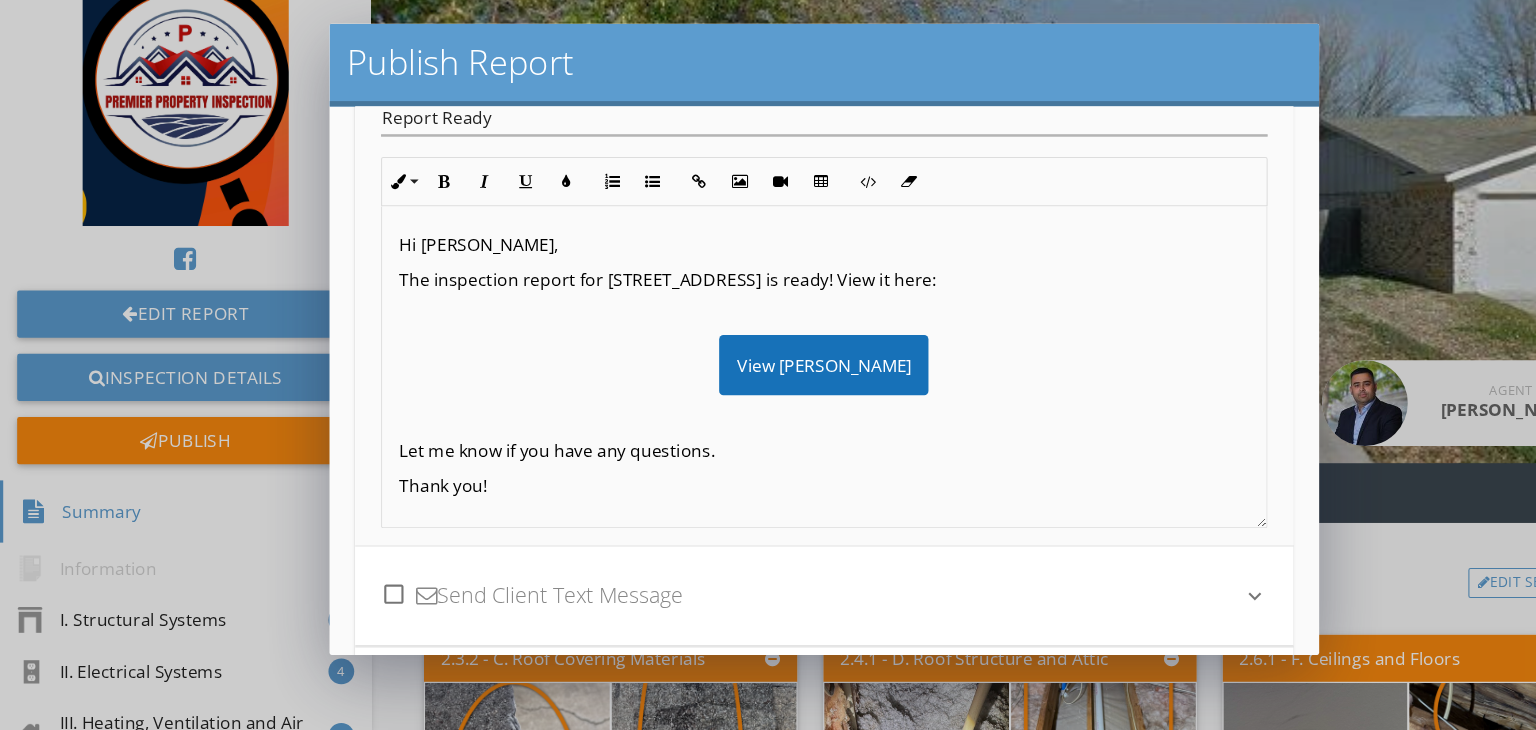 click on "View Prem Baskota" at bounding box center [768, 389] 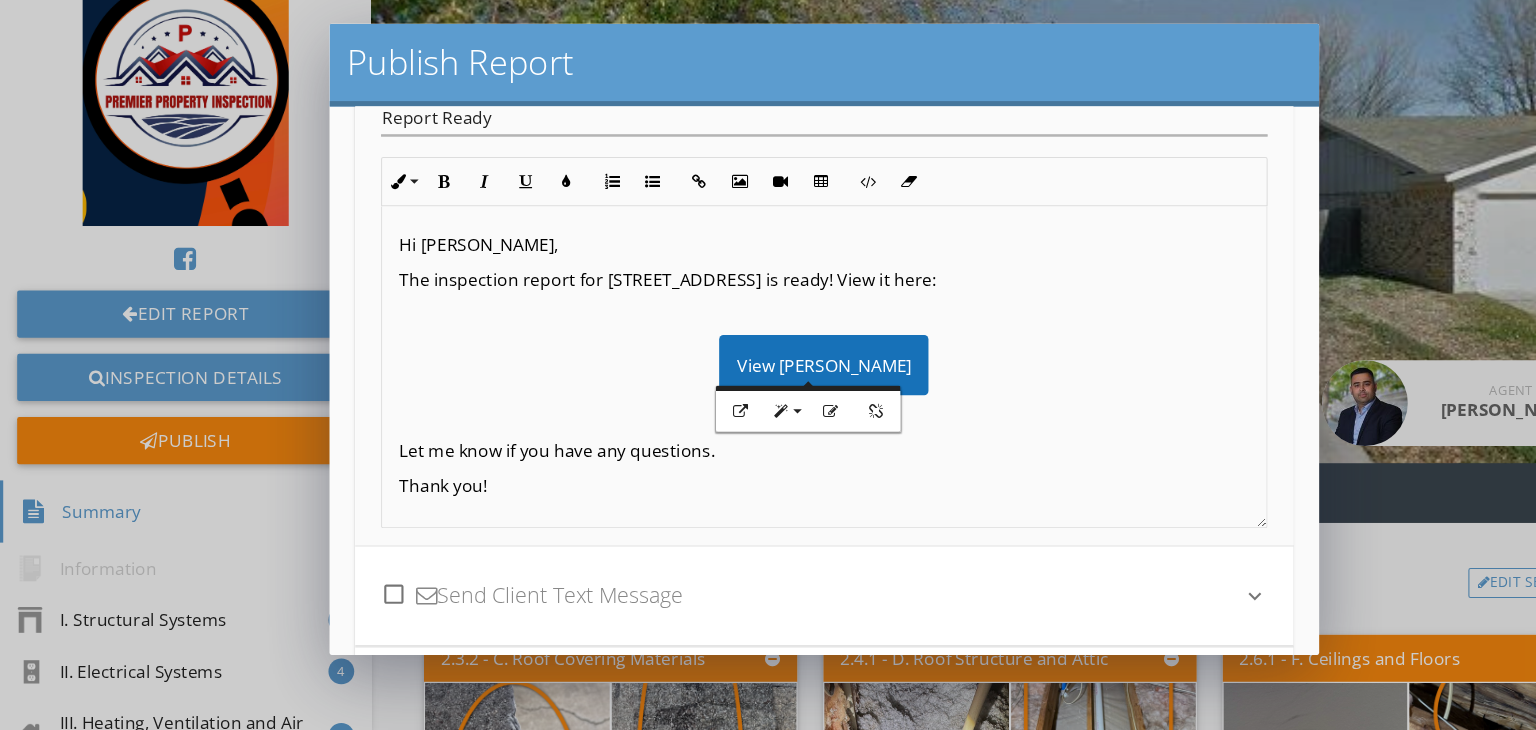 click at bounding box center (768, 437) 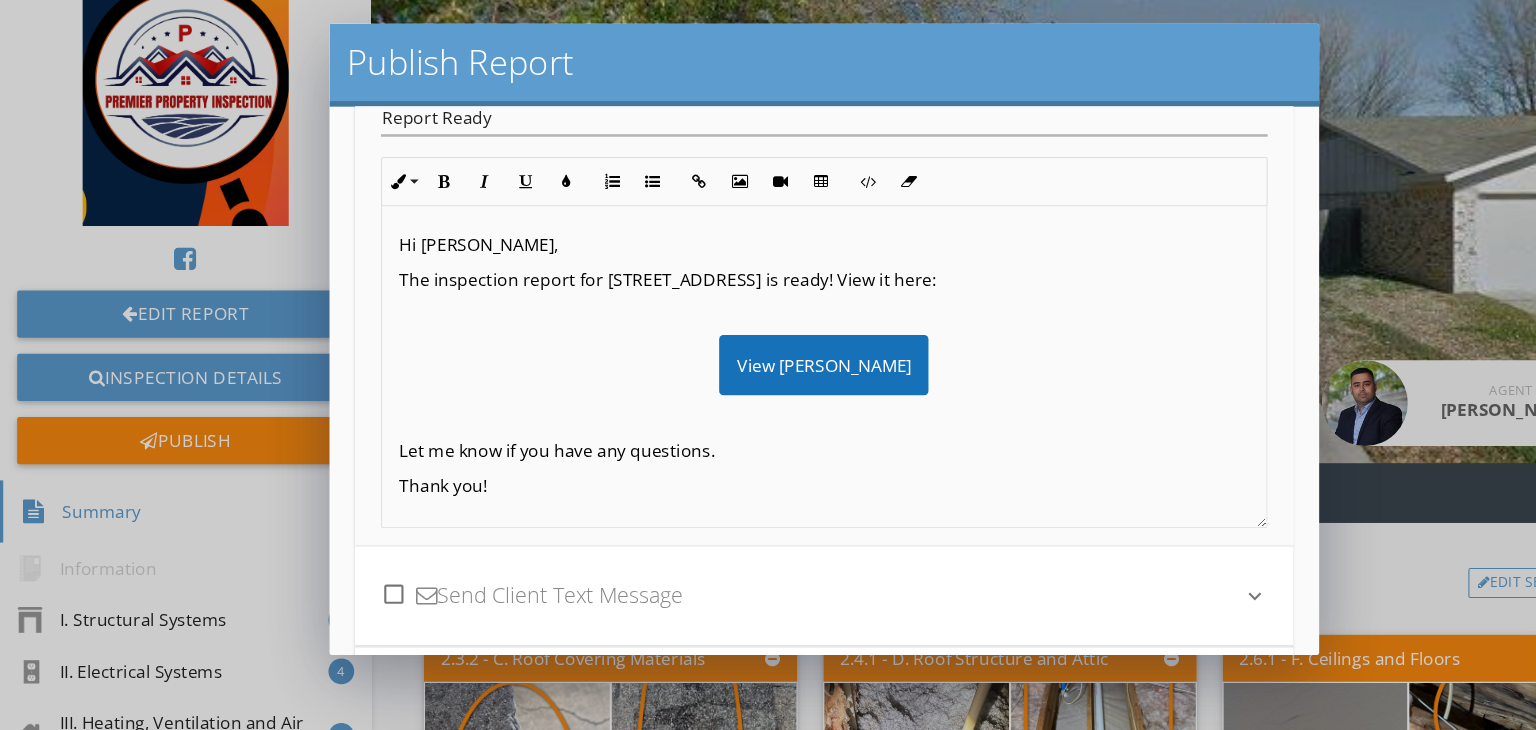 scroll, scrollTop: 17, scrollLeft: 0, axis: vertical 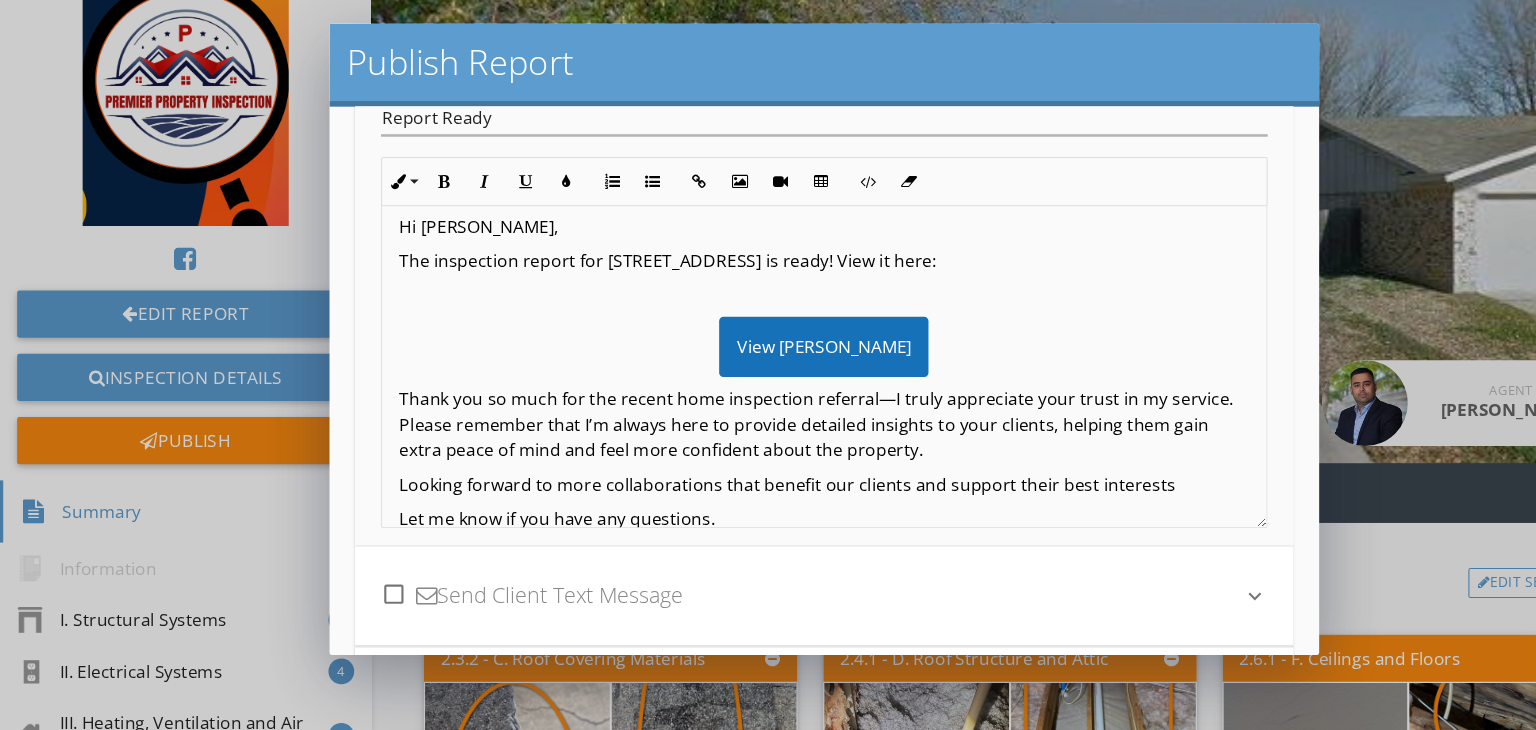 click on "Looking forward to more collaborations that benefit our clients and support their best interests" at bounding box center (768, 500) 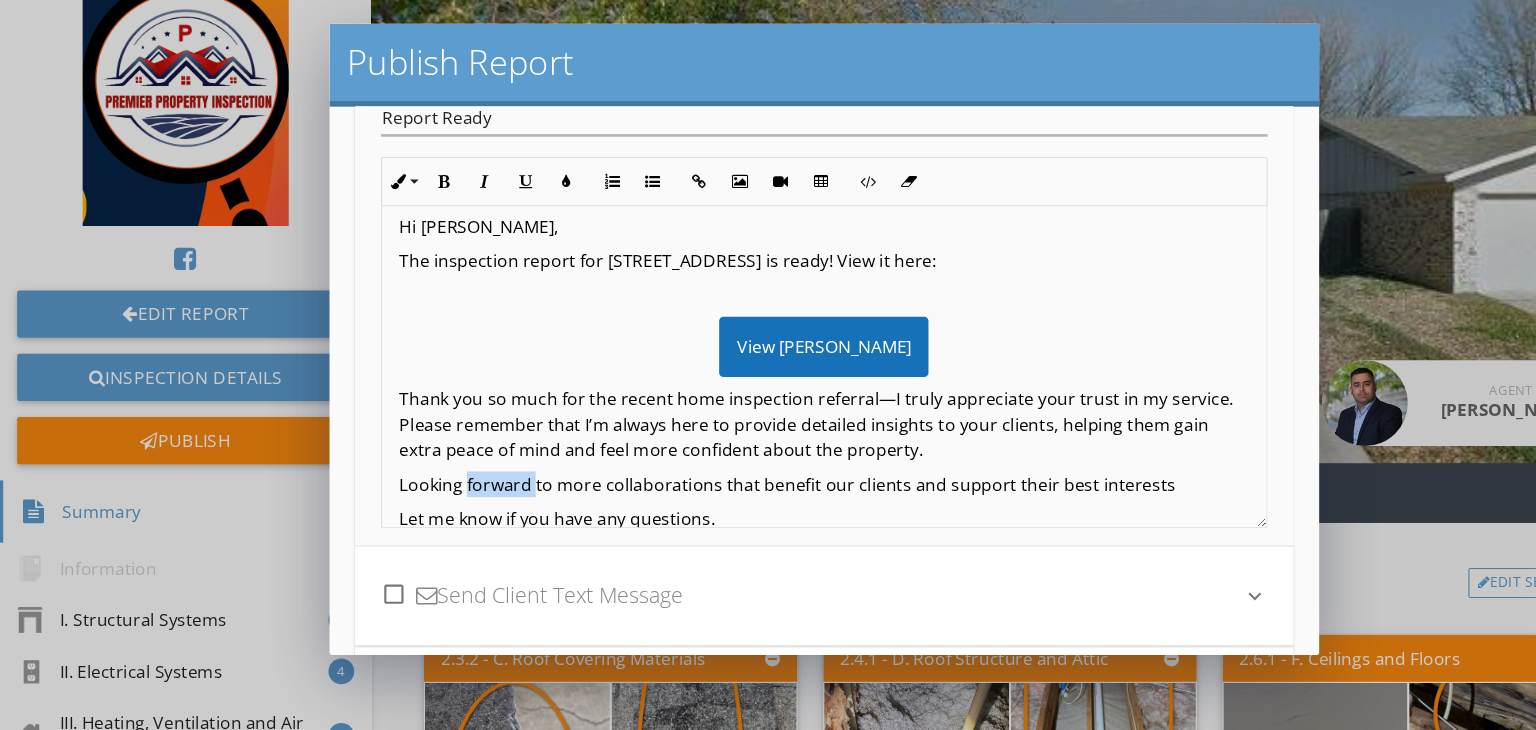 click on "Looking forward to more collaborations that benefit our clients and support their best interests" at bounding box center (768, 500) 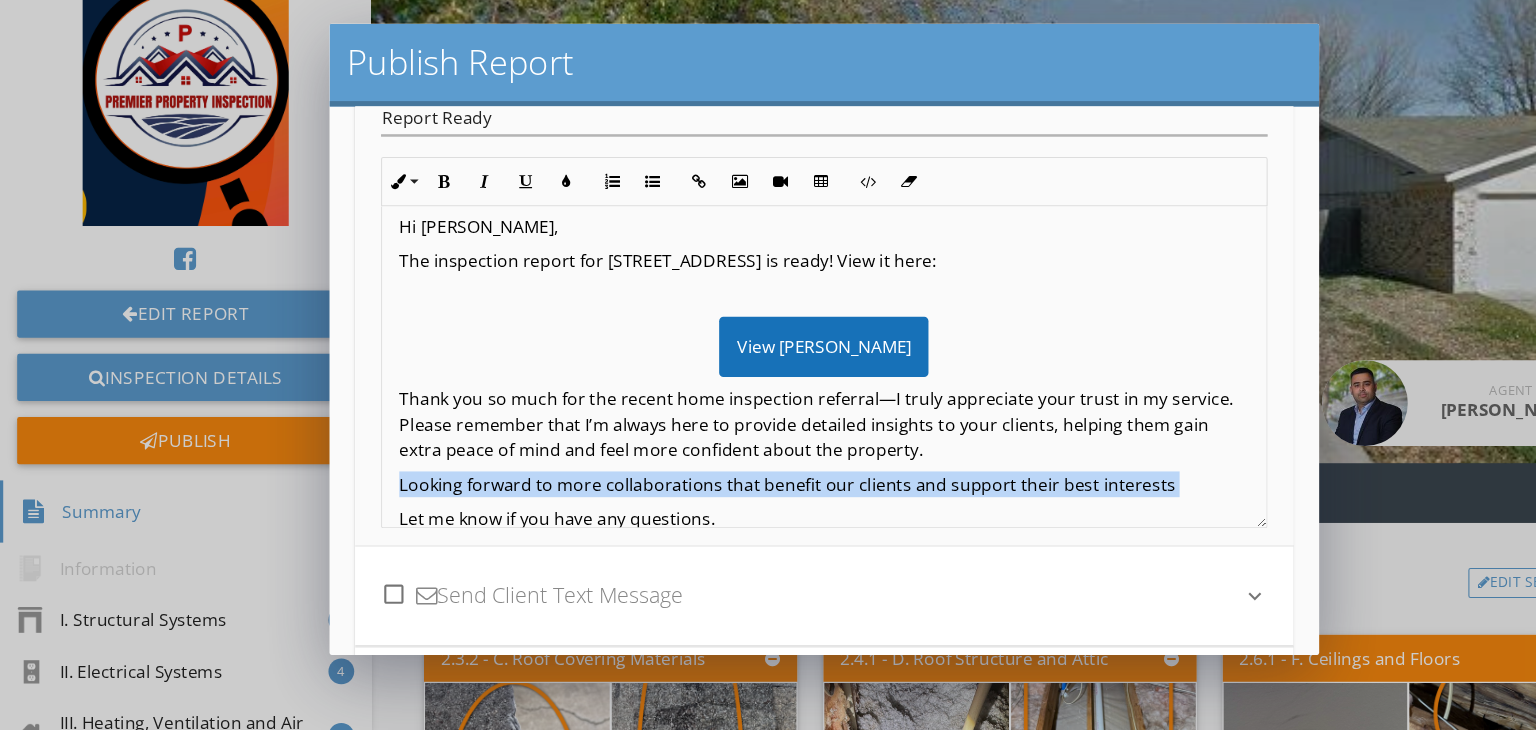 click on "Looking forward to more collaborations that benefit our clients and support their best interests" at bounding box center [768, 500] 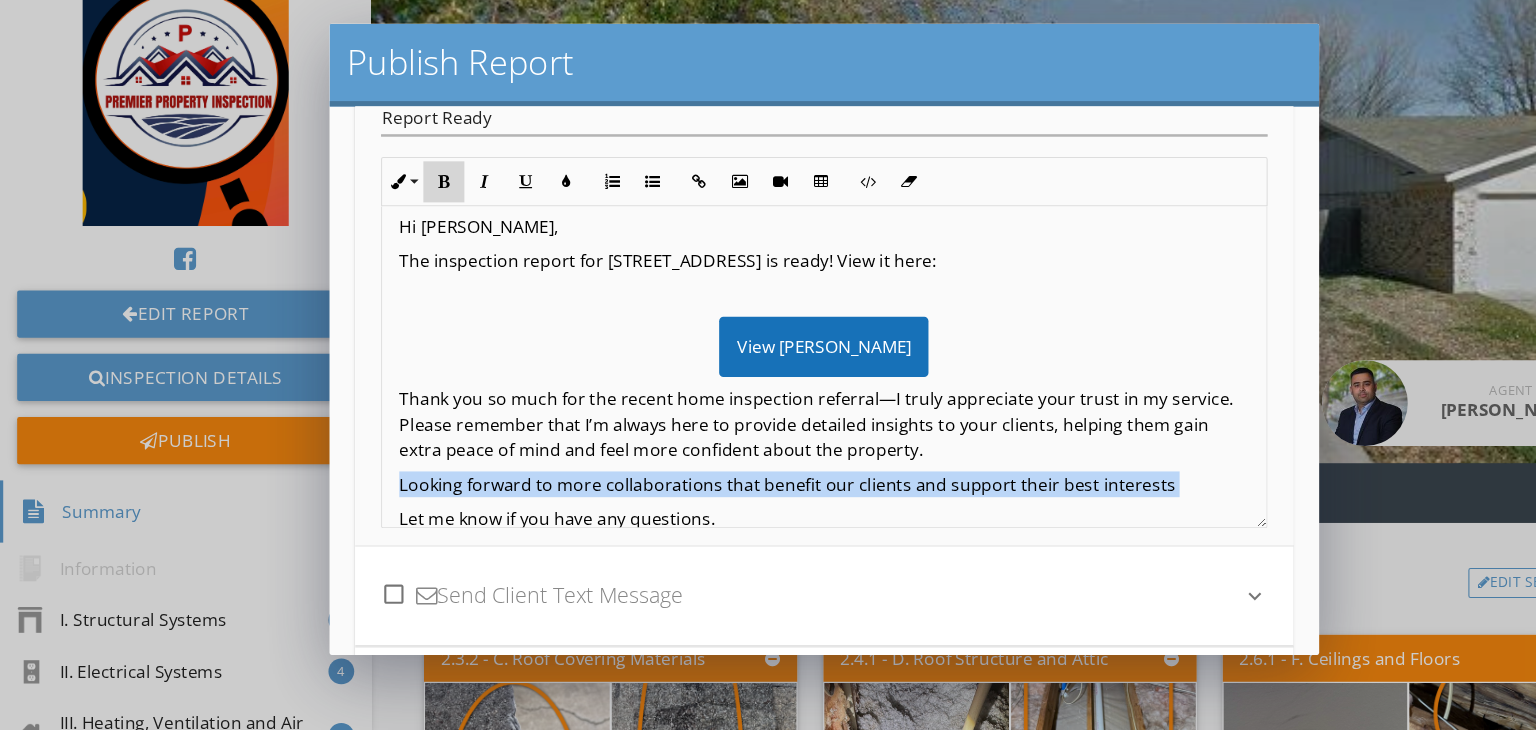 click on "Bold" at bounding box center (413, 218) 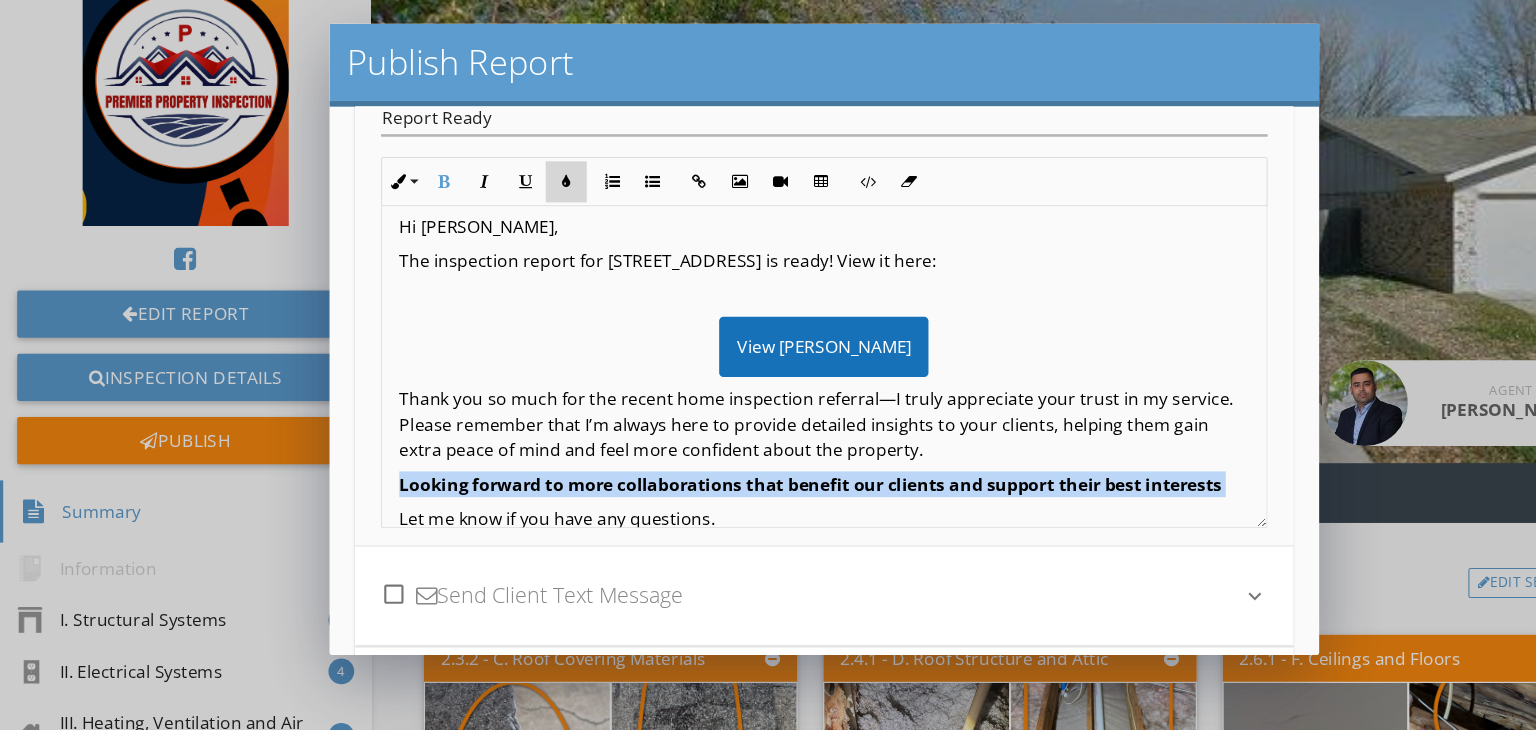 click at bounding box center (527, 218) 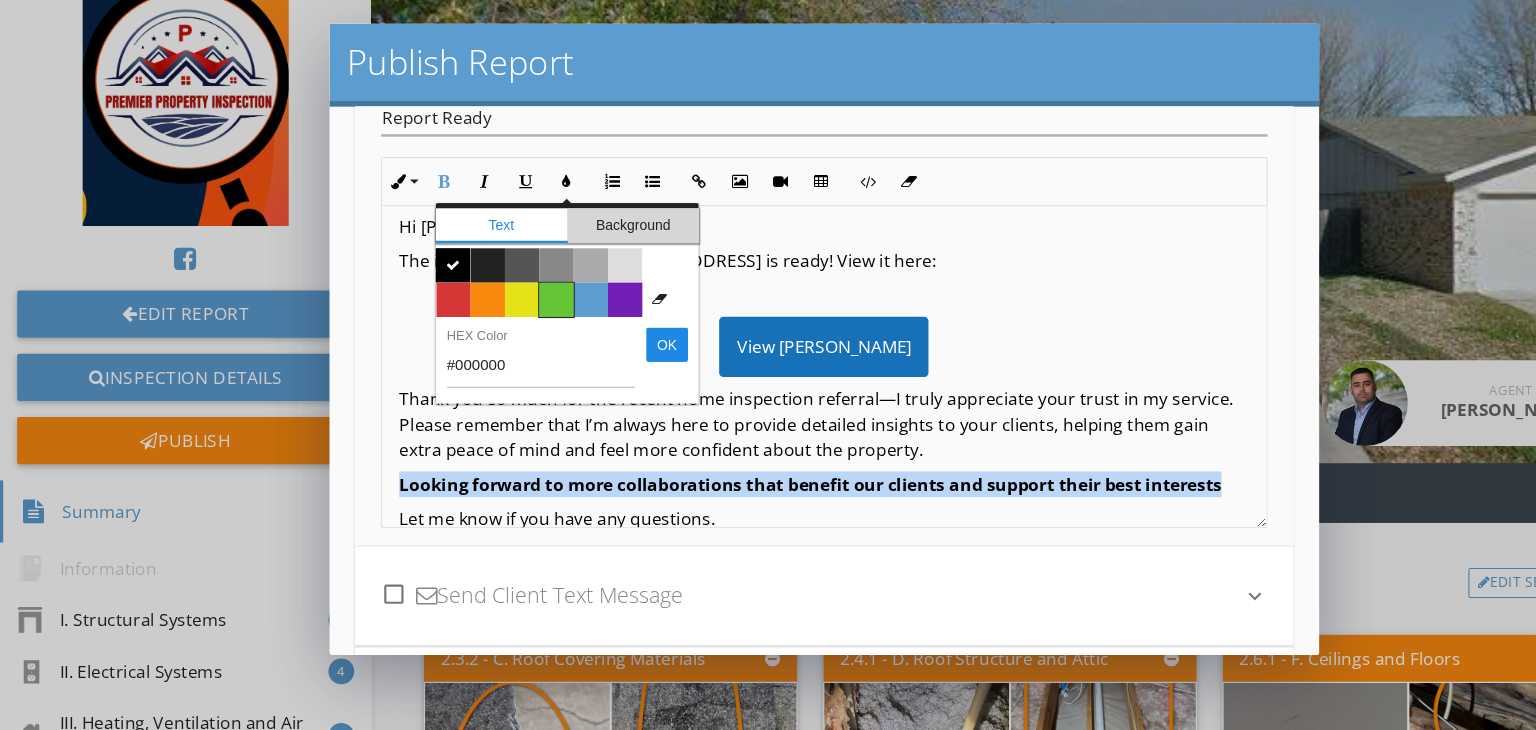 drag, startPoint x: 570, startPoint y: 259, endPoint x: 514, endPoint y: 321, distance: 83.546394 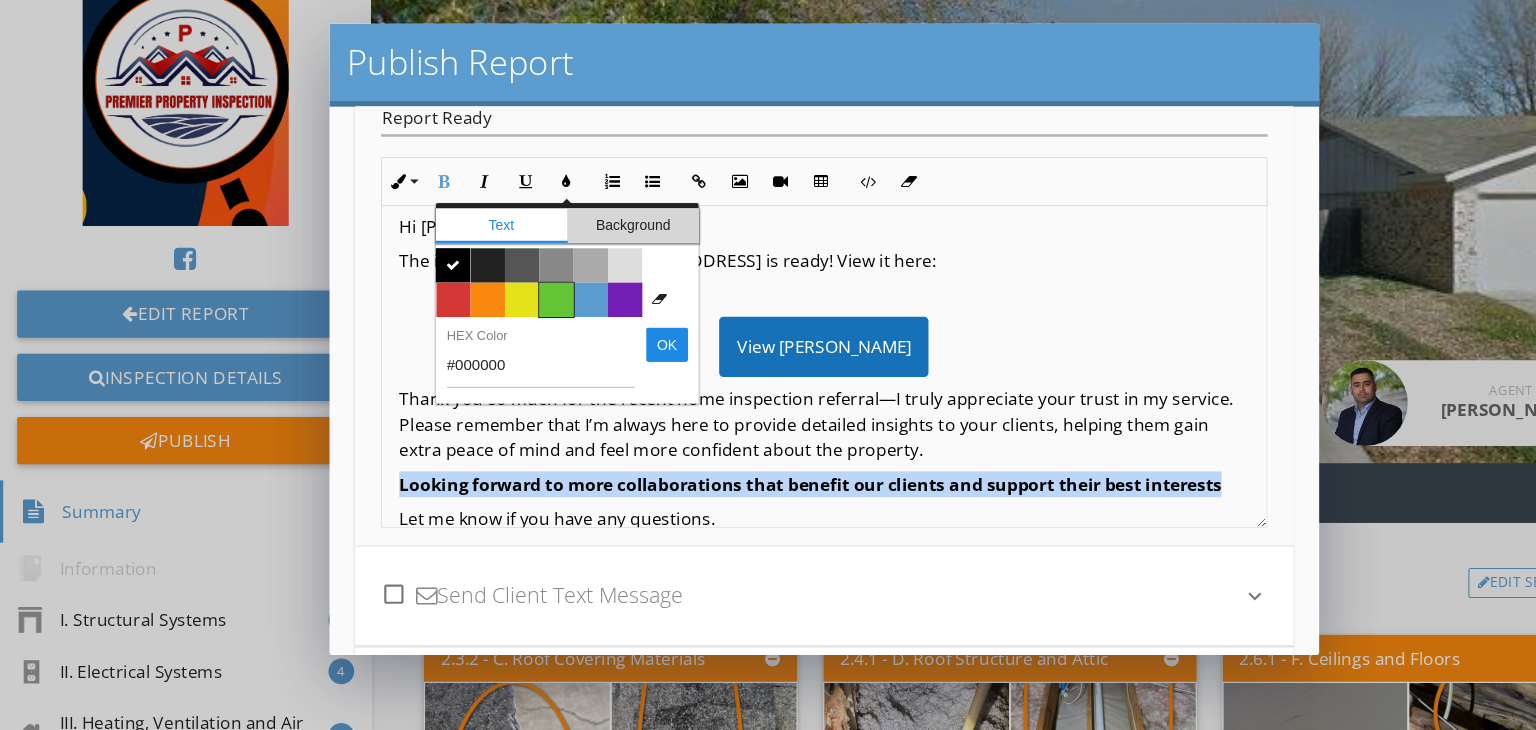 click on "Text Background Color #000000     Color #222222    Color #555555    Color #888888    Color #aaaaaa    Color #dddddd    Color #ffffff    Color #d53636    Color #f9890e    Color #e5e318    Color #65c635    Color #5c9ccf    Color #731eb5    Clear Formatting Color #000000    Color #222222    Color #555555    Color #888888    Color #aaaaaa    Color #dddddd    Color #ffffff    Color #d53636    Color #f9890e    Color #e5e318    Color #65c635    Color #5c9ccf    Color #731eb5    Clear Formatting #000000 HEX Color OK" at bounding box center [528, 331] 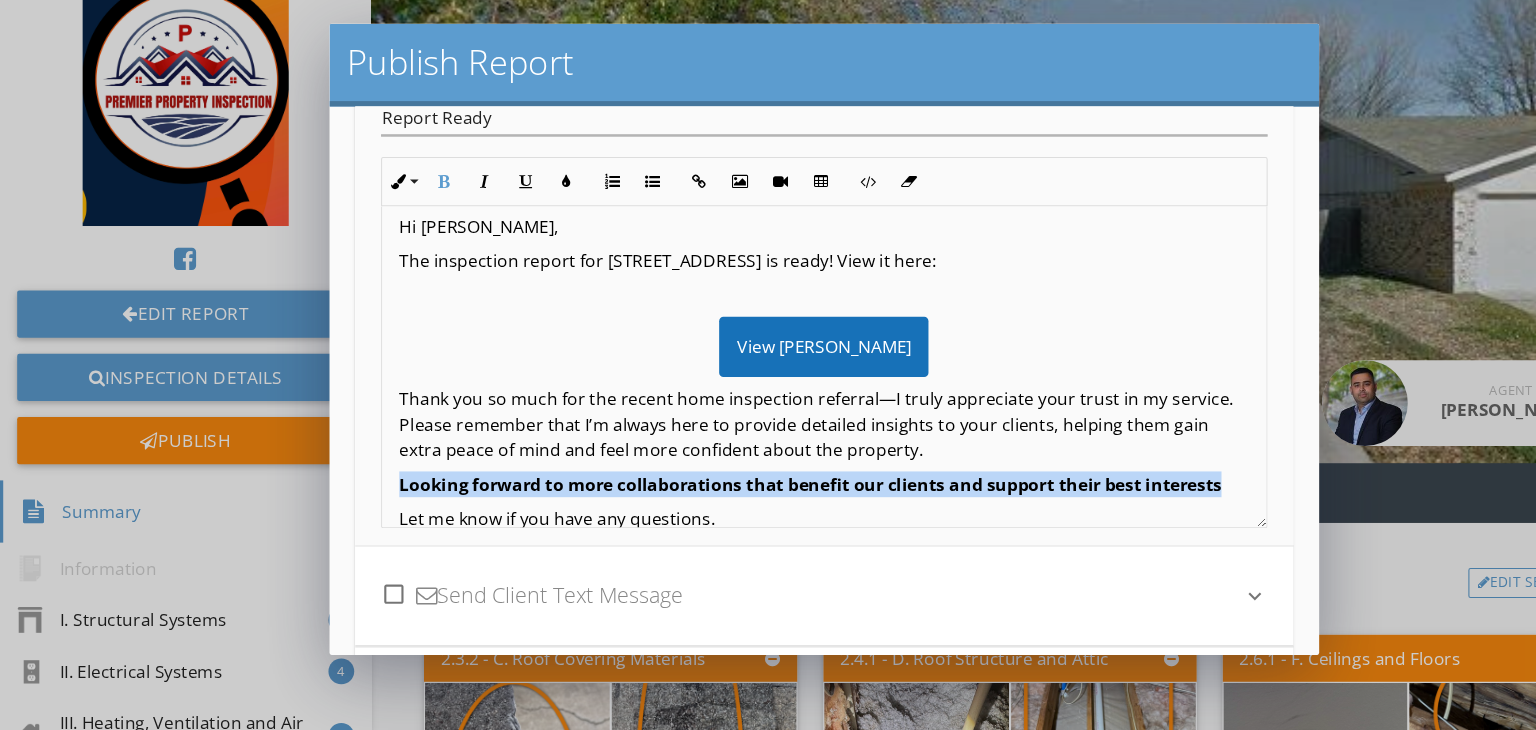 click on "Looking forward to more collaborations that benefit our clients and support their best interests" at bounding box center (755, 500) 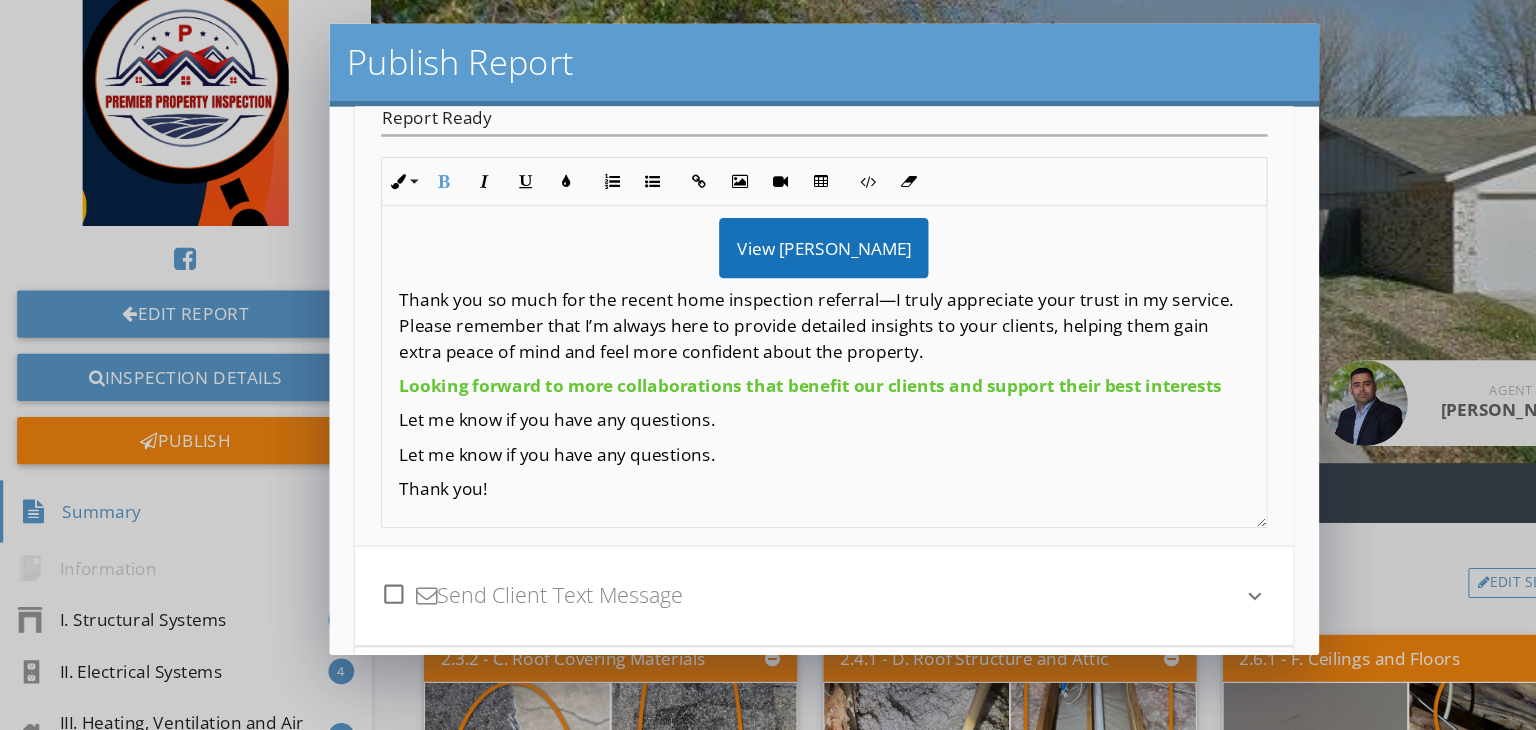 scroll, scrollTop: 132, scrollLeft: 0, axis: vertical 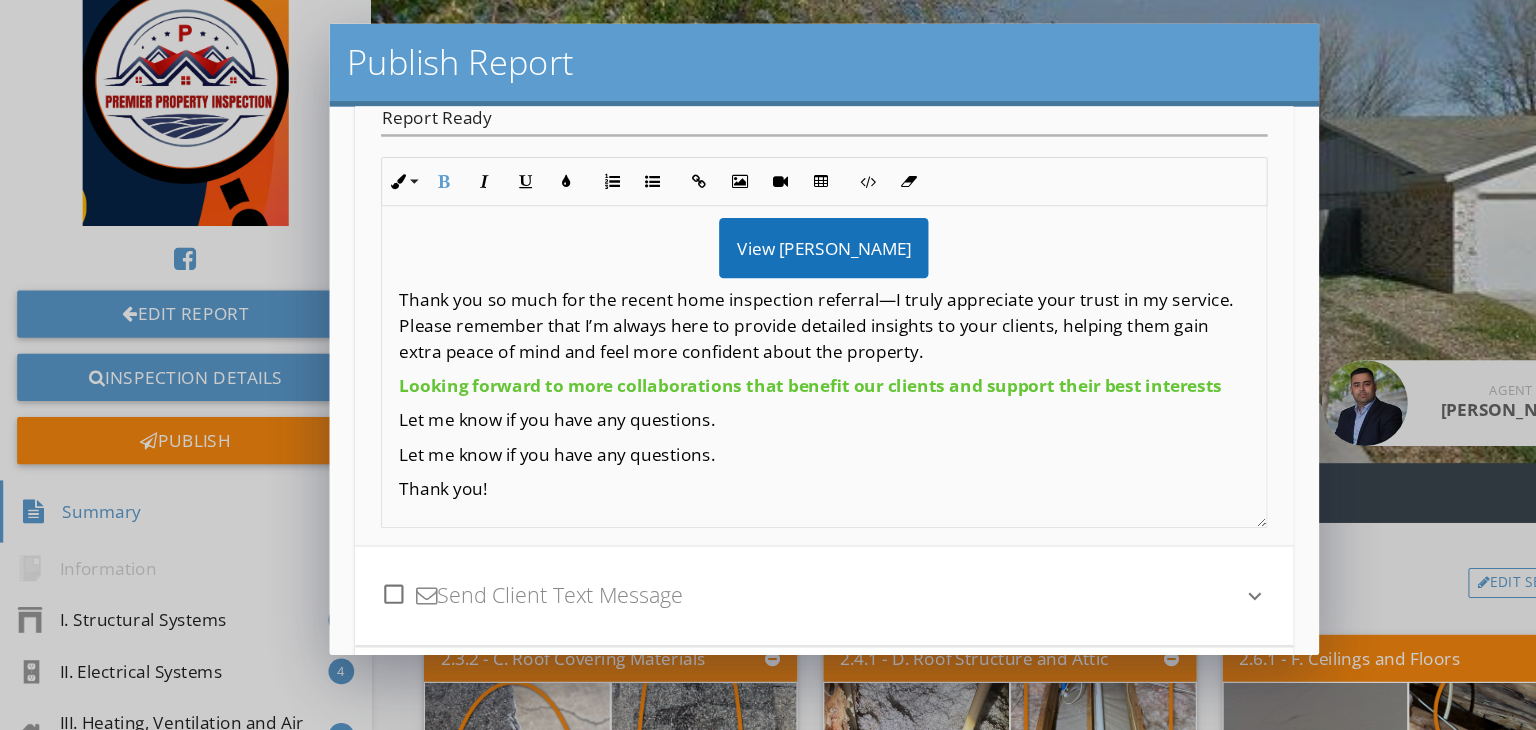 click on "Let me know if you have any questions." at bounding box center (768, 440) 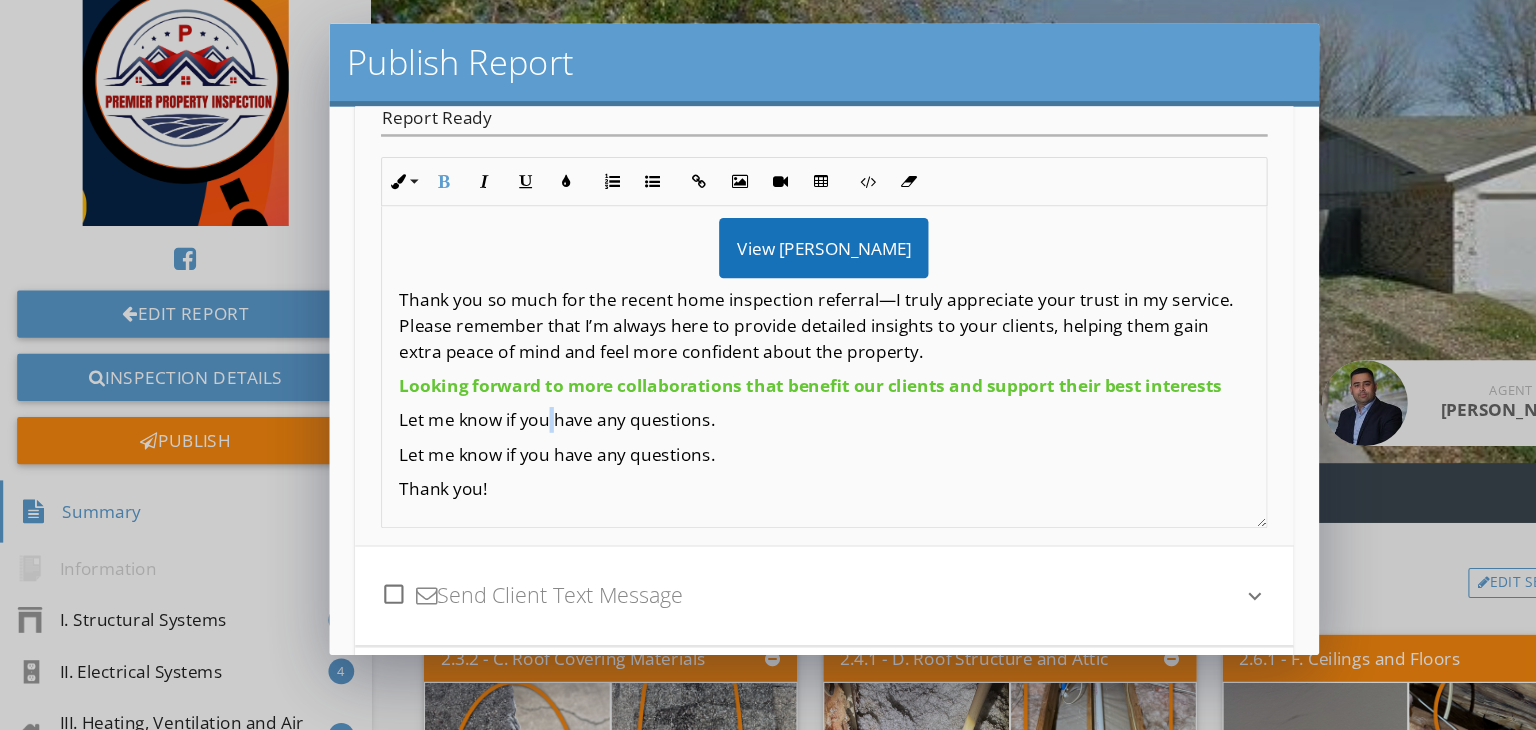 click on "Let me know if you have any questions." at bounding box center (768, 440) 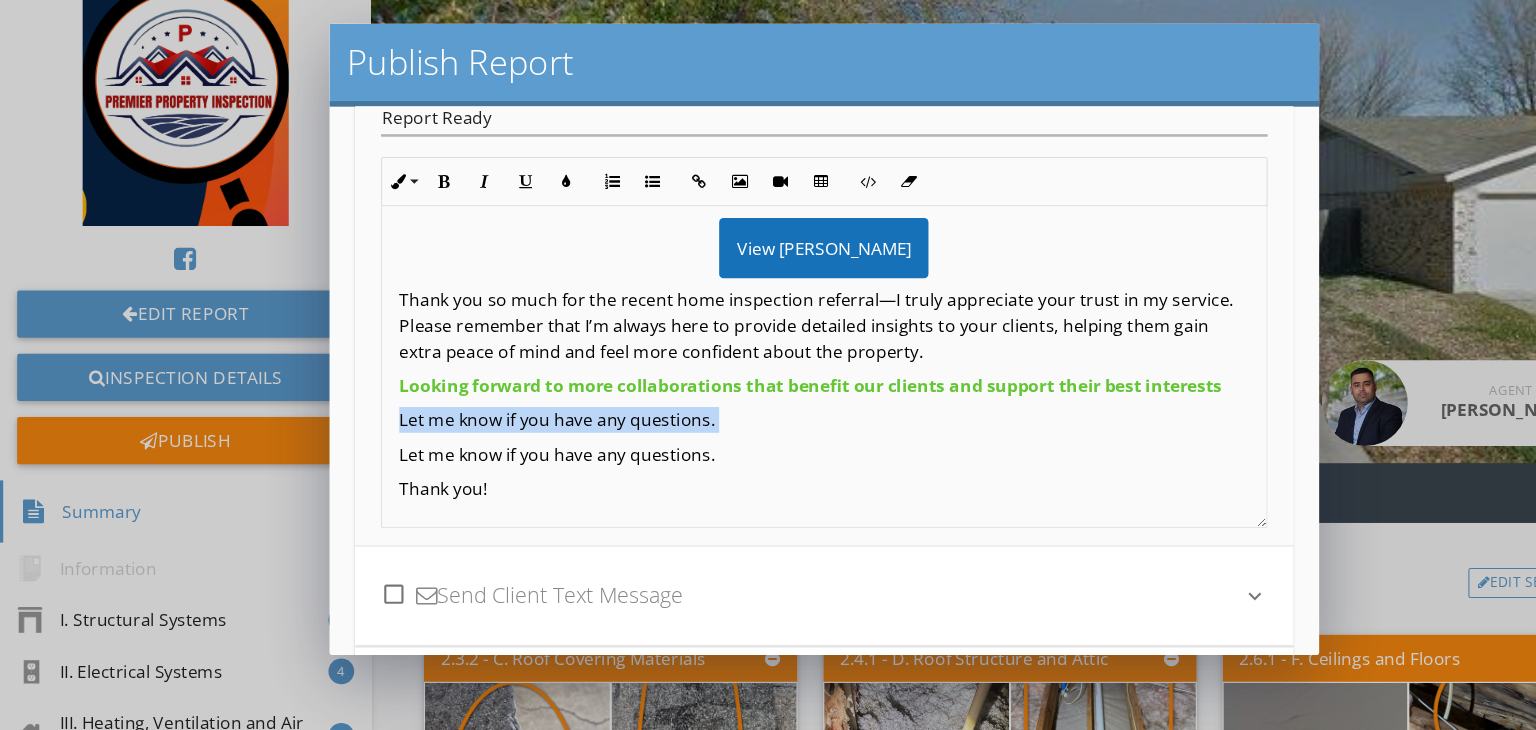 click on "Let me know if you have any questions." at bounding box center (768, 440) 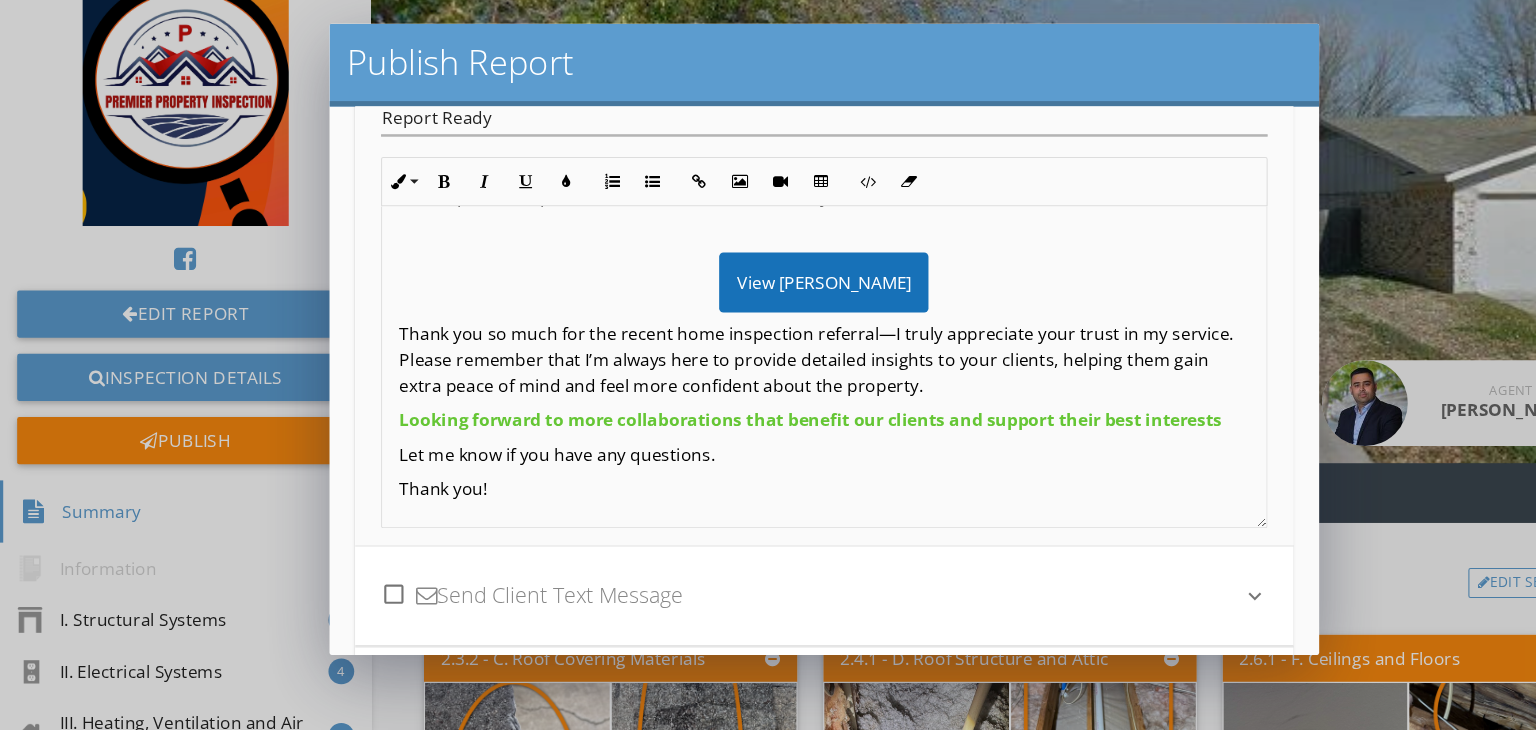 scroll, scrollTop: 100, scrollLeft: 0, axis: vertical 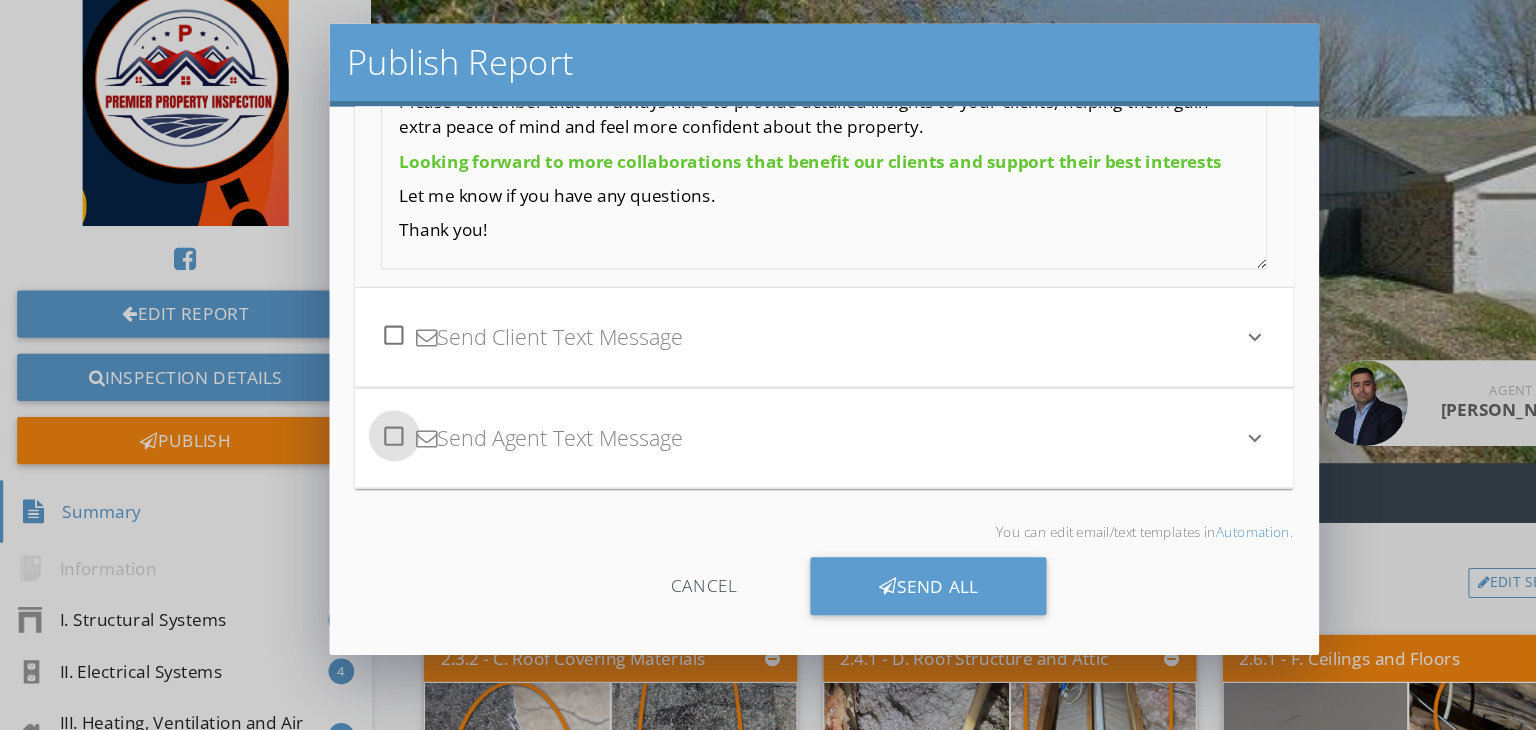 click at bounding box center (367, 455) 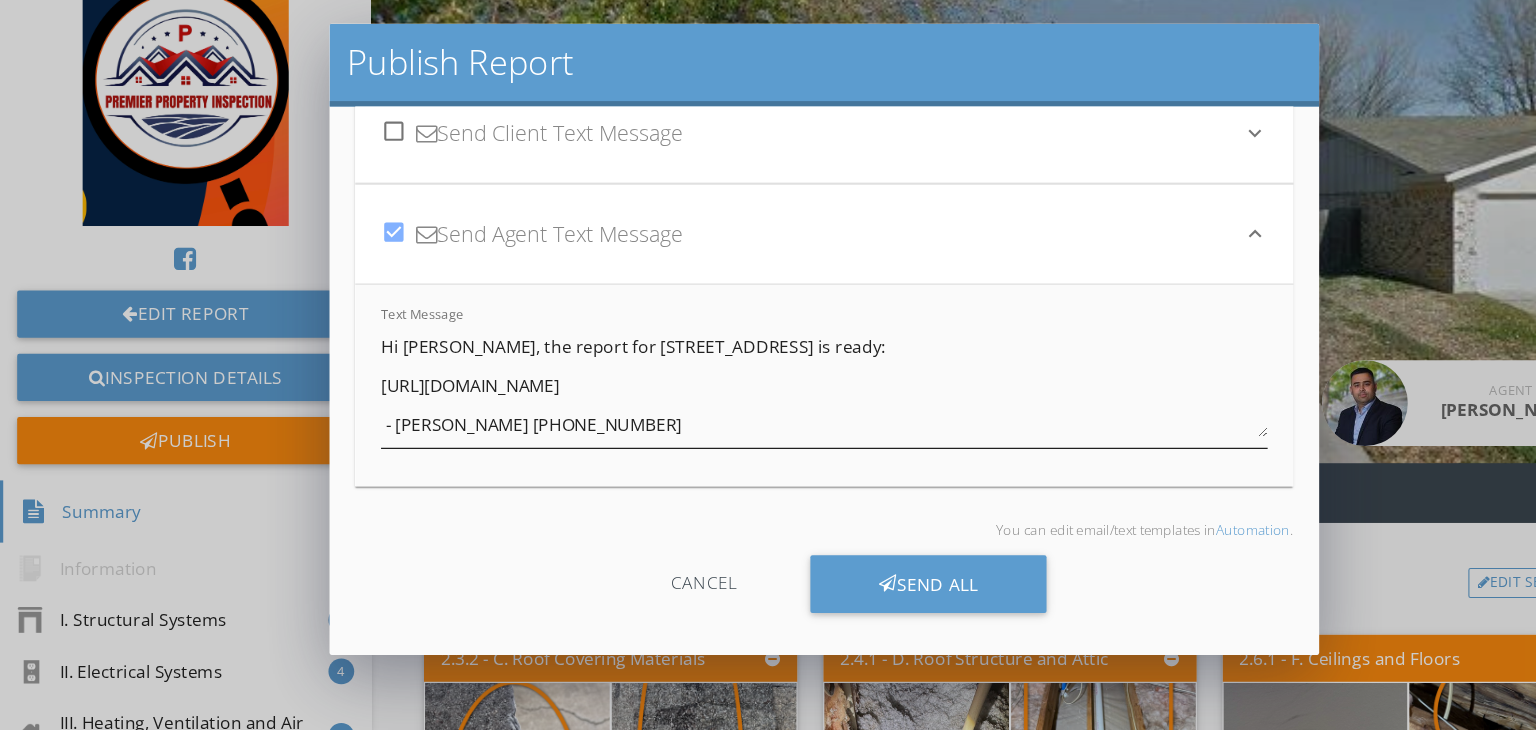 scroll, scrollTop: 247, scrollLeft: 0, axis: vertical 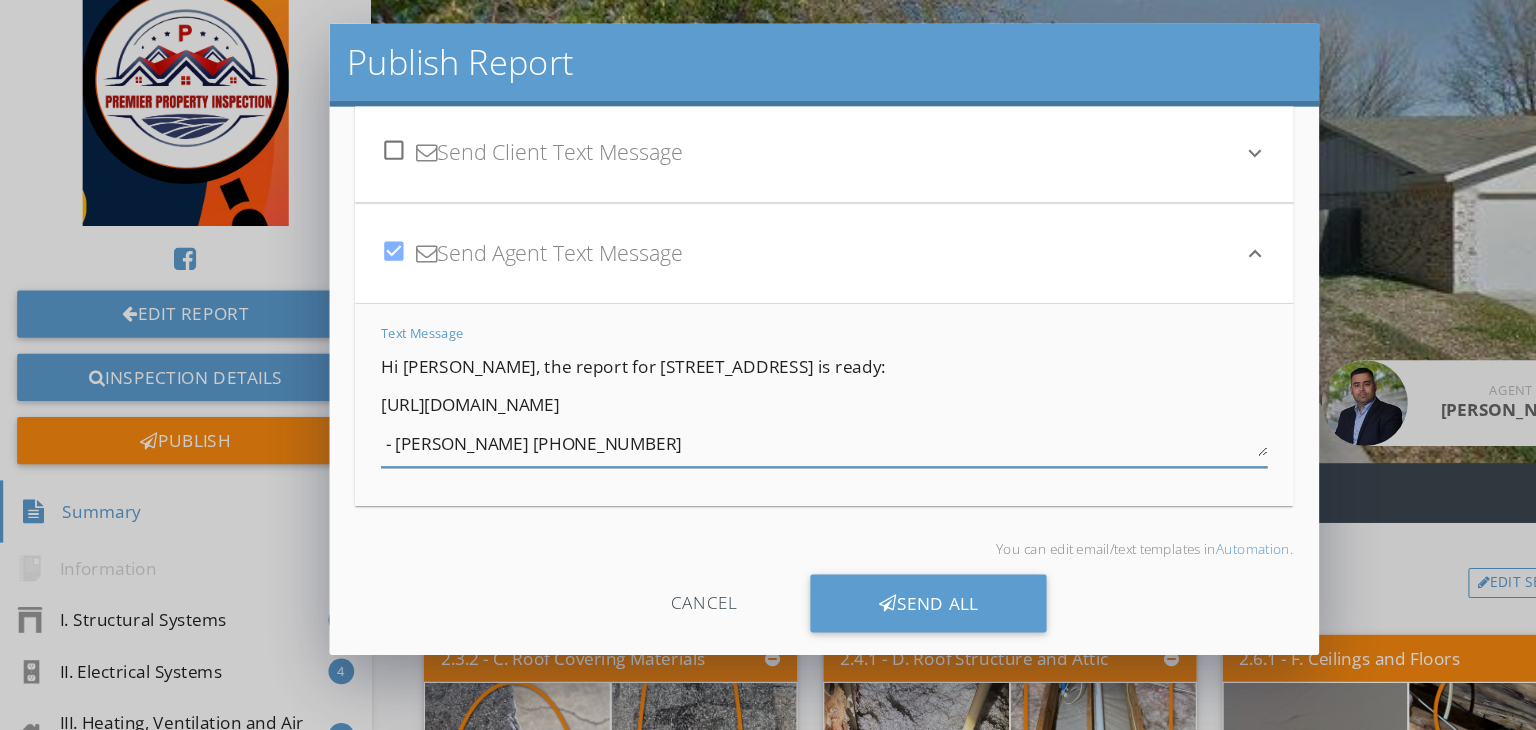 click on "Hi Santosh, the report for 2305 Hollybush Ln is ready:
https://app.spectora.com/u/Hi7mgNu
- Prem Baskota 573-355-0292" at bounding box center [768, 424] 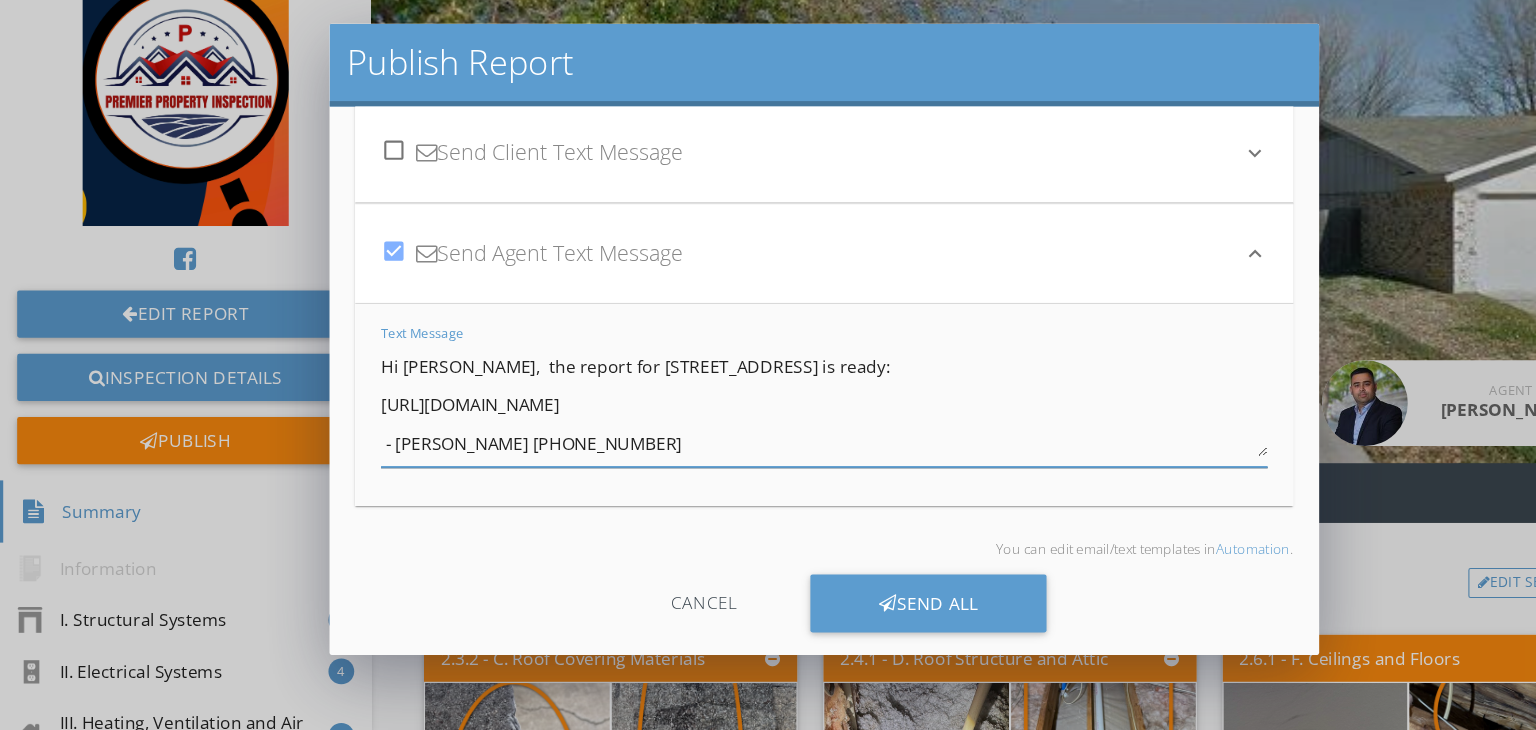 click on "Hi Santosh sir,  the report for 2305 Hollybush Ln is ready:
https://app.spectora.com/u/Hi7mgNu
- Prem Baskota 573-355-0292" at bounding box center [768, 424] 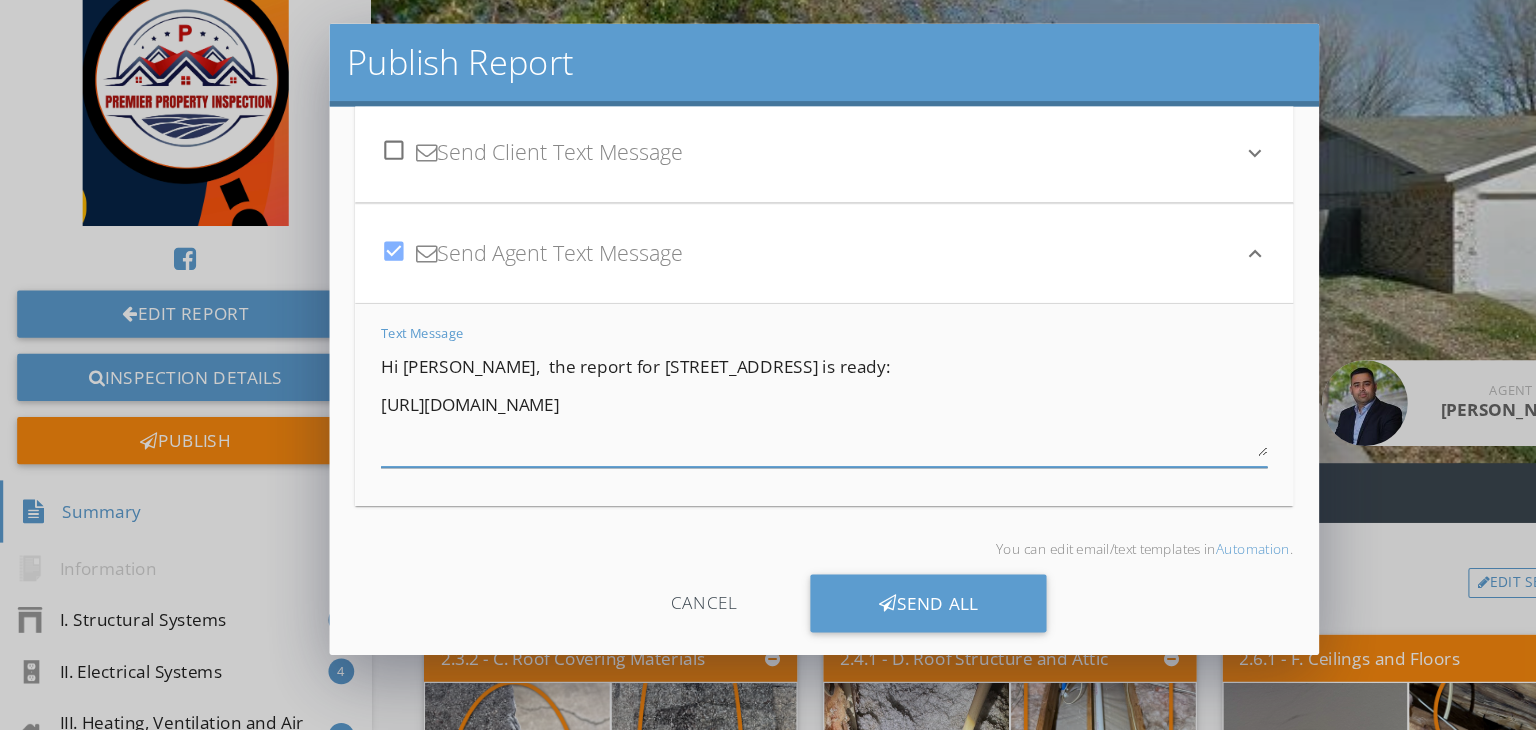 paste on "Thank you so much for the recent home inspection referral—I truly appreciate your trust in my service. Please remember that I’m always here to provide detailed insights to your clients, helping them gain extra peace of mind and feel more confident about the property.
Looking forward to more collaborations that benefit our clients and support their best interests
Let me know if you have any questions." 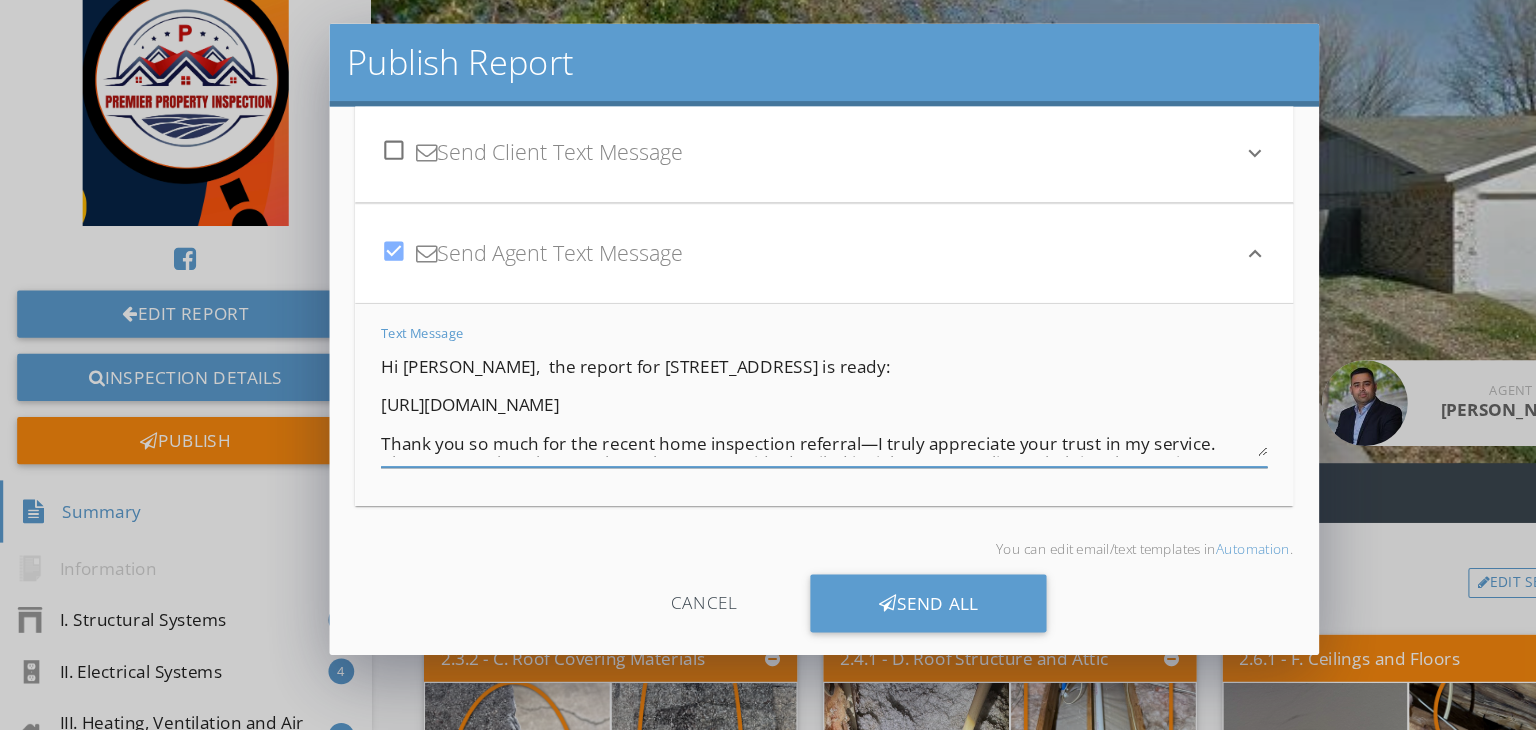 scroll, scrollTop: 106, scrollLeft: 0, axis: vertical 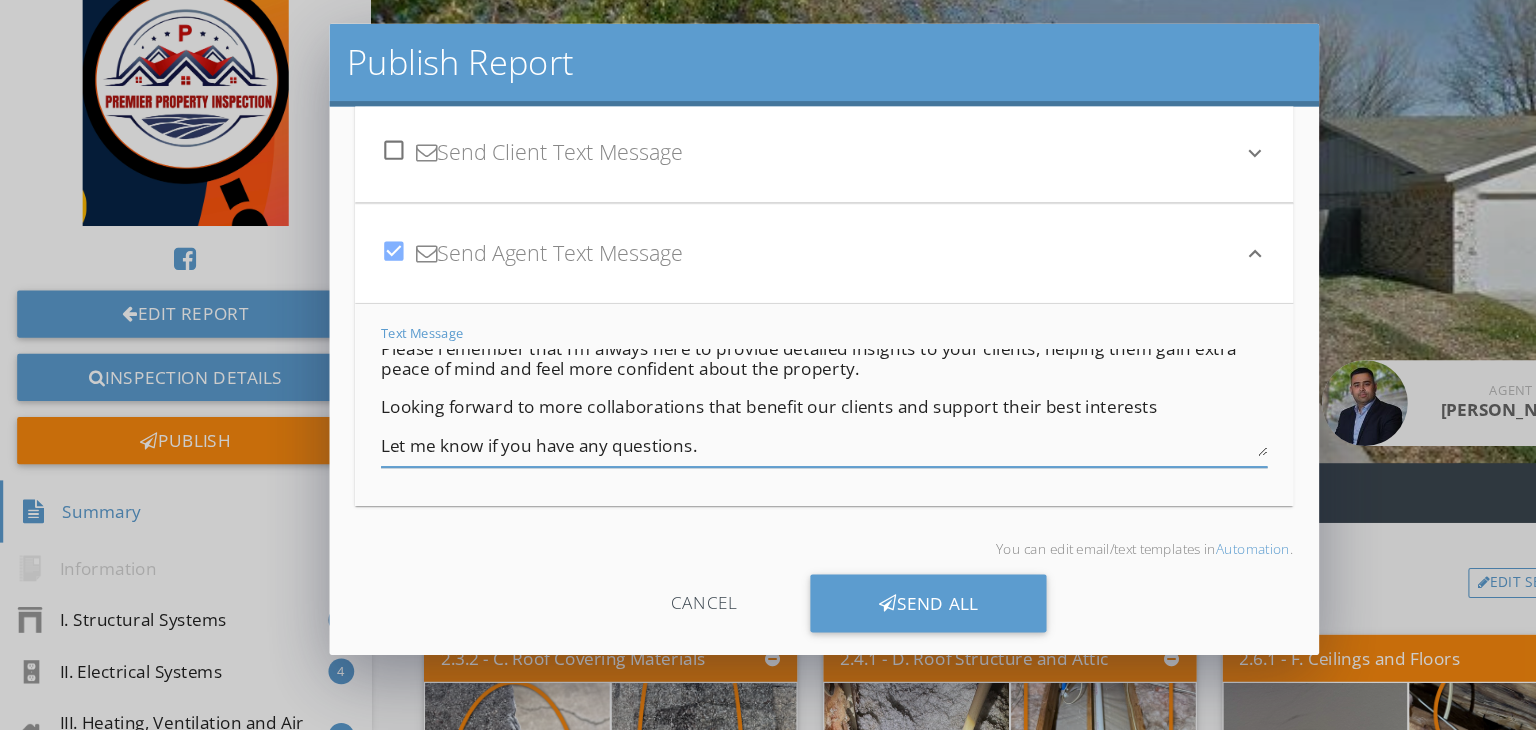 type on "Hi Santosh sir,  the report for 2305 Hollybush Ln is ready:
https://app.spectora.com/u/Hi7mgNu
Thank you so much for the recent home inspection referral—I truly appreciate your trust in my service. Please remember that I’m always here to provide detailed insights to your clients, helping them gain extra peace of mind and feel more confident about the property.
Looking forward to more collaborations that benefit our clients and support their best interests
Let me know if you have any questions.
- Prem Baskota 573-355-0292" 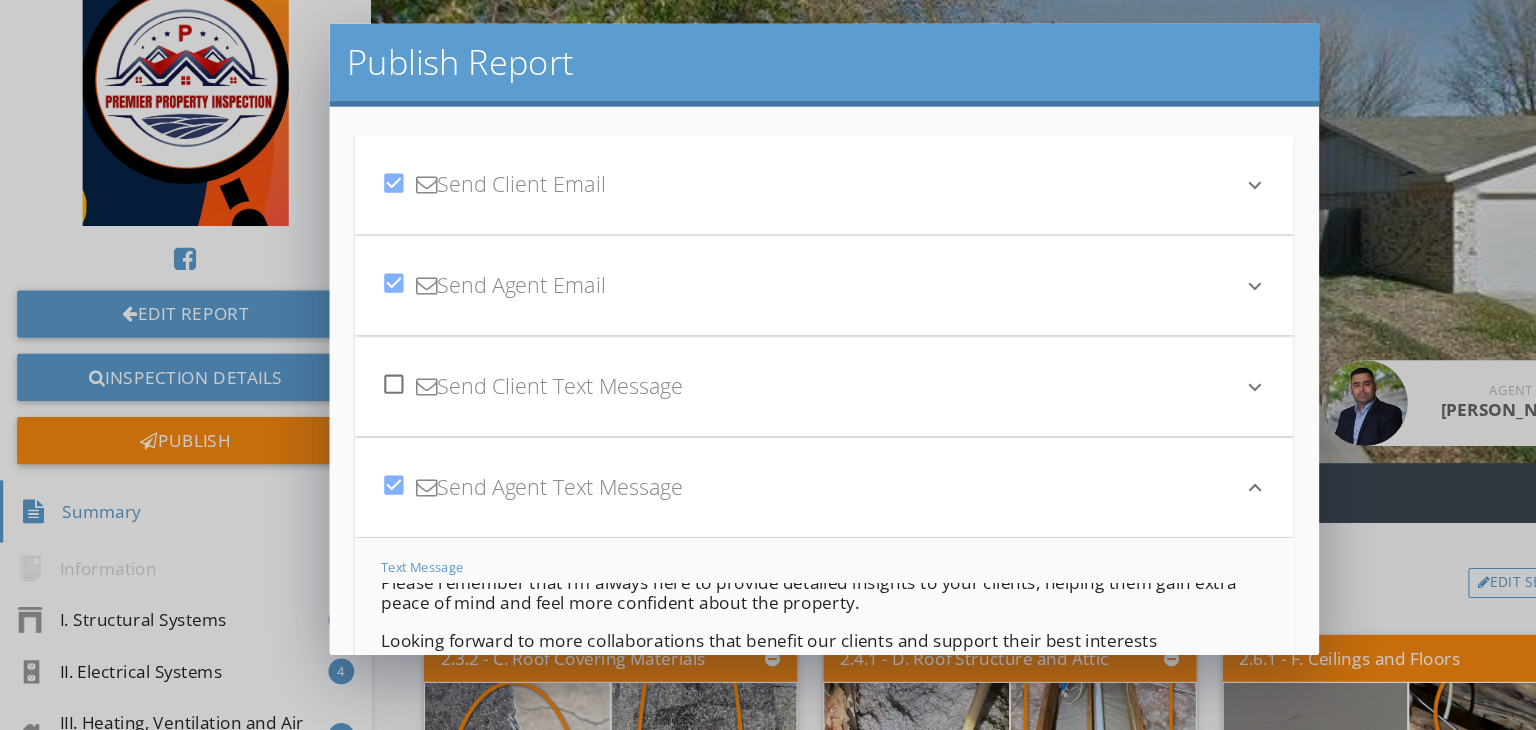 scroll, scrollTop: 0, scrollLeft: 0, axis: both 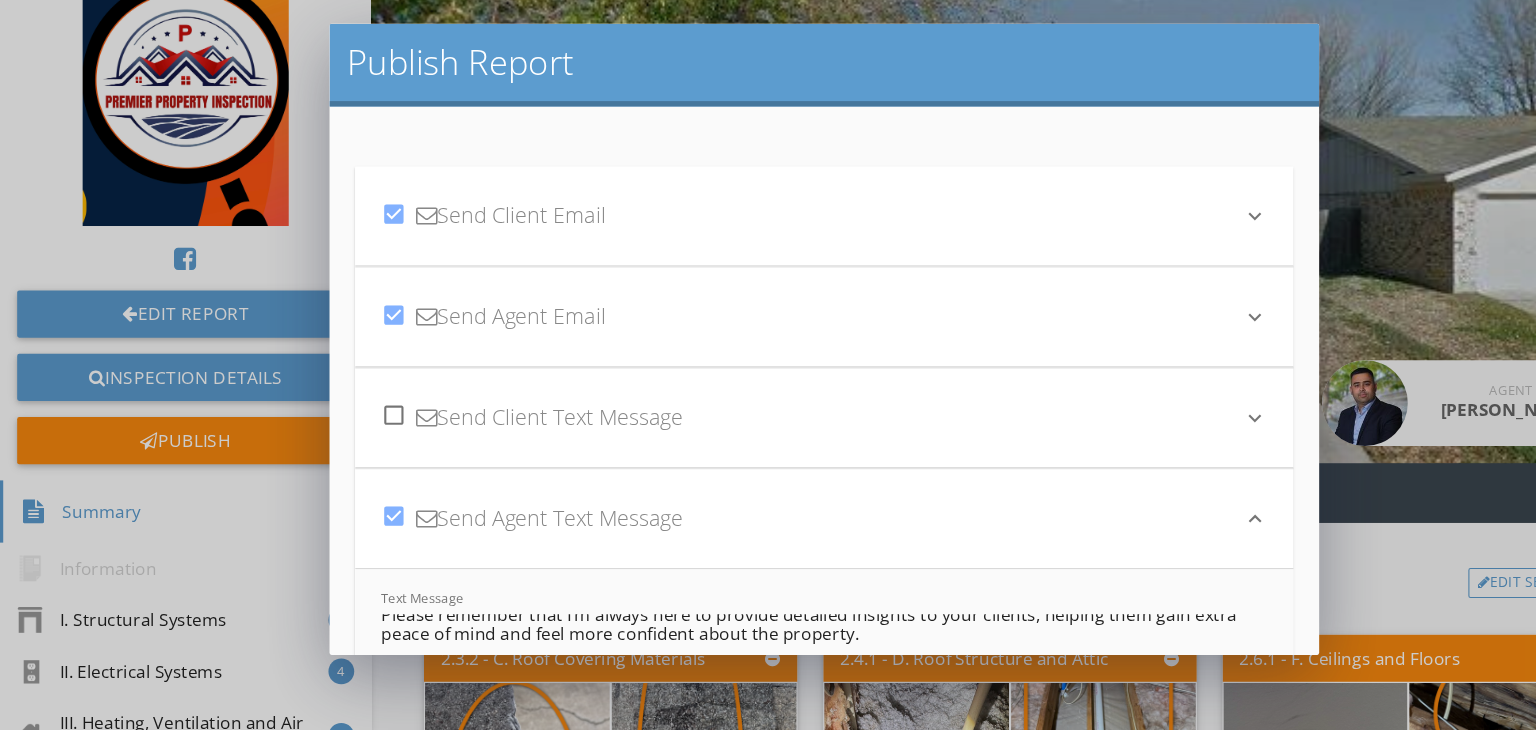 click on "keyboard_arrow_down" at bounding box center (1169, 250) 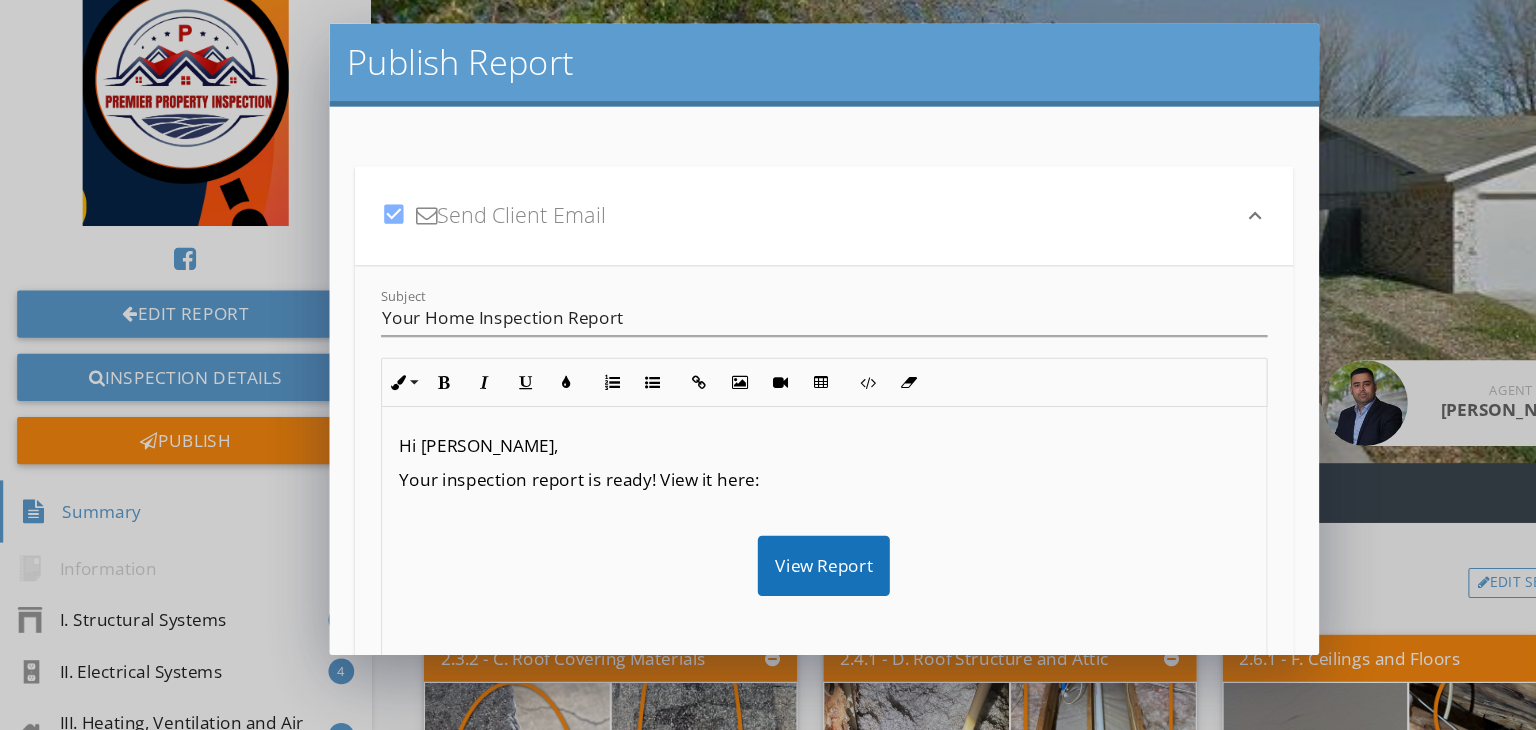 click on "Hi Pradip," at bounding box center (768, 464) 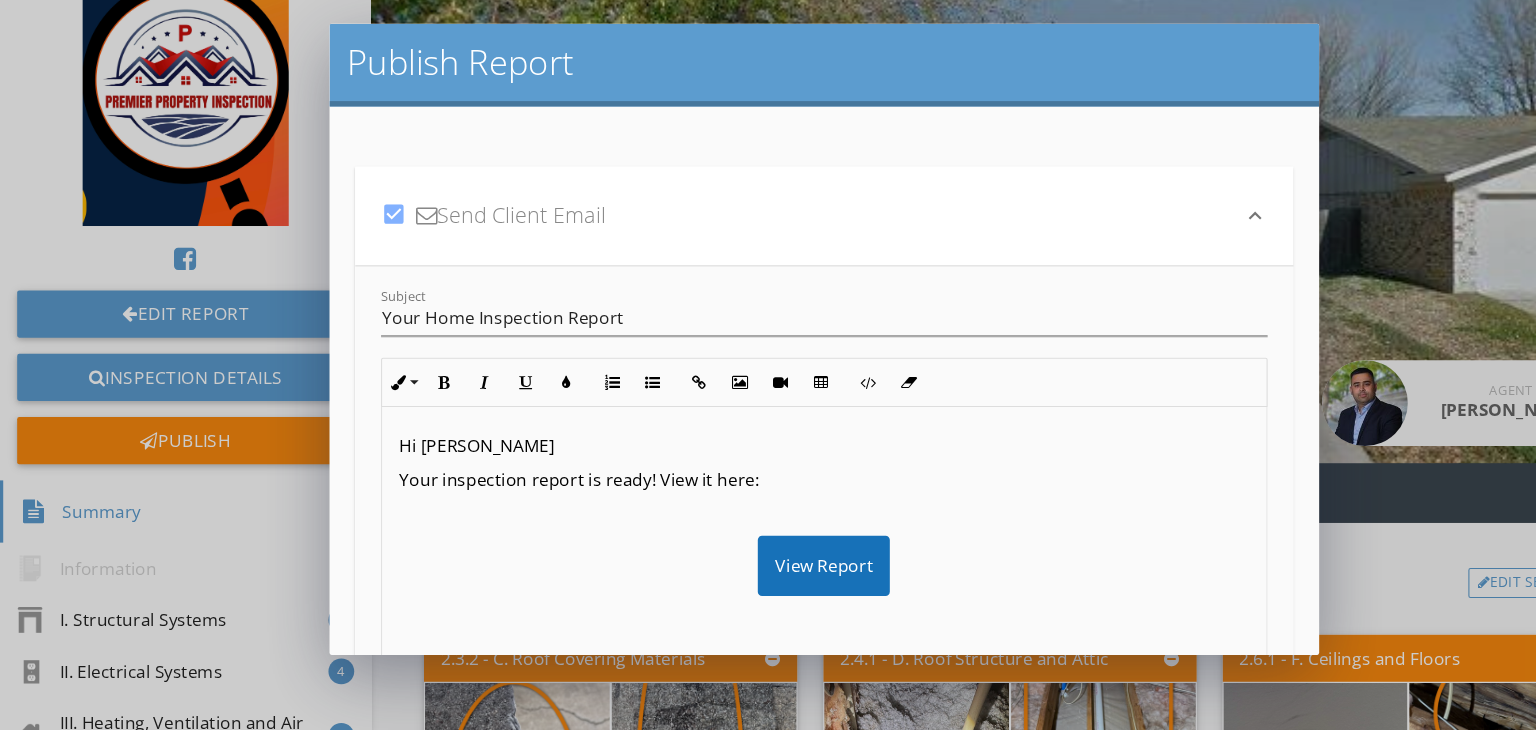 type 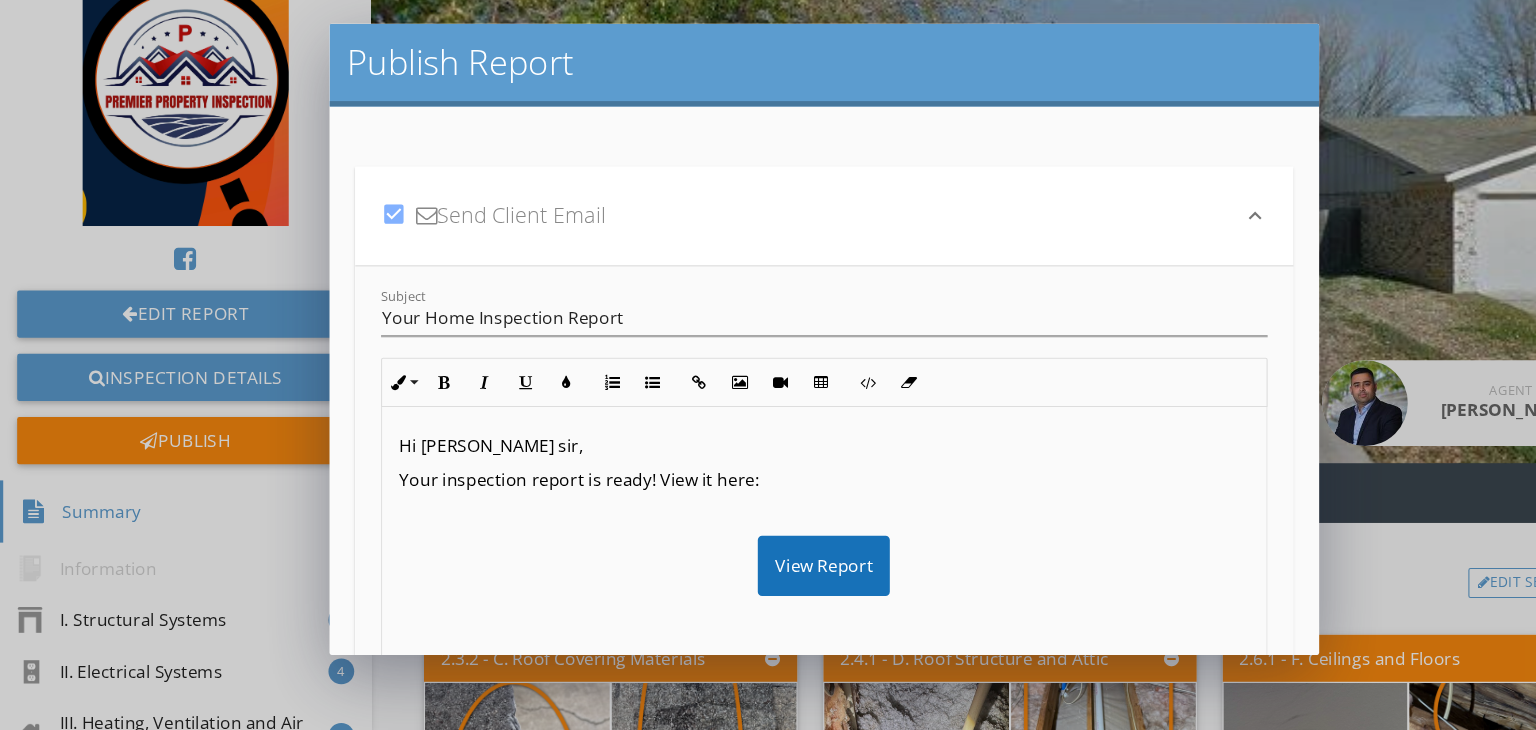 scroll, scrollTop: 92, scrollLeft: 0, axis: vertical 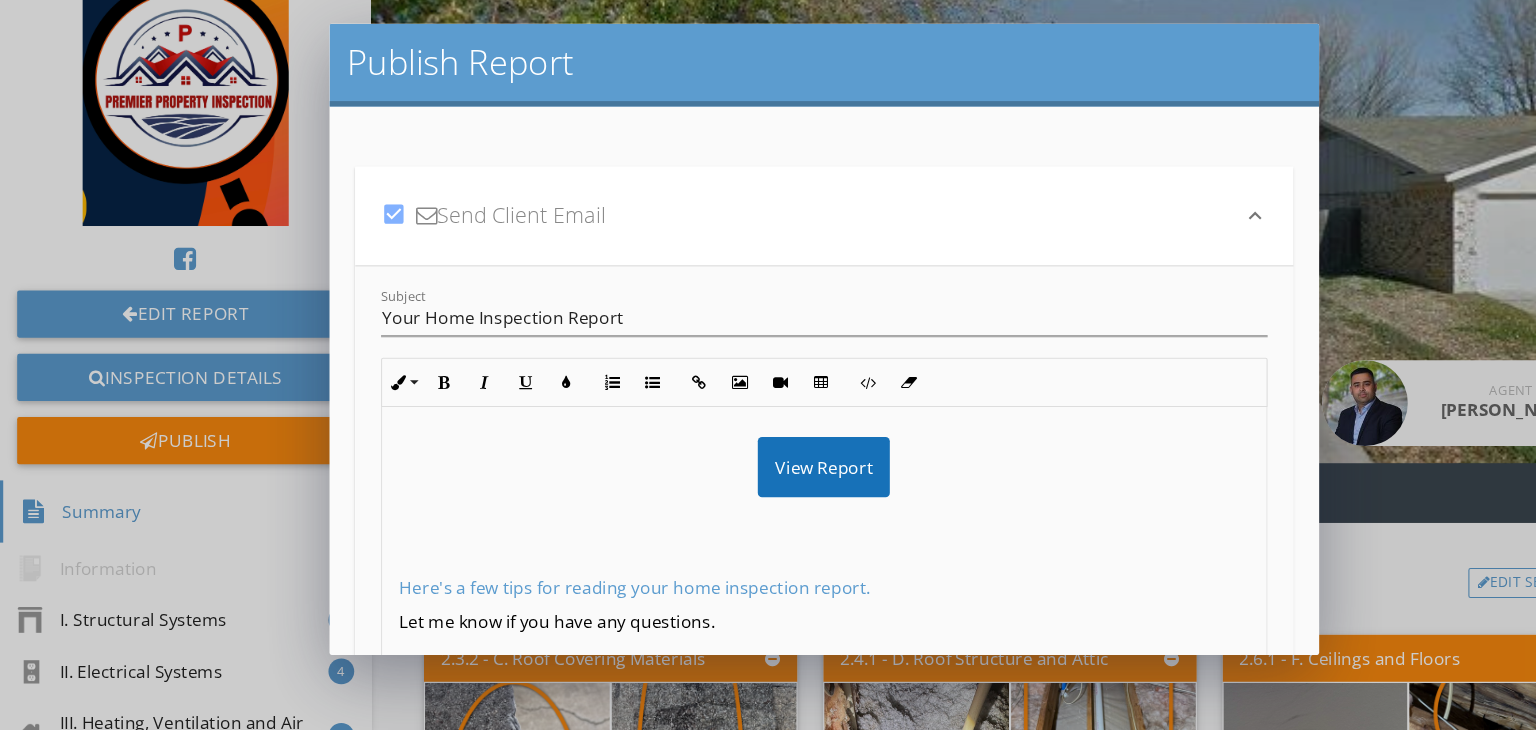 click at bounding box center [768, 564] 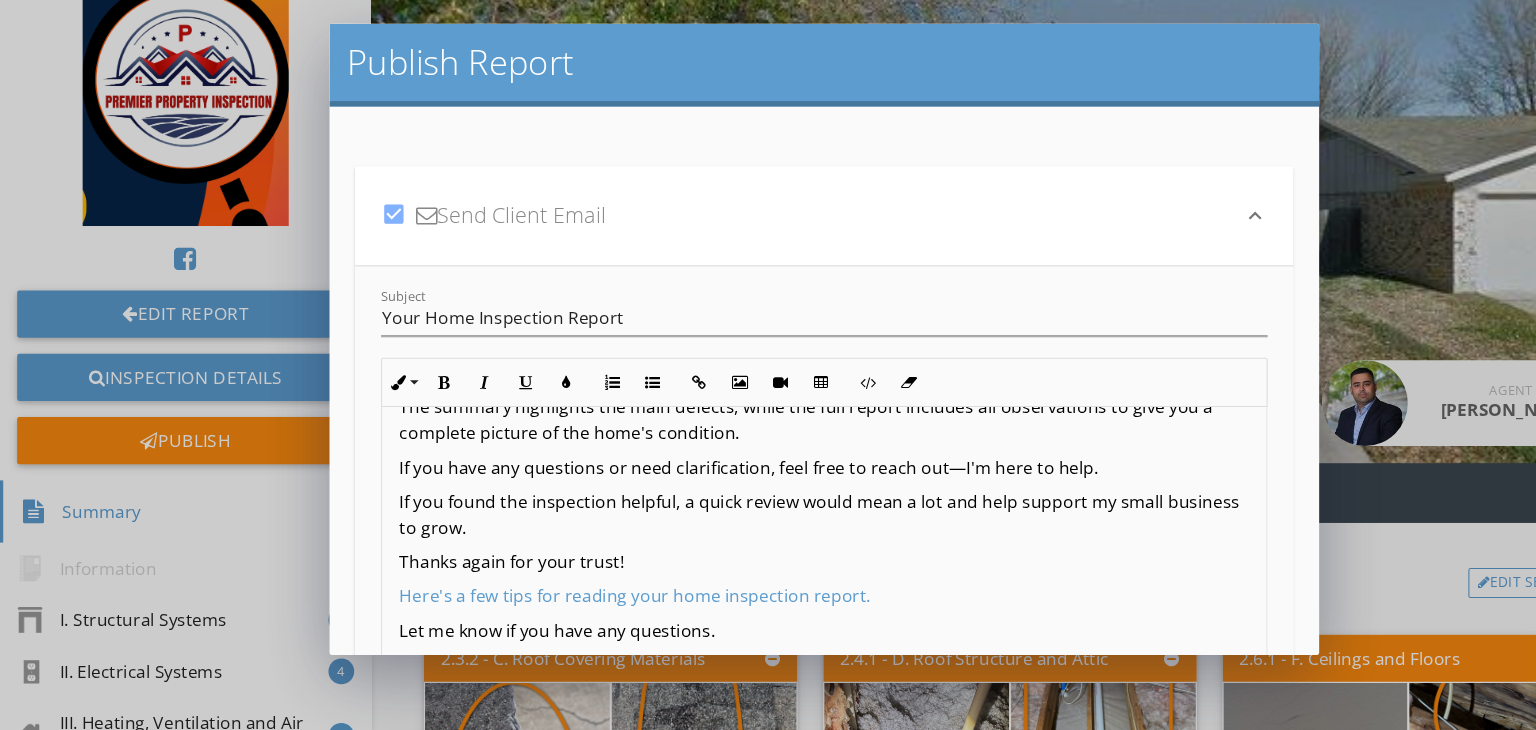 scroll, scrollTop: 292, scrollLeft: 0, axis: vertical 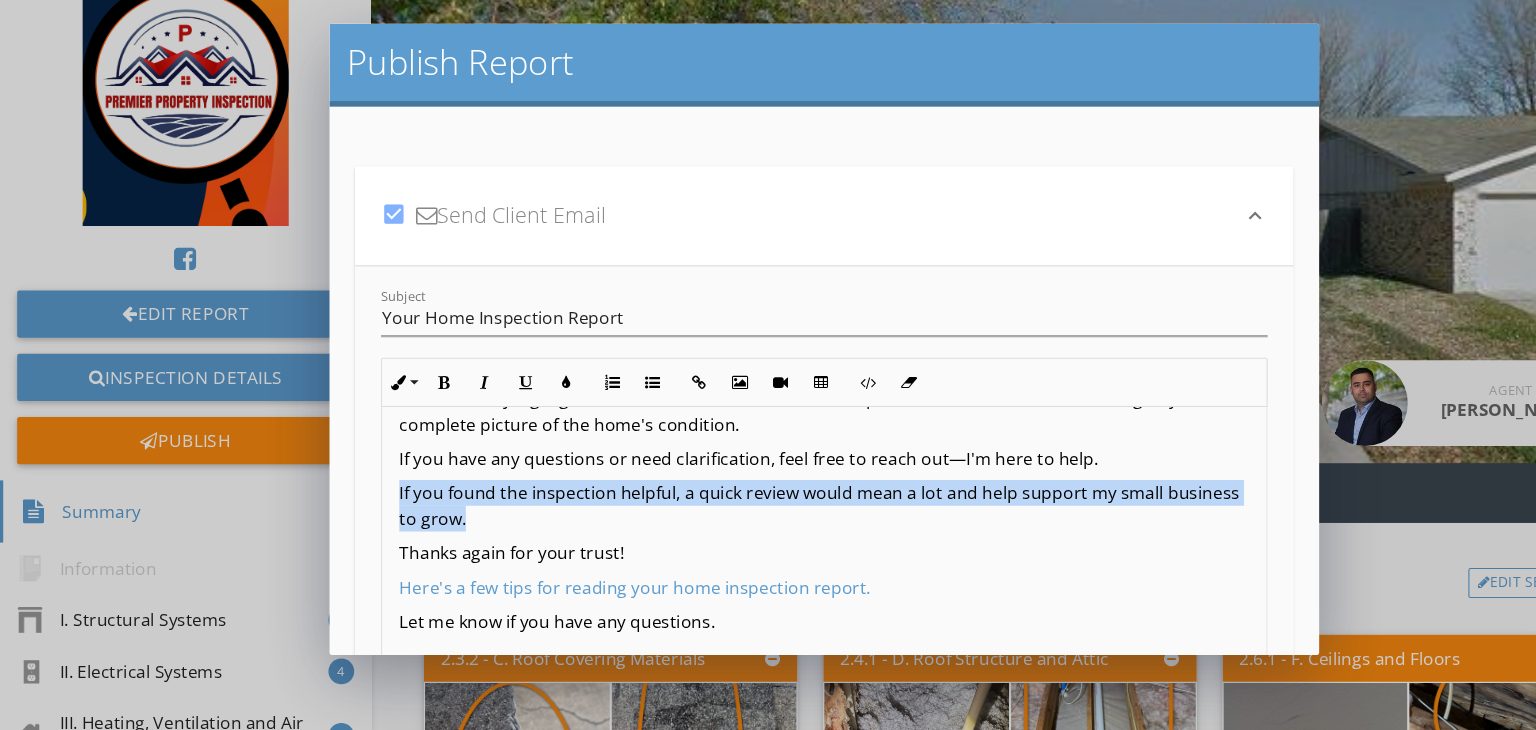 drag, startPoint x: 518, startPoint y: 533, endPoint x: 368, endPoint y: 498, distance: 154.02922 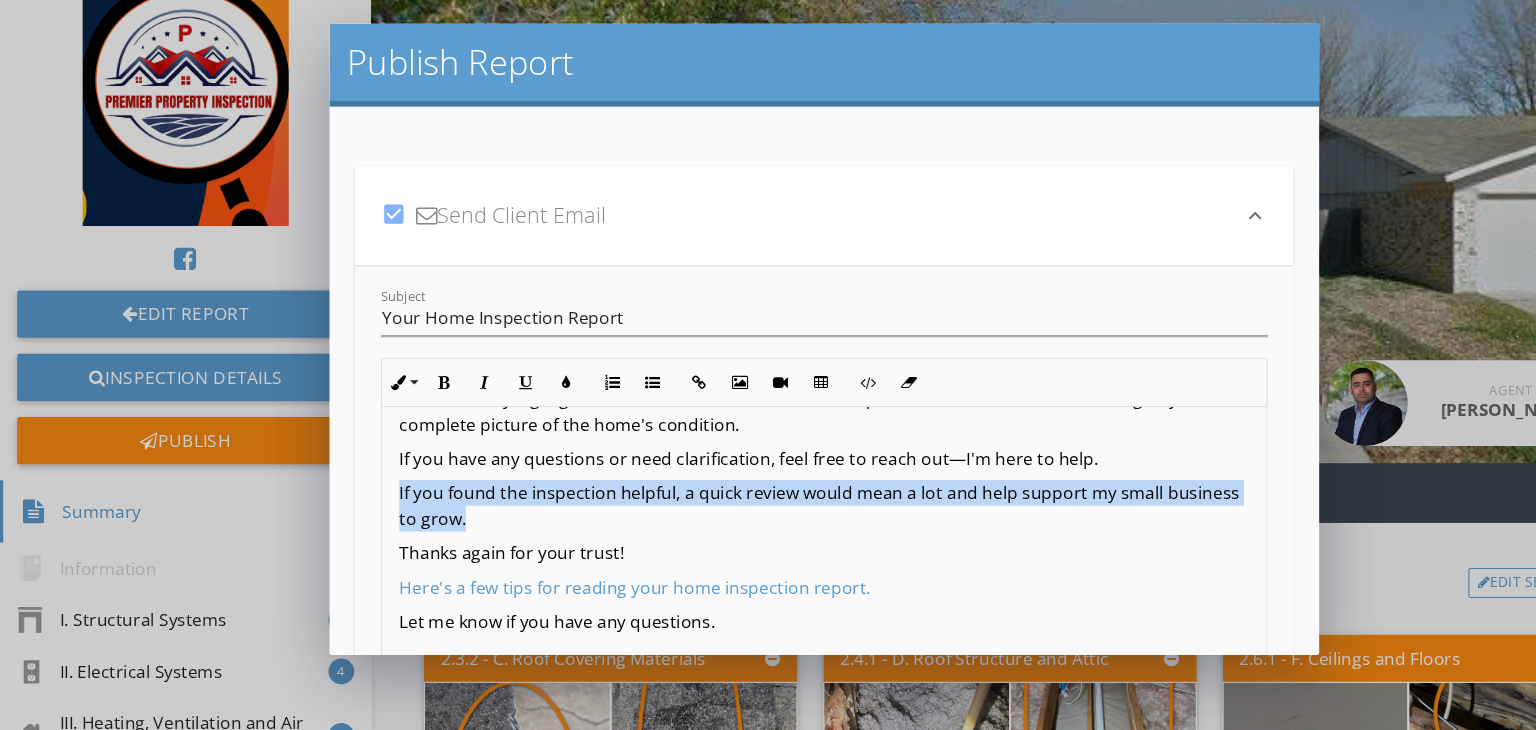 click on "Hi Pradip sir, Your inspection report is ready! View it here:   View Report   Thank you  again for the opportunity to inspect your future home. I've attached both the summary and full inspection report for your review.  The summary highlights the main defects, while the full report includes all observations to give you a complete picture of the home's condition. If you have any questions or need clarification, feel free to reach out—I'm here to help.  If you found the inspection helpful, a quick review would mean a lot and help support my small business to grow. Thanks again for your trust! Here's a few tips for reading your home inspection report. Let me know if you have any questions. Thank you!" at bounding box center (768, 432) 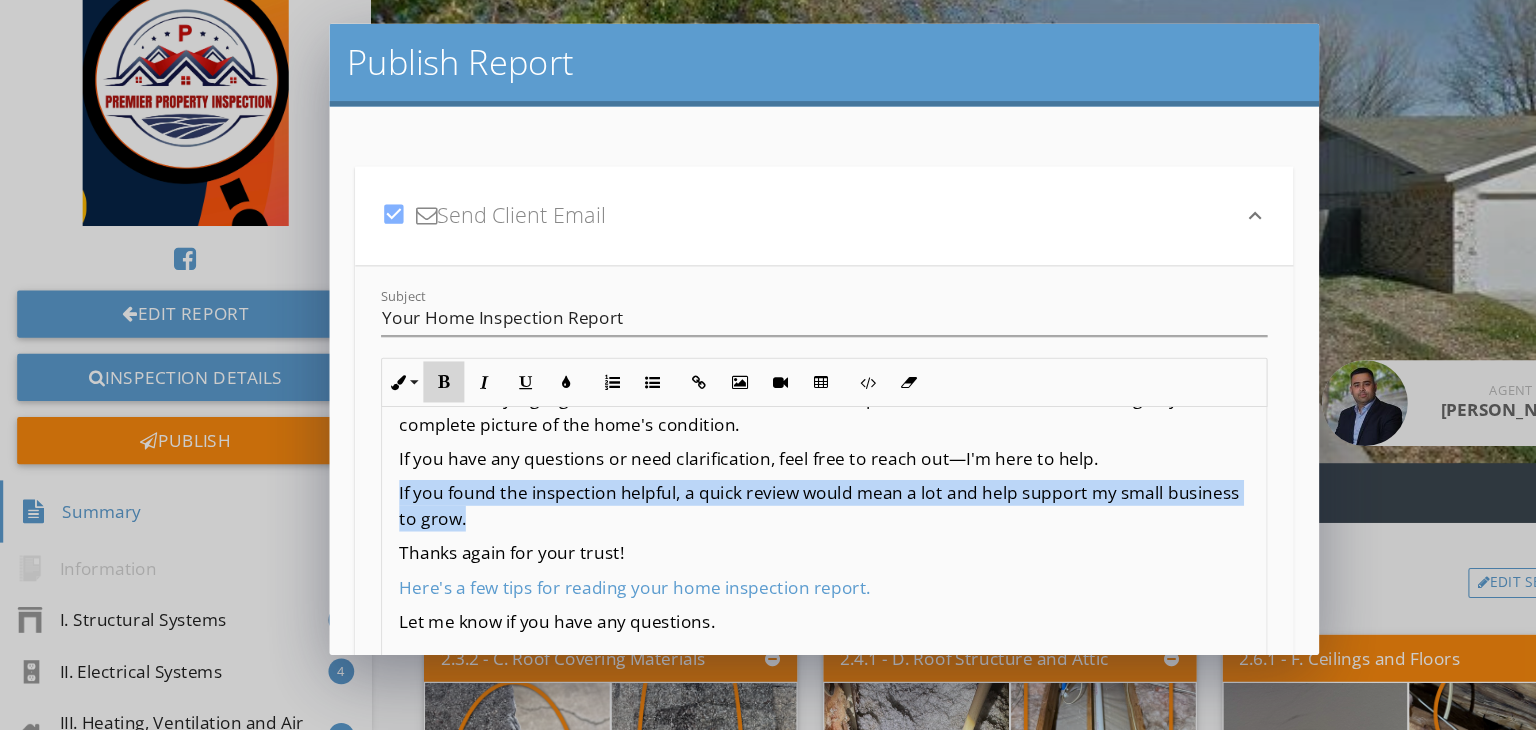 click at bounding box center (413, 405) 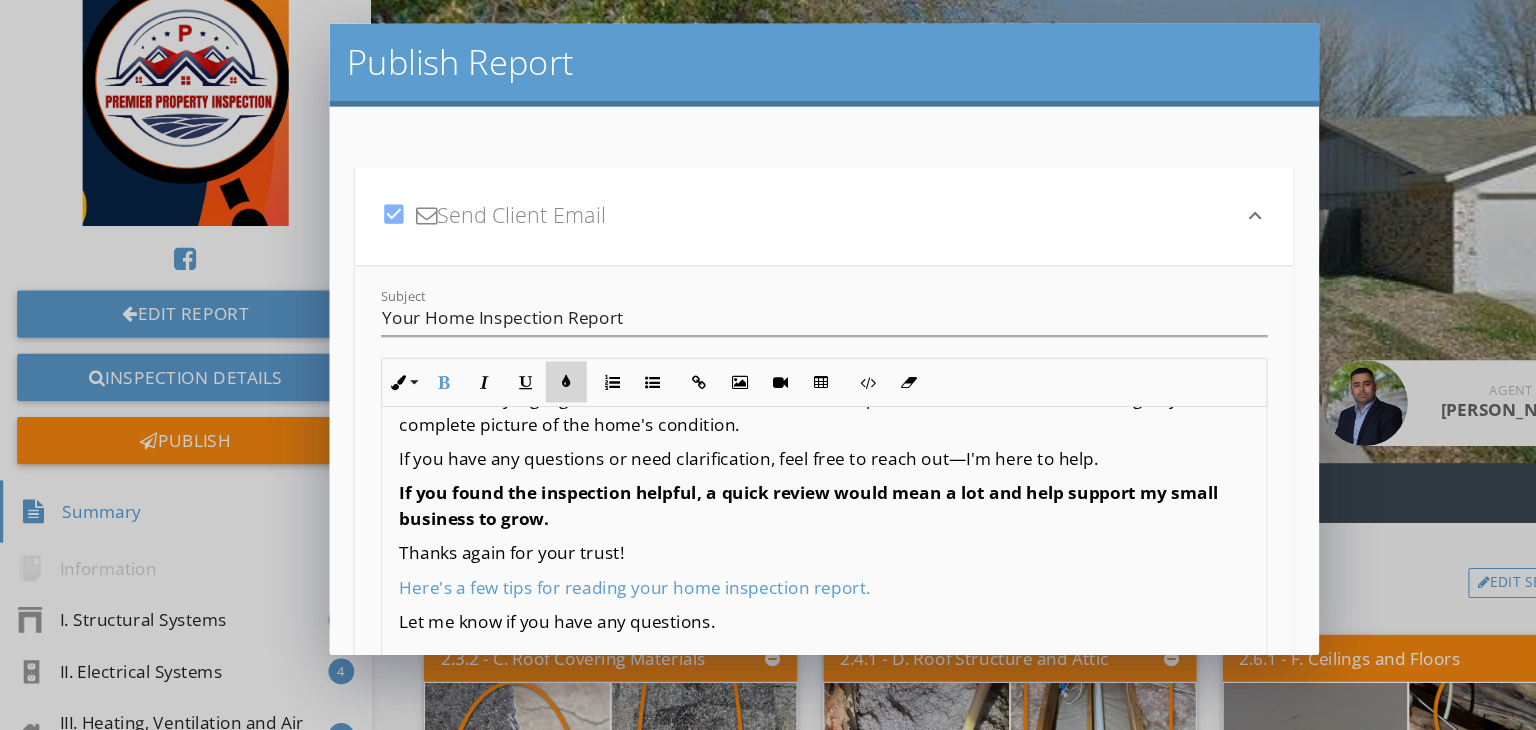 click at bounding box center [527, 405] 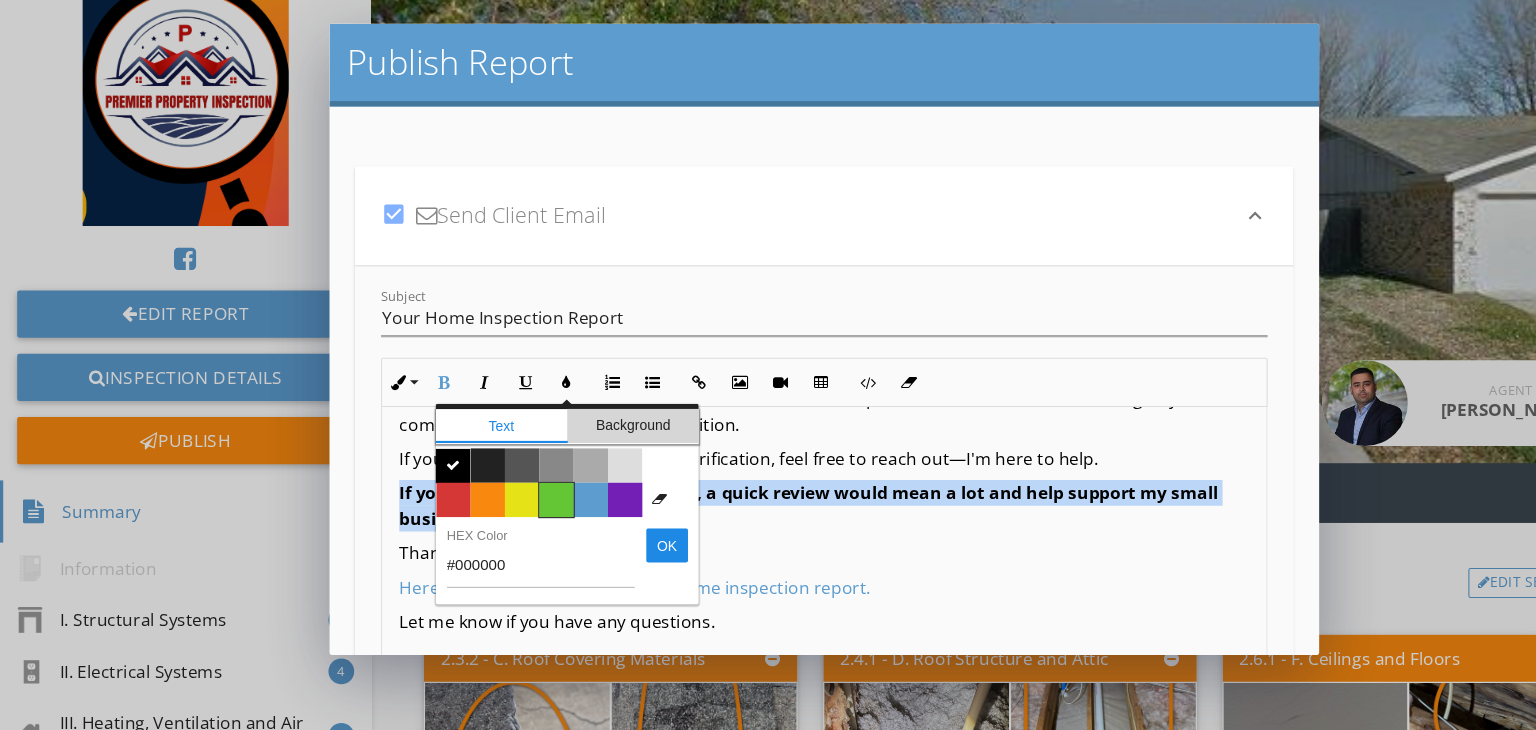 drag, startPoint x: 566, startPoint y: 445, endPoint x: 512, endPoint y: 514, distance: 87.61849 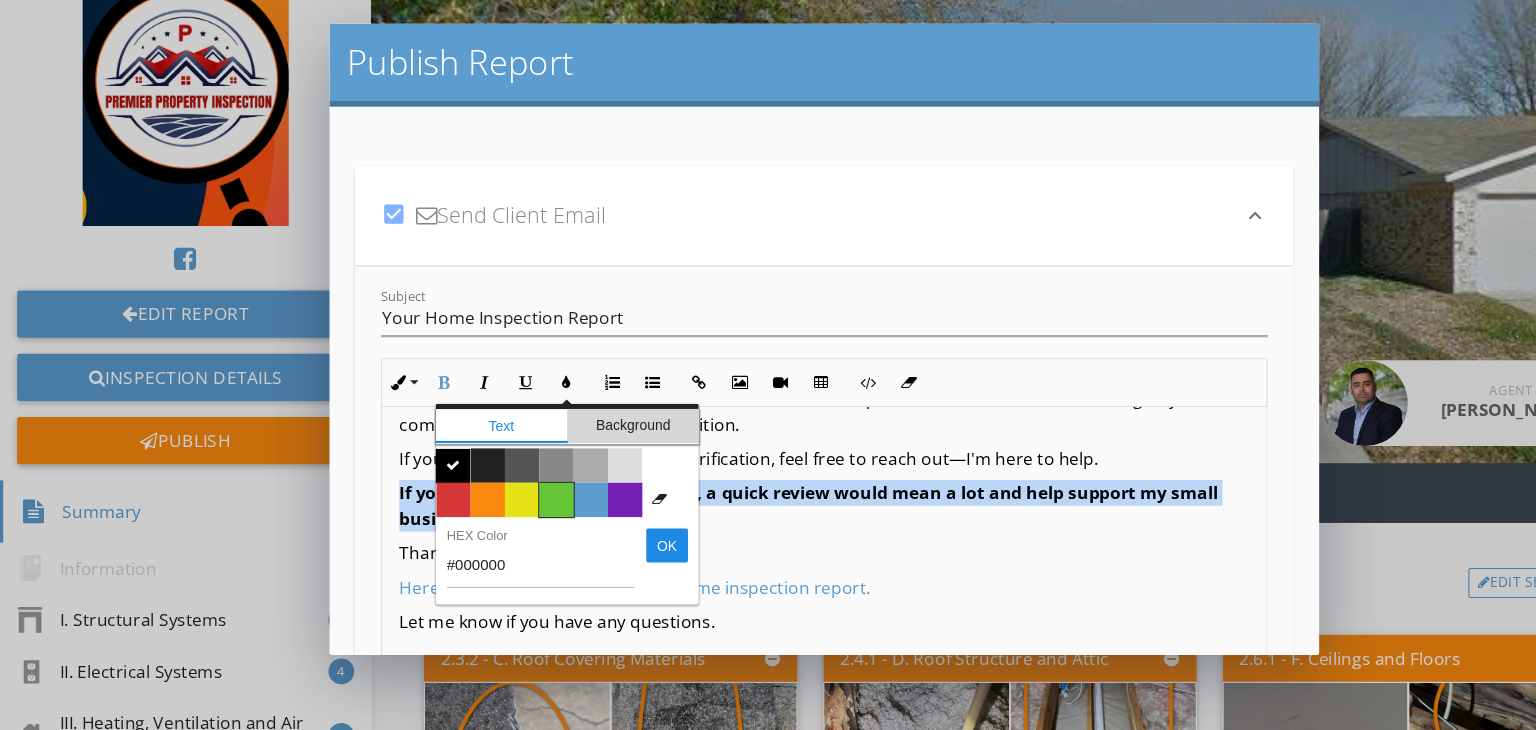 click on "Text Background Color #000000     Color #222222    Color #555555    Color #888888    Color #aaaaaa    Color #dddddd    Color #ffffff    Color #d53636    Color #f9890e    Color #e5e318    Color #65c635    Color #5c9ccf    Color #731eb5    Clear Formatting Color #000000    Color #222222    Color #555555    Color #888888    Color #aaaaaa    Color #dddddd    Color #ffffff    Color #d53636    Color #f9890e    Color #e5e318    Color #65c635    Color #5c9ccf    Color #731eb5    Clear Formatting #000000 HEX Color OK" at bounding box center [528, 518] 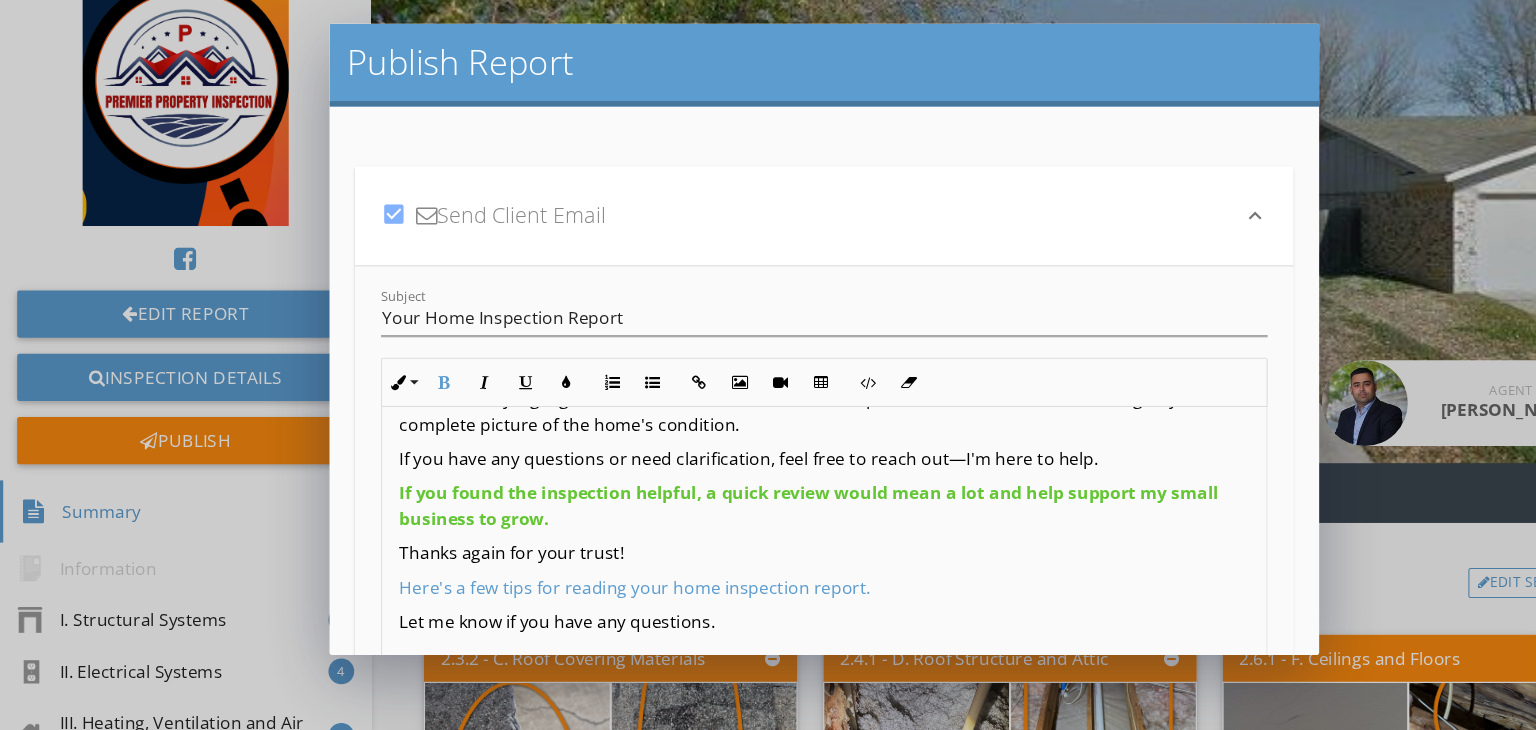 click on "keyboard_arrow_down" at bounding box center [1169, 250] 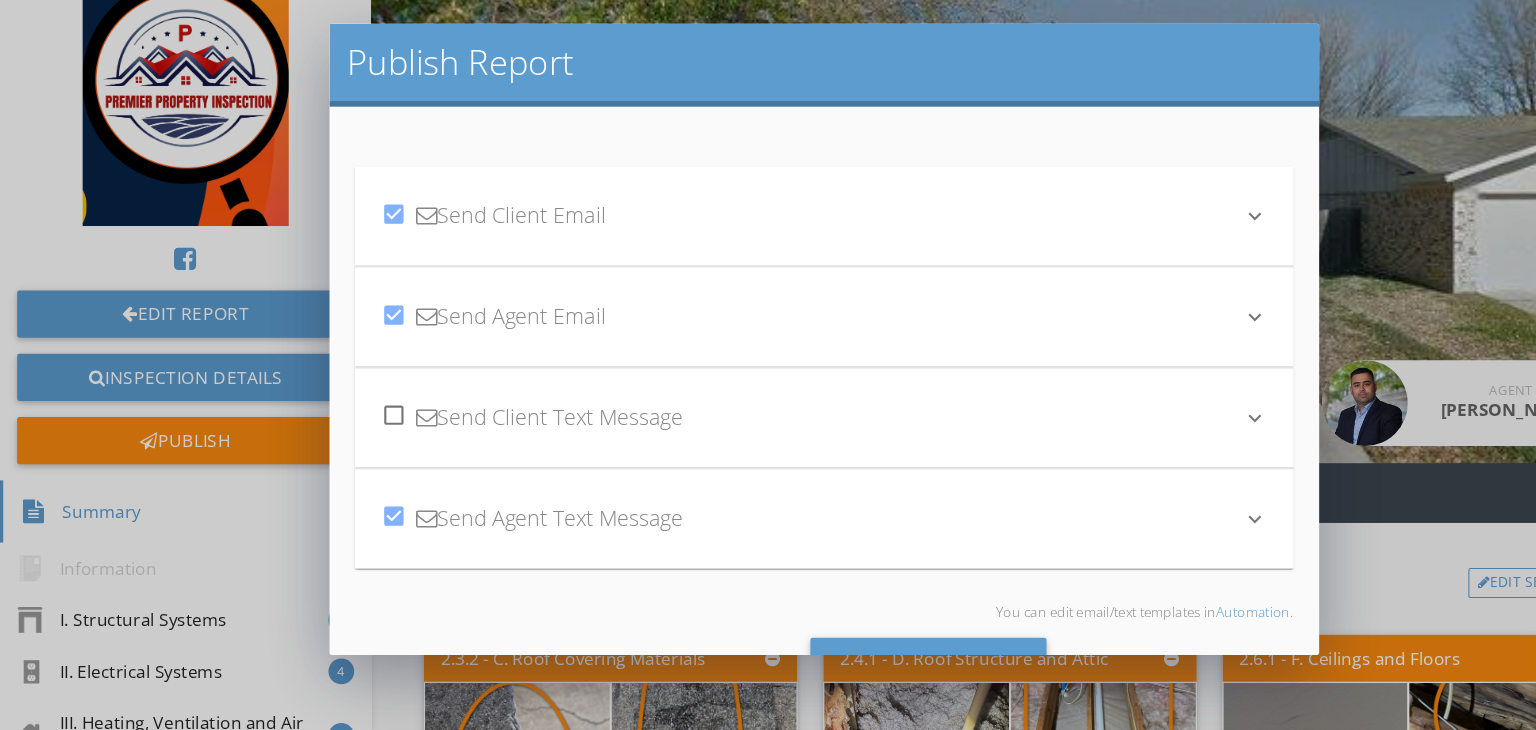 scroll, scrollTop: 50, scrollLeft: 0, axis: vertical 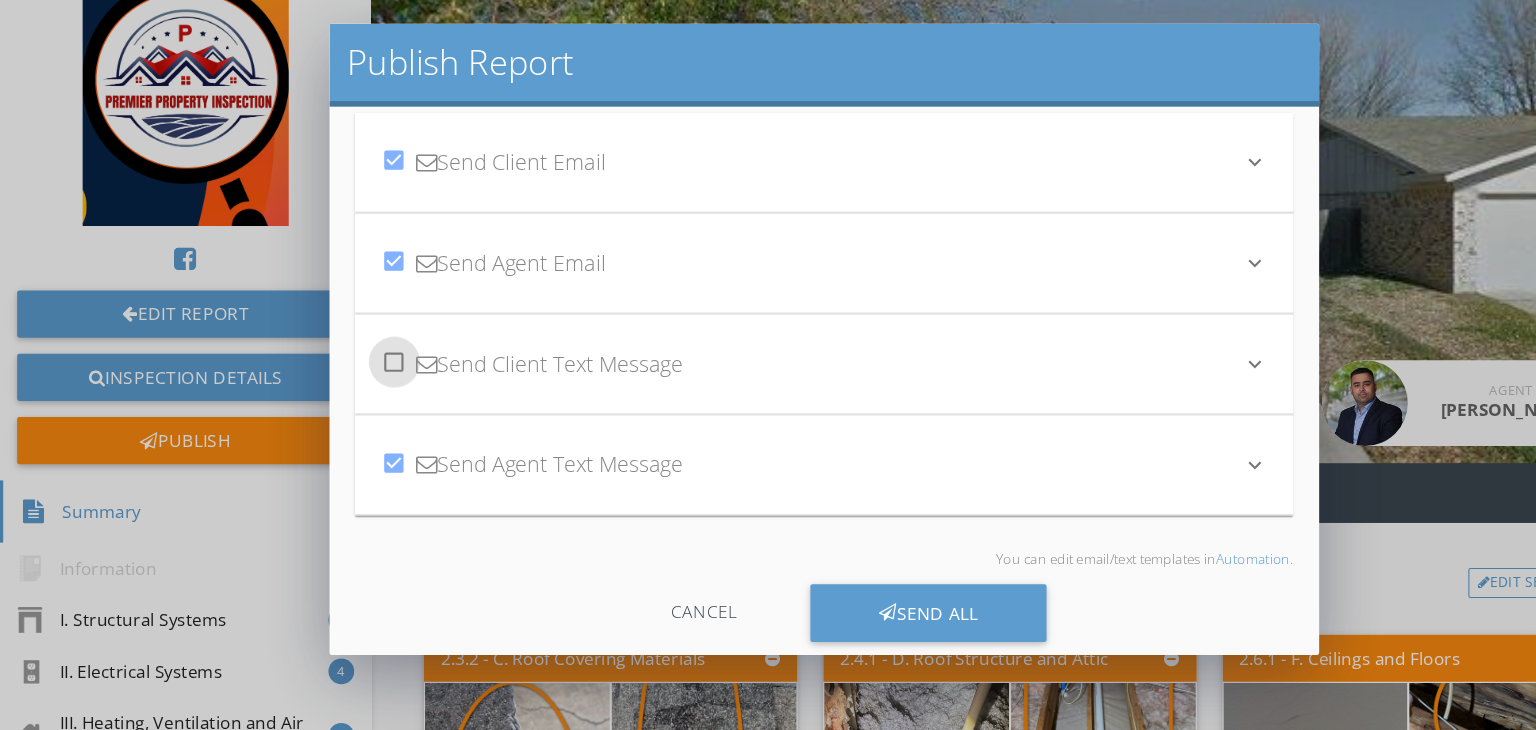 click at bounding box center (367, 386) 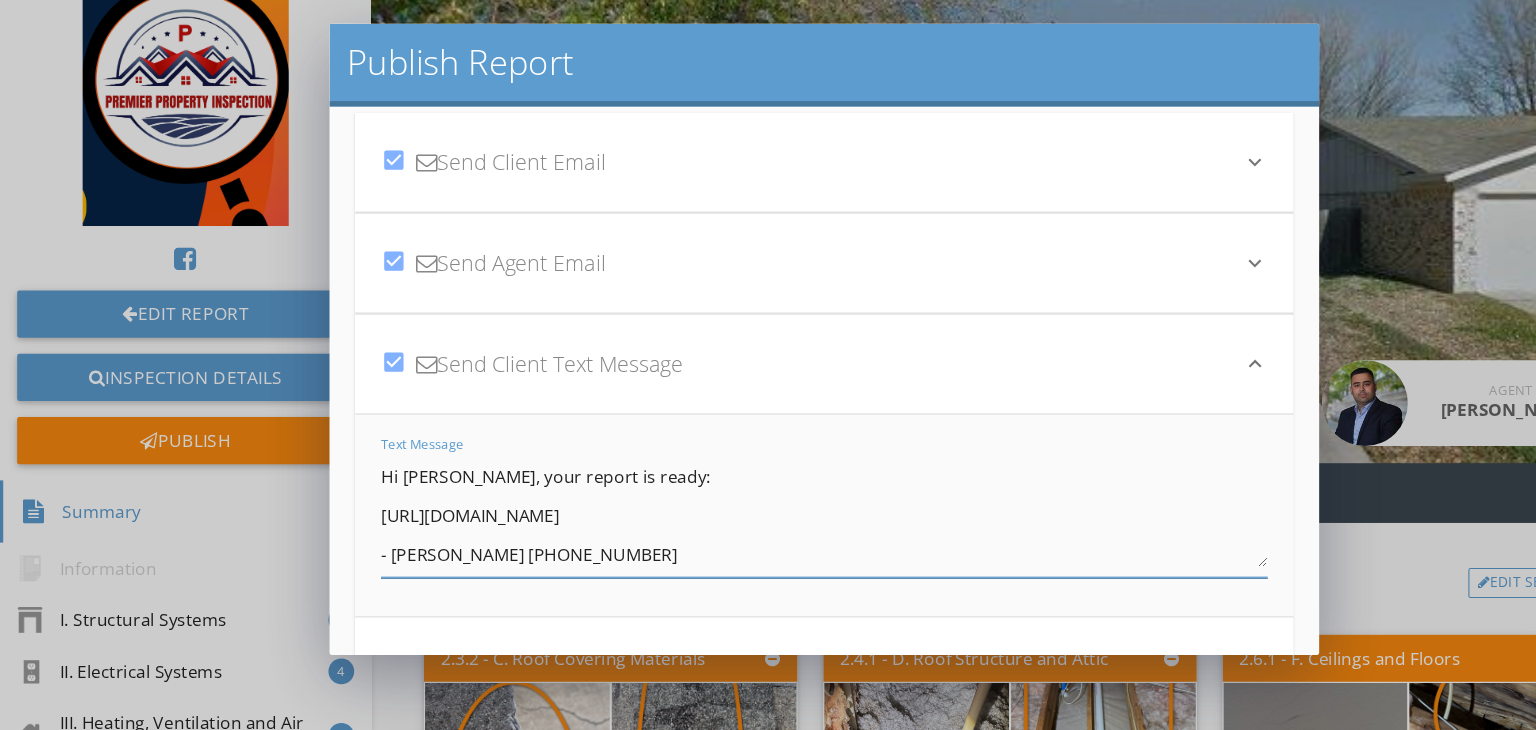 click on "Hi Pradip, your report is ready:
https://app.spectora.com/u/I7vEqrC
- Prem Baskota 573-355-0292" at bounding box center [768, 527] 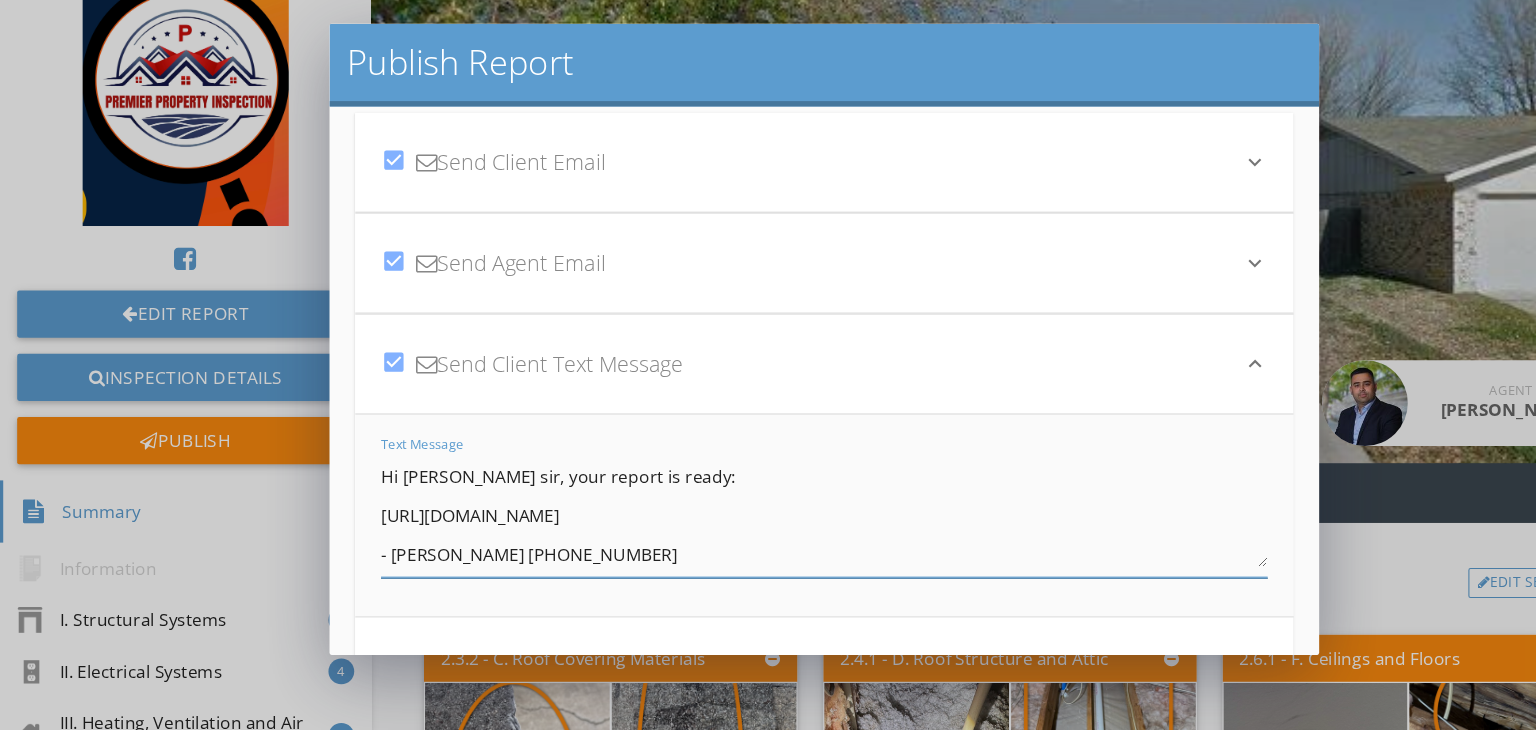 click on "Hi Pradip sir, your report is ready:
https://app.spectora.com/u/I7vEqrC
- Prem Baskota 573-355-0292" at bounding box center (768, 527) 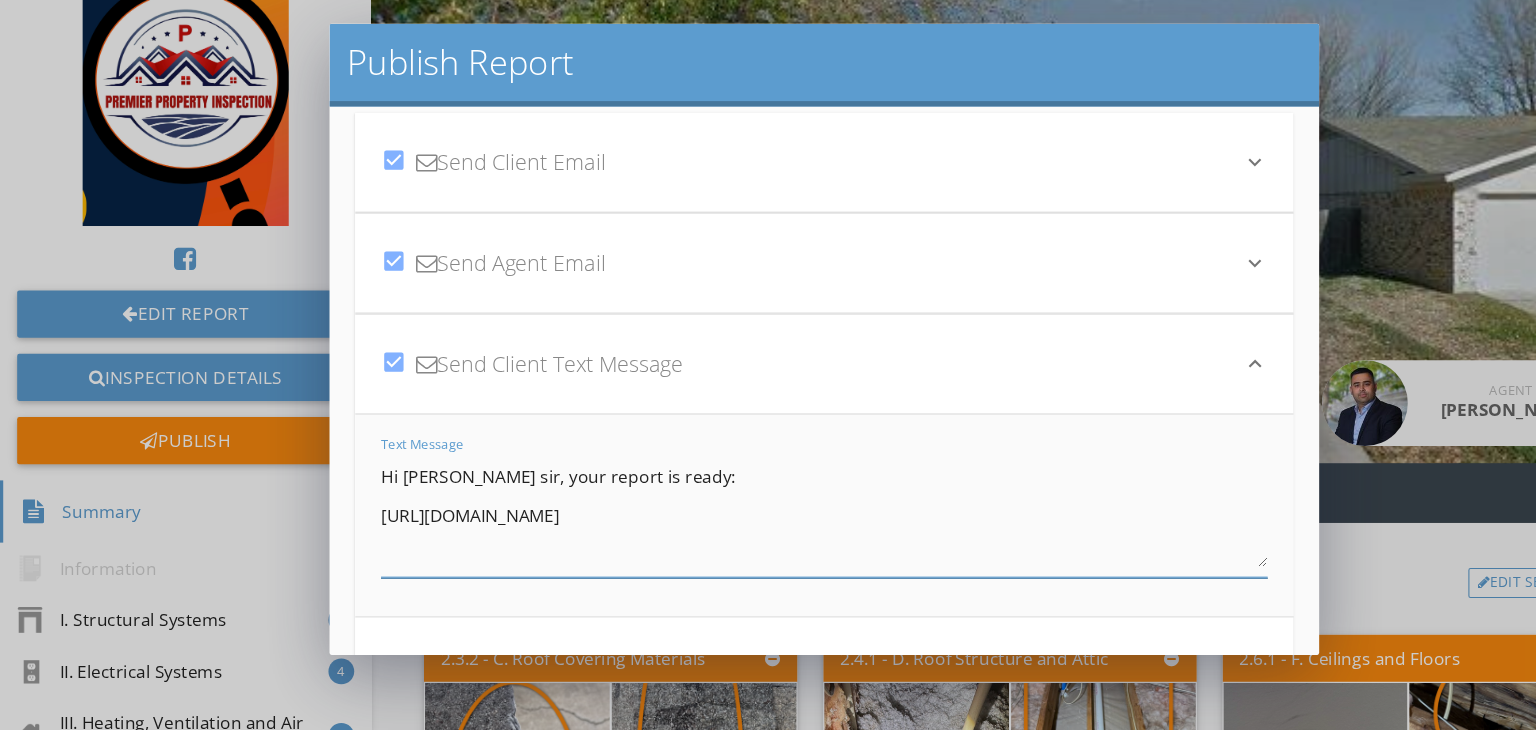paste on "Thank you  again for the opportunity to inspect your future home. I've attached both the summary and full inspection report for your review.
The summary highlights the main defects, while the full report includes all observations to give you a complete picture of the home's condition.
If you have any questions or need clarification, feel free to reach out—I'm here to help.
If you found the inspection helpful, a quick review would mean a lot and help support my small business to grow.
Thanks again for your trust!" 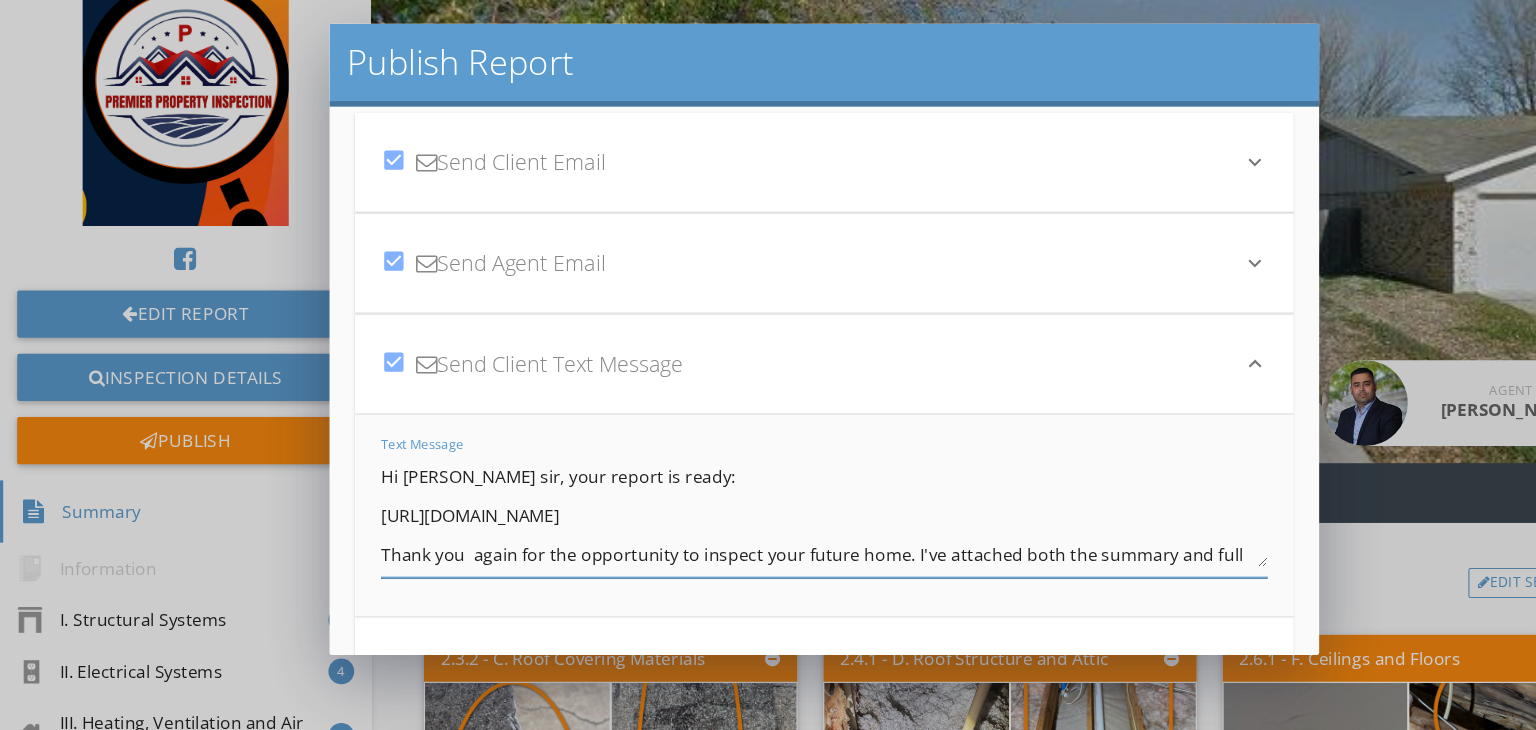 scroll, scrollTop: 196, scrollLeft: 0, axis: vertical 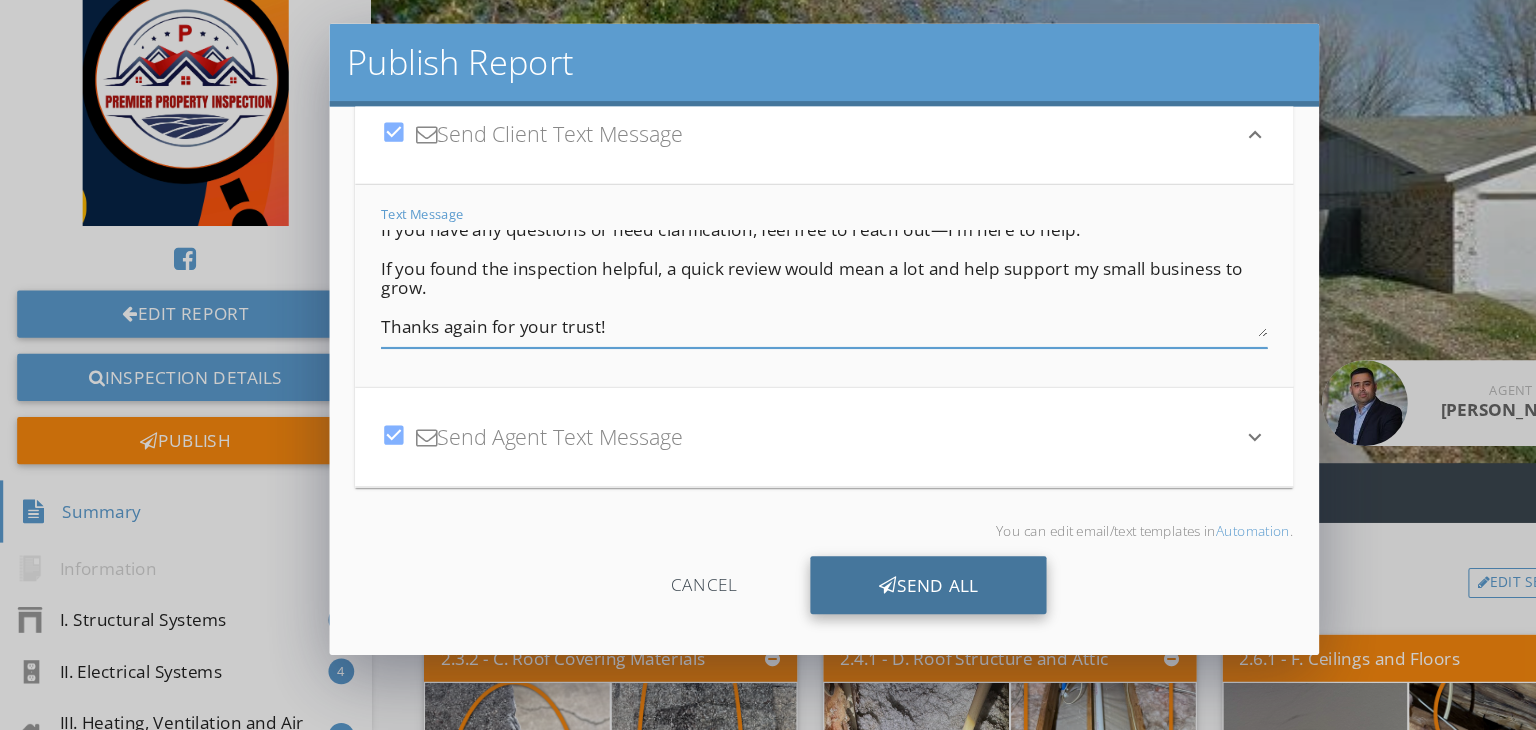 type on "Hi Pradip sir, your report is ready:
https://app.spectora.com/u/I7vEqrC
Thank you  again for the opportunity to inspect your future home. I've attached both the summary and full inspection report for your review.
The summary highlights the main defects, while the full report includes all observations to give you a complete picture of the home's condition.
If you have any questions or need clarification, feel free to reach out—I'm here to help.
If you found the inspection helpful, a quick review would mean a lot and help support my small business to grow.
Thanks again for your trust!
- Prem Baskota 573-355-0292" 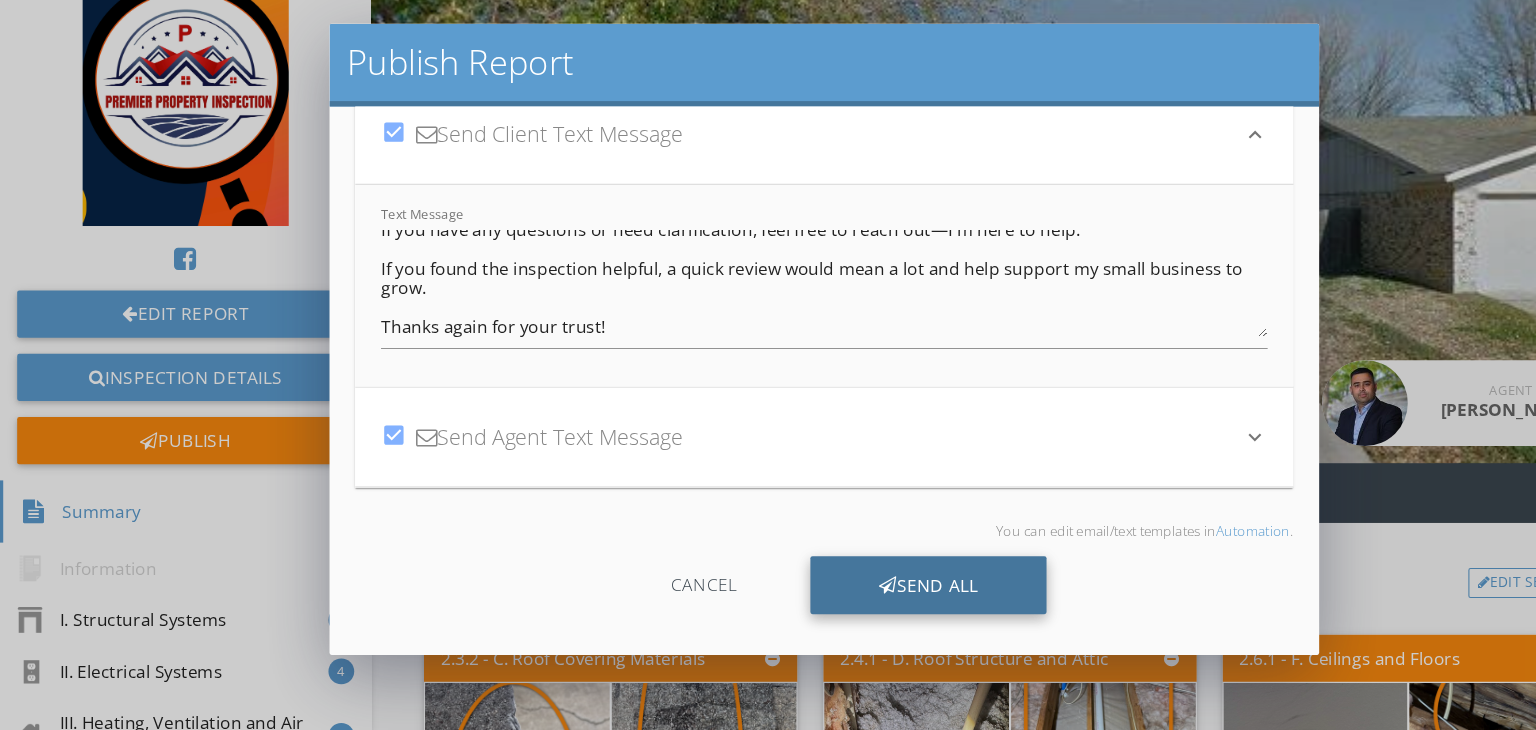 click on "Send All" at bounding box center (865, 594) 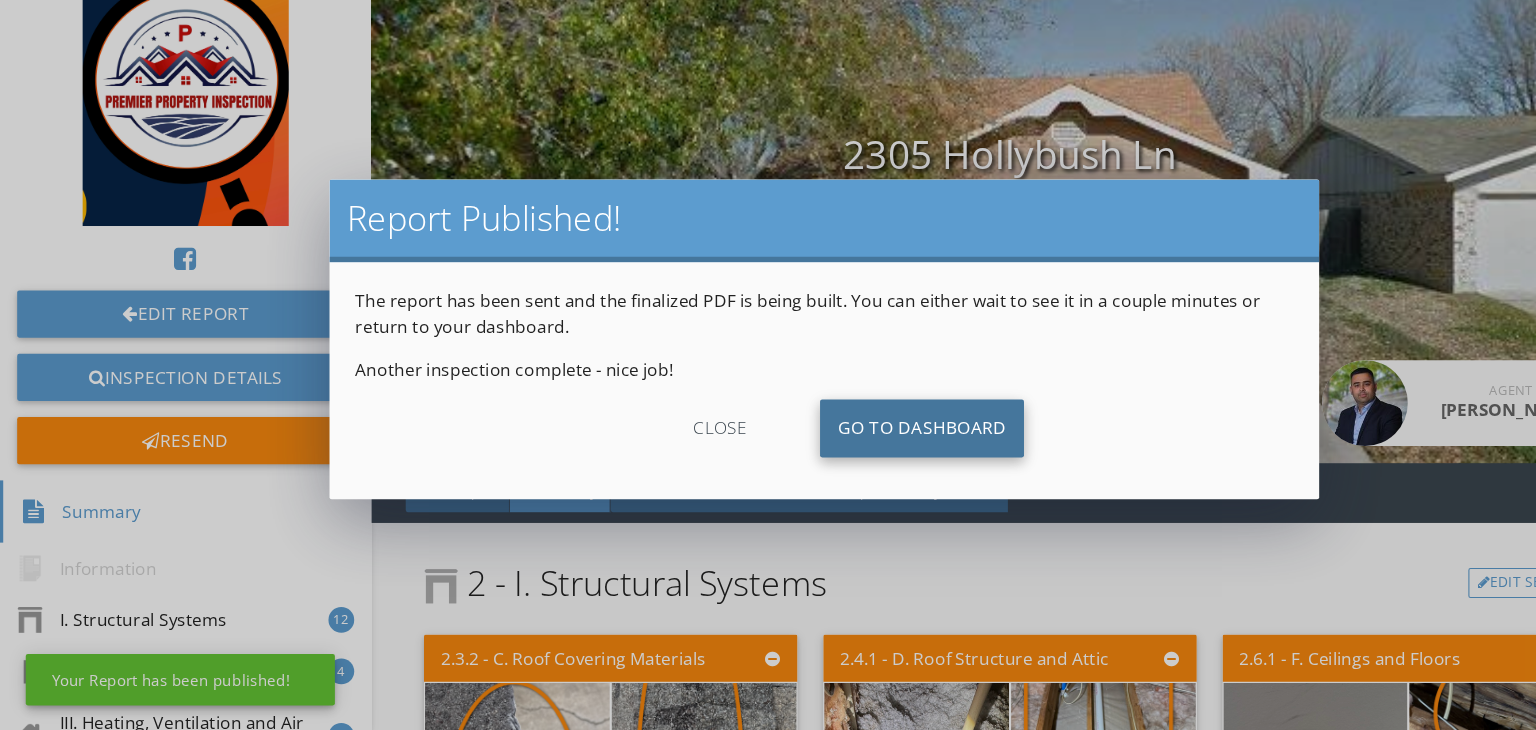 click on "Go To Dashboard" at bounding box center (859, 448) 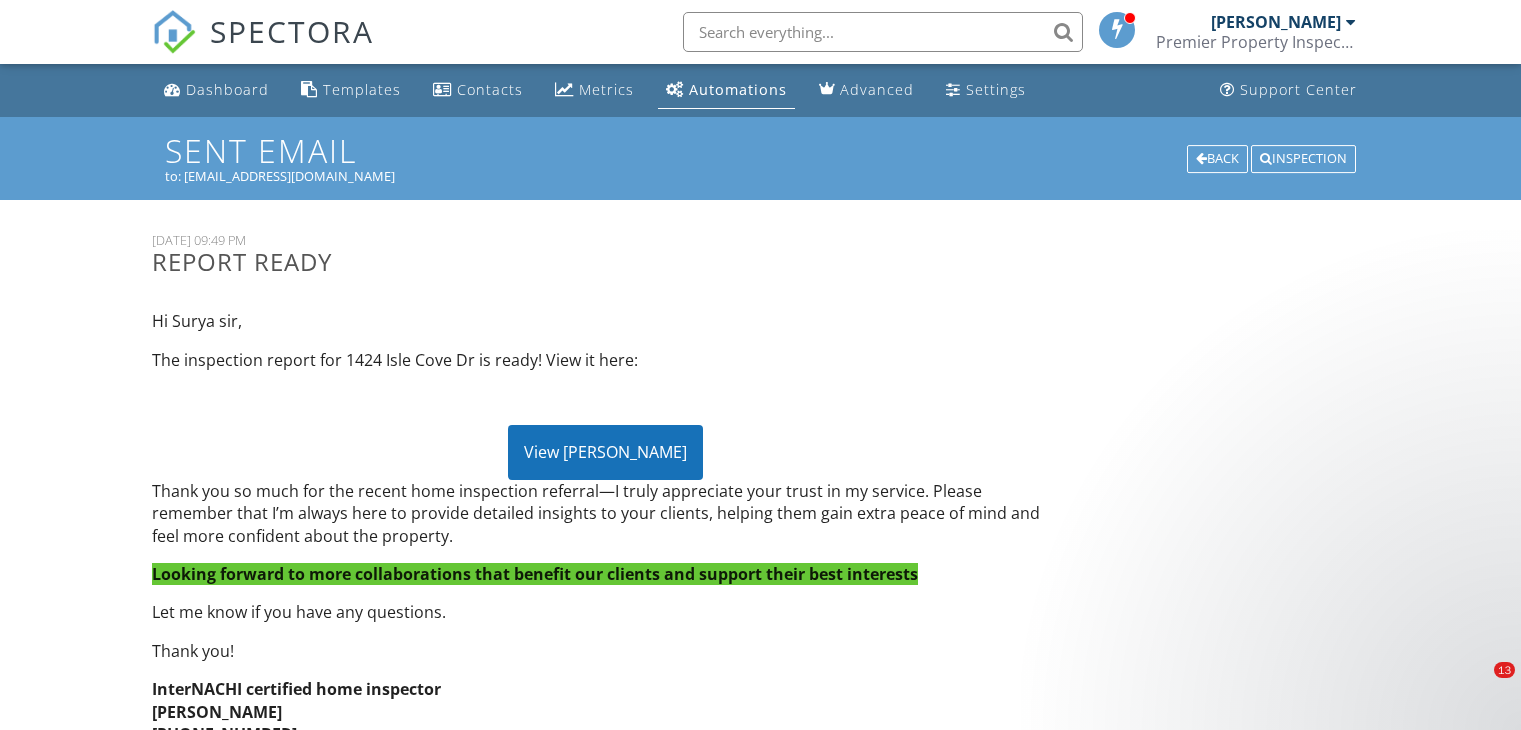 scroll, scrollTop: 132, scrollLeft: 0, axis: vertical 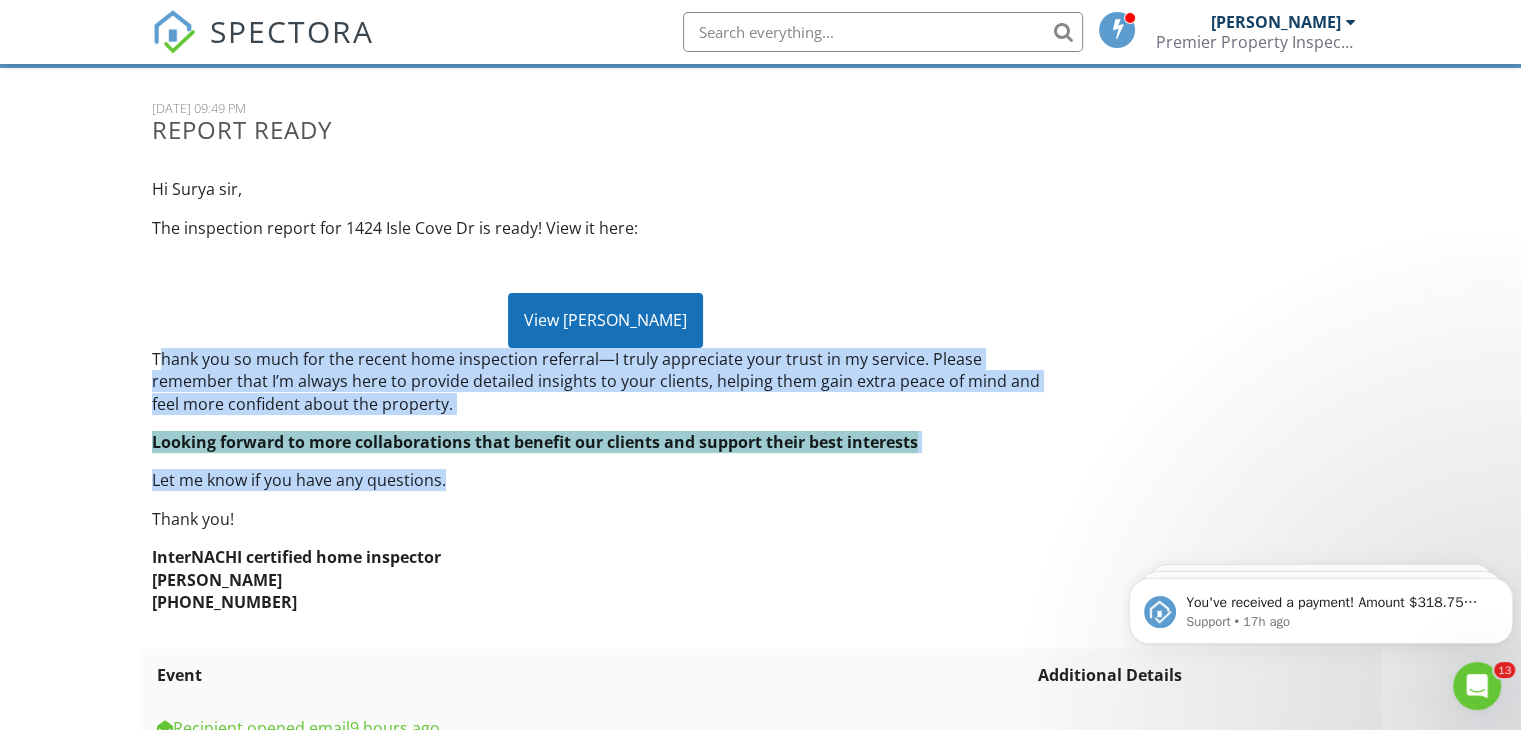 click on "Thank you so much for the recent home inspection referral—I truly appreciate your trust in my service. Please remember that I’m always here to provide detailed insights to your clients, helping them gain extra peace of mind and feel more confident about the property." at bounding box center [605, 381] 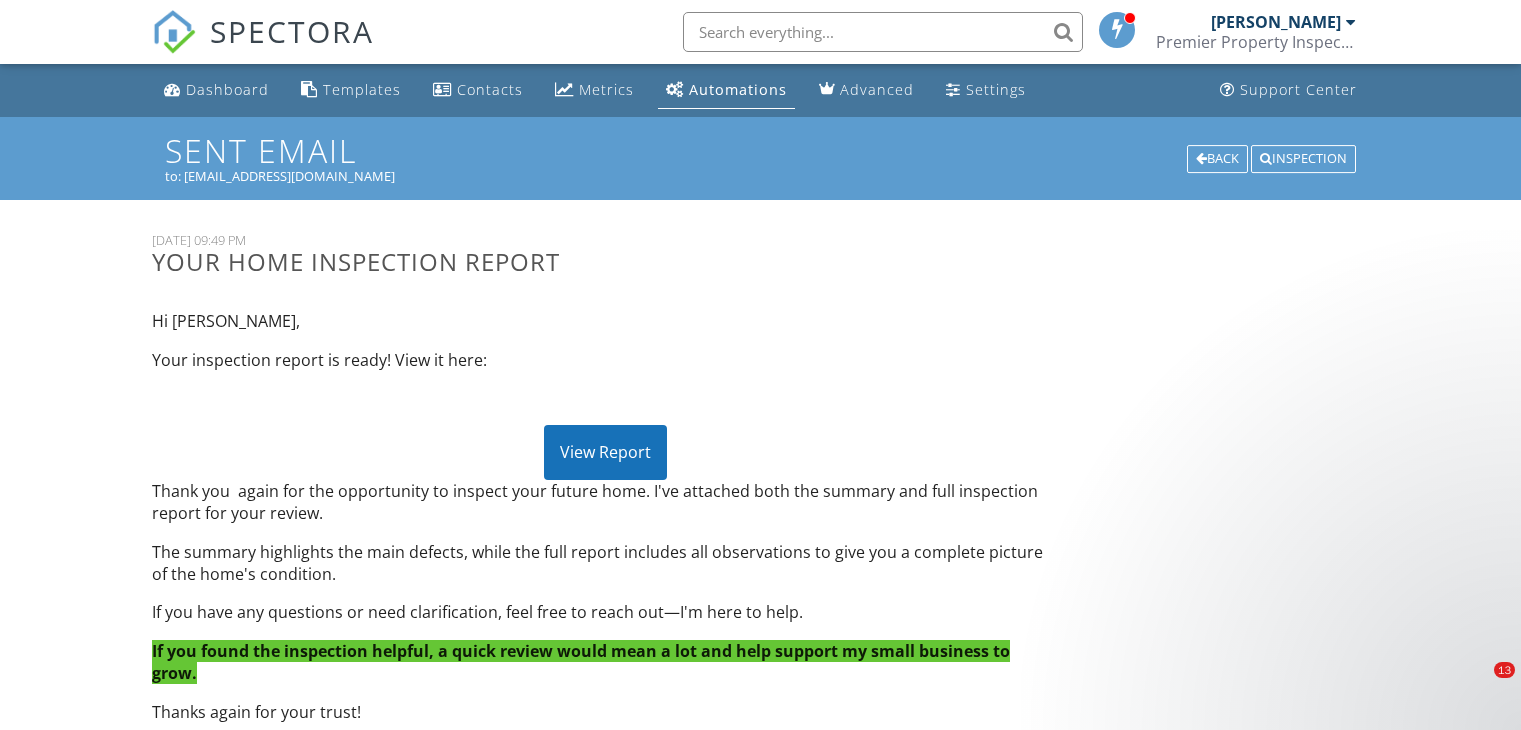 scroll, scrollTop: 172, scrollLeft: 0, axis: vertical 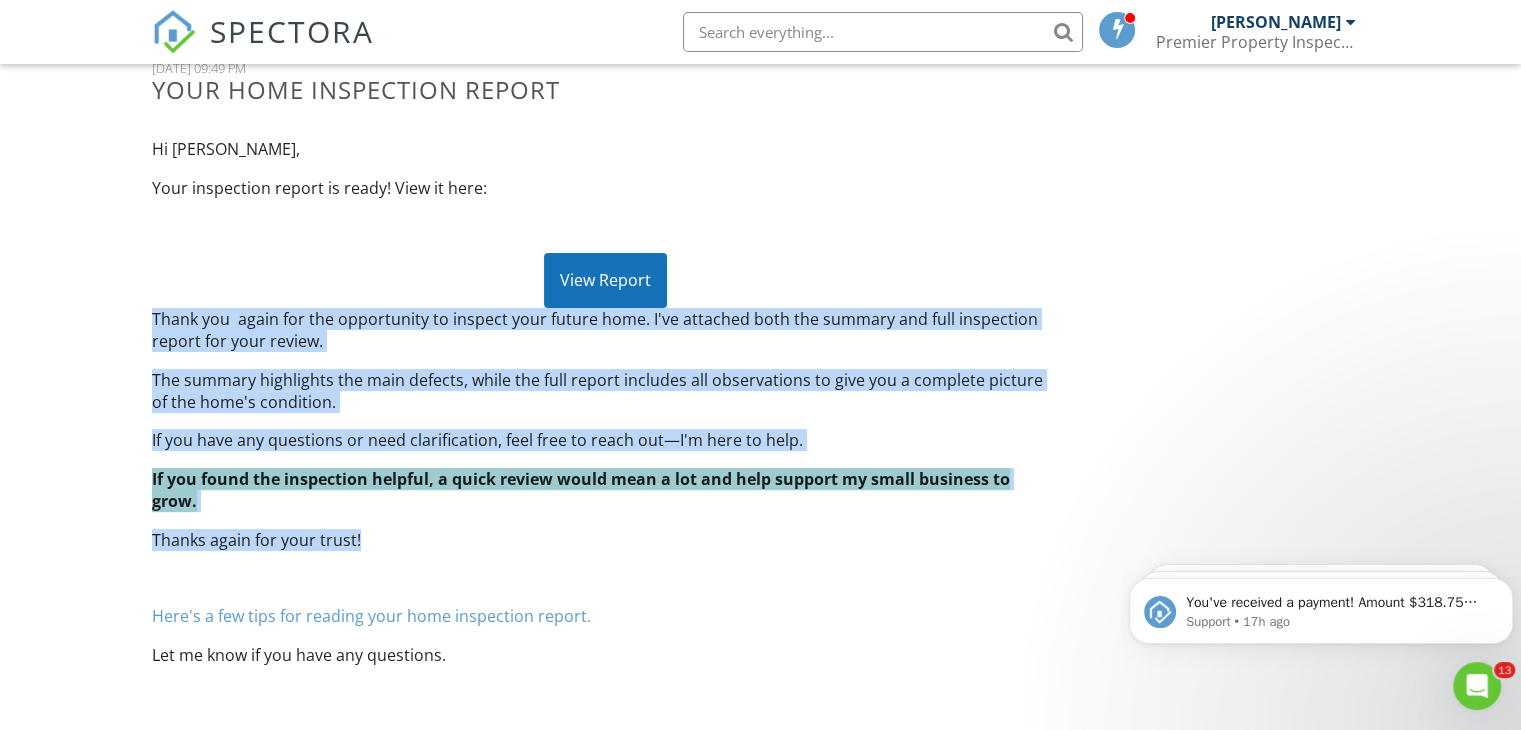 click on "Thank you  again for the opportunity to inspect your future home. I've attached both the summary and full inspection report for your review." at bounding box center [605, 330] 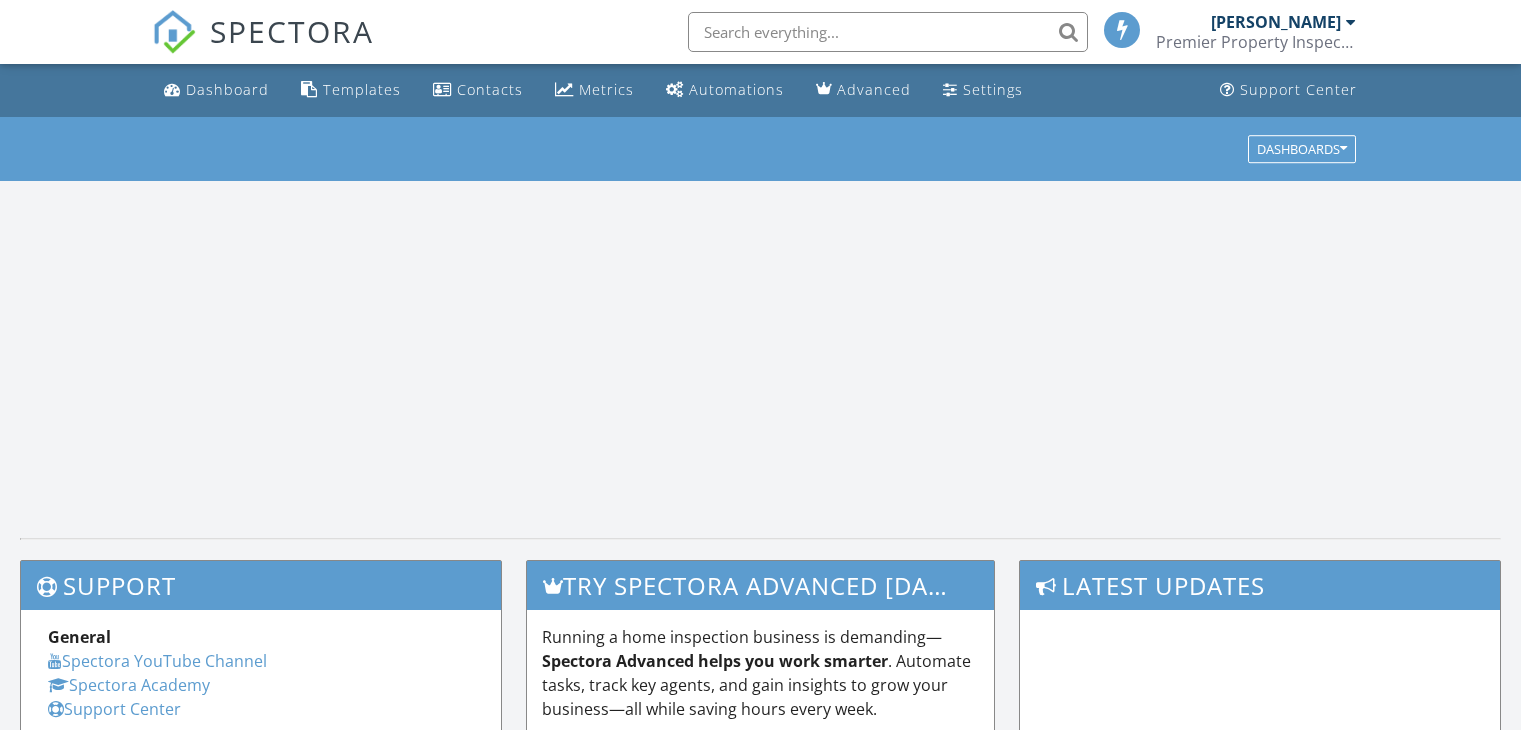 scroll, scrollTop: 0, scrollLeft: 0, axis: both 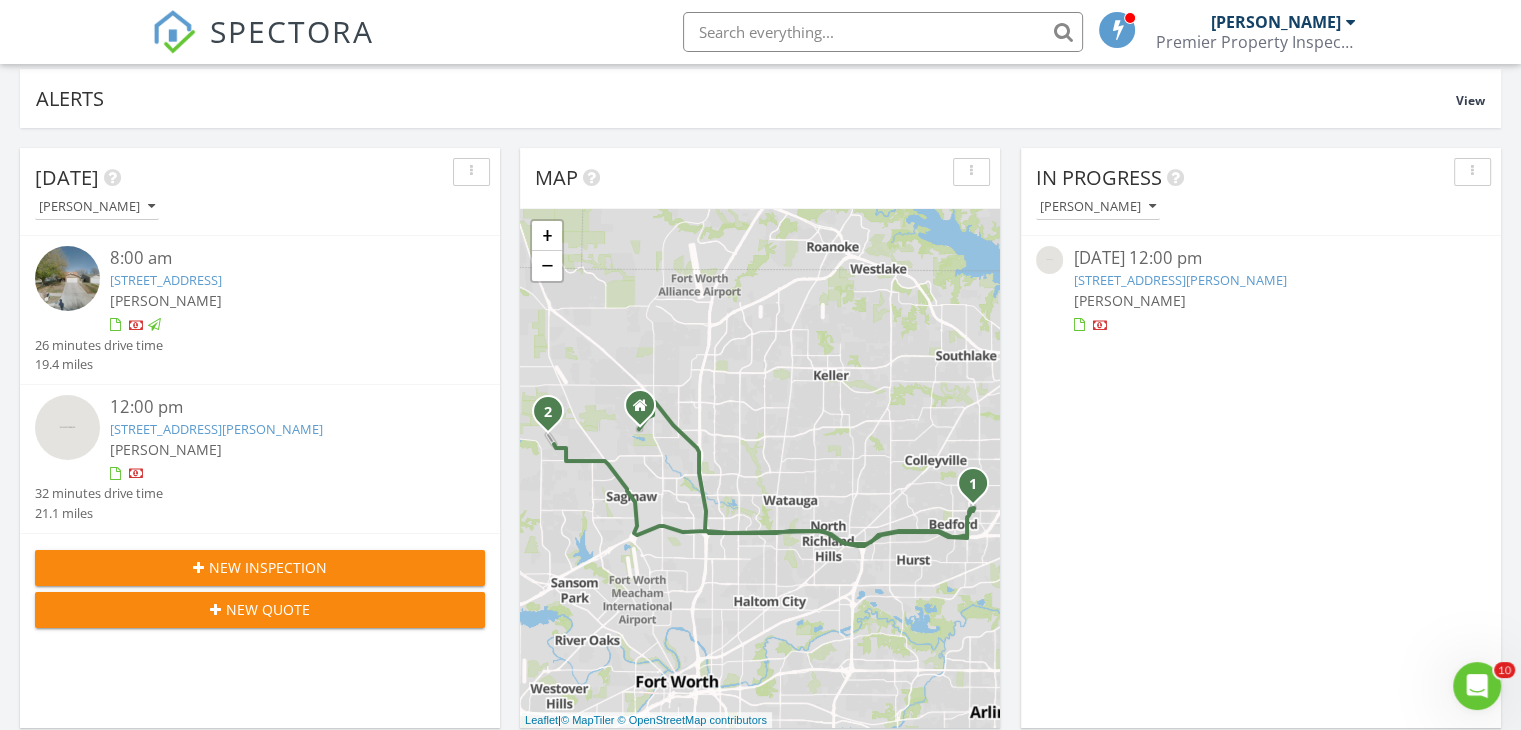 click on "2305 Hollybush Ln, Bedford, TX 76021" at bounding box center [166, 280] 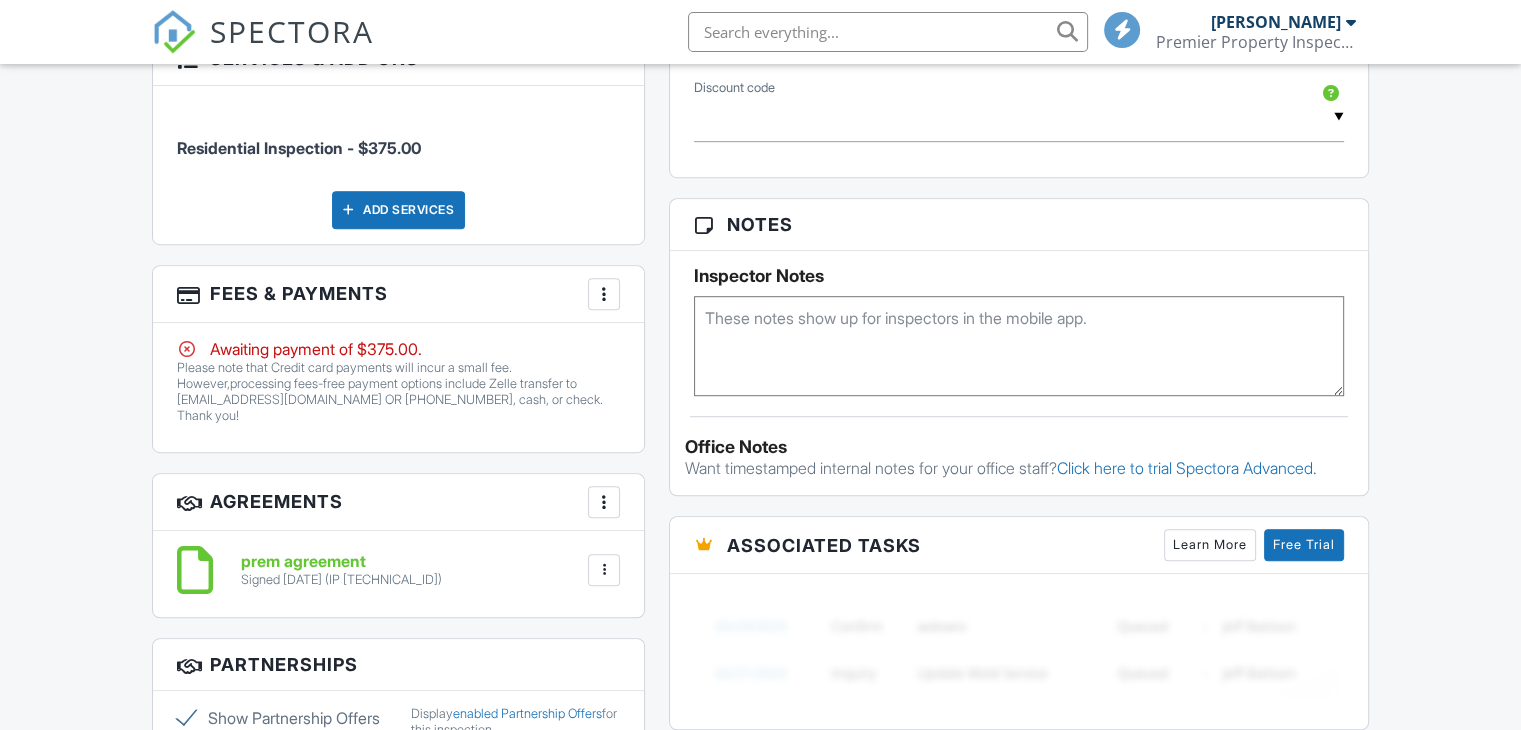 scroll, scrollTop: 1175, scrollLeft: 0, axis: vertical 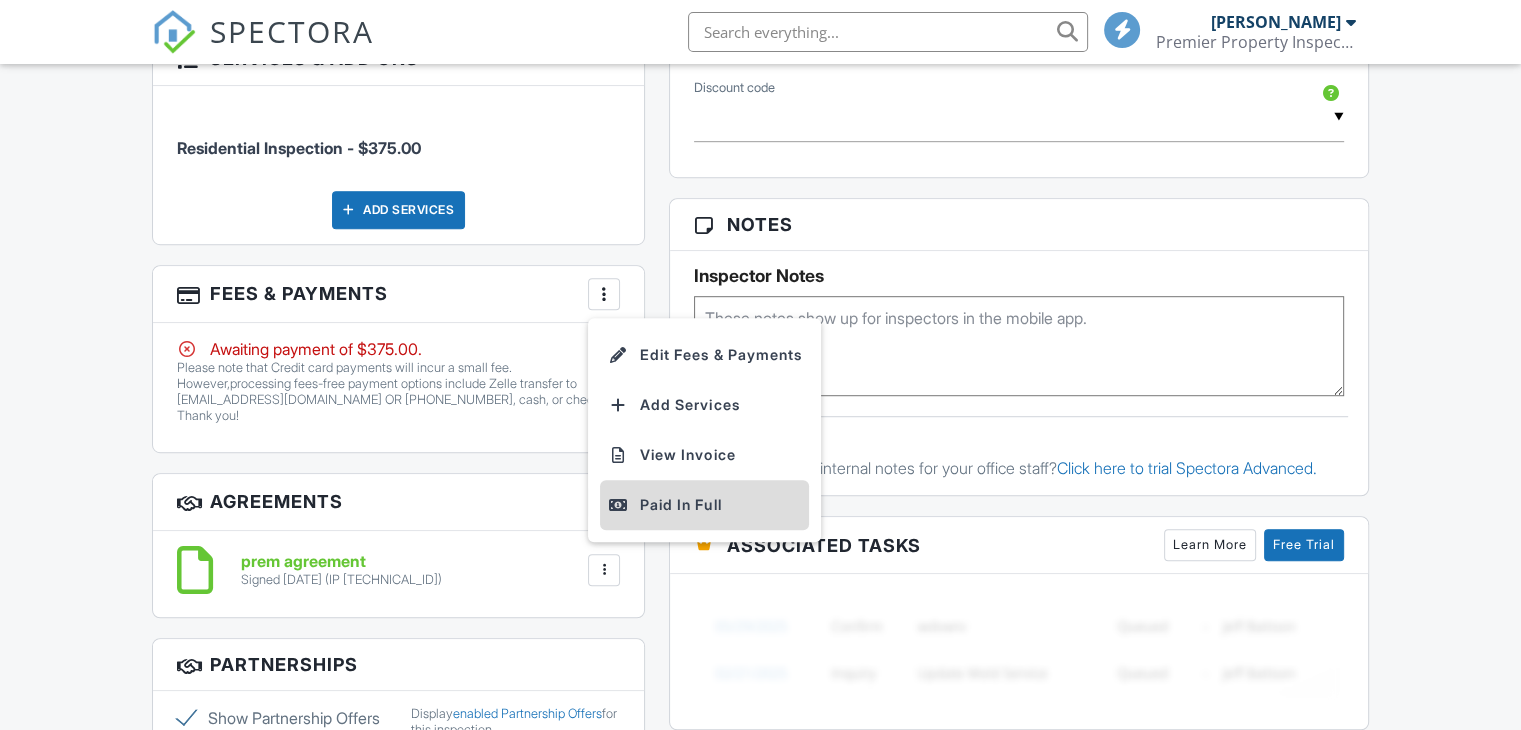 click on "Paid In Full" at bounding box center [704, 505] 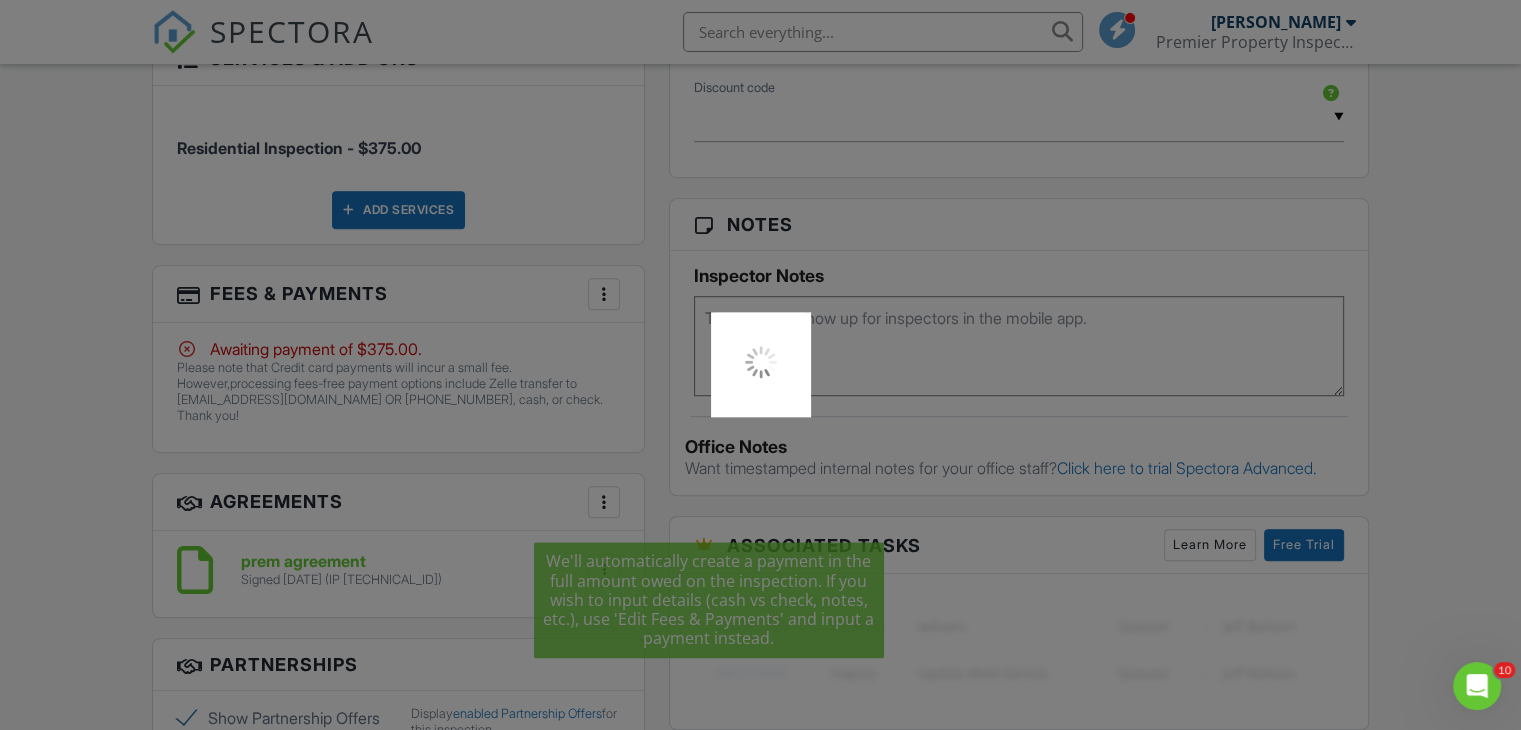 scroll, scrollTop: 0, scrollLeft: 0, axis: both 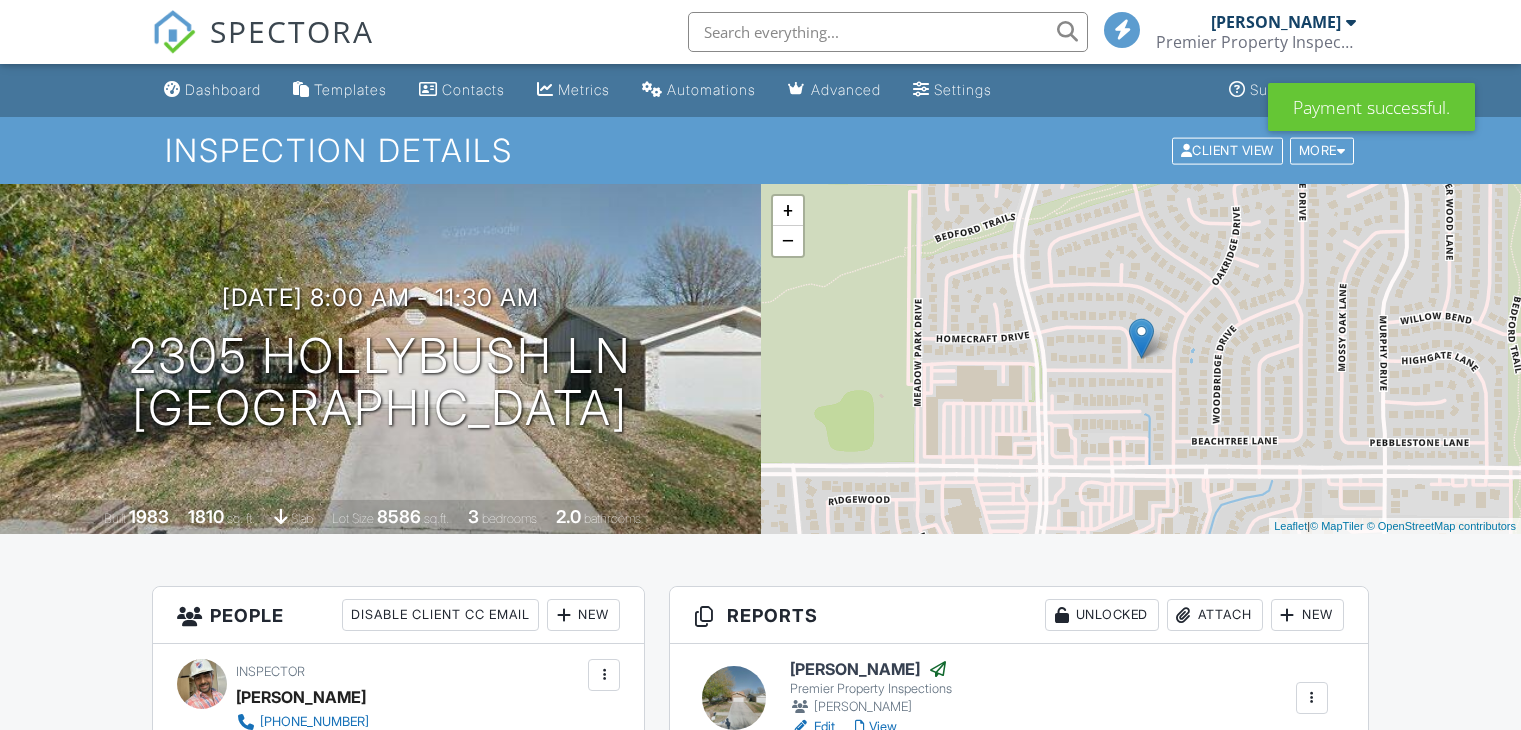 click on "Dashboard" at bounding box center [223, 89] 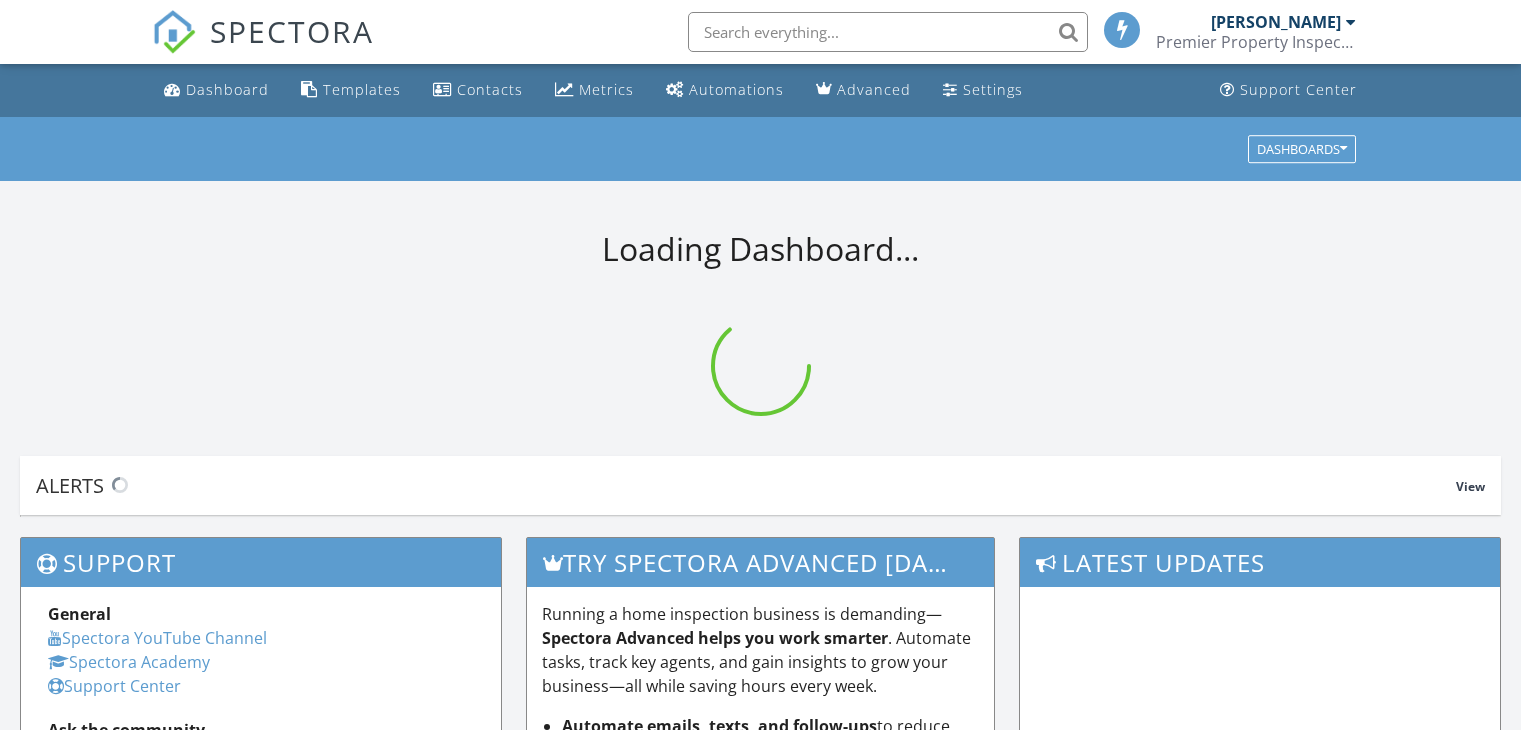 scroll, scrollTop: 0, scrollLeft: 0, axis: both 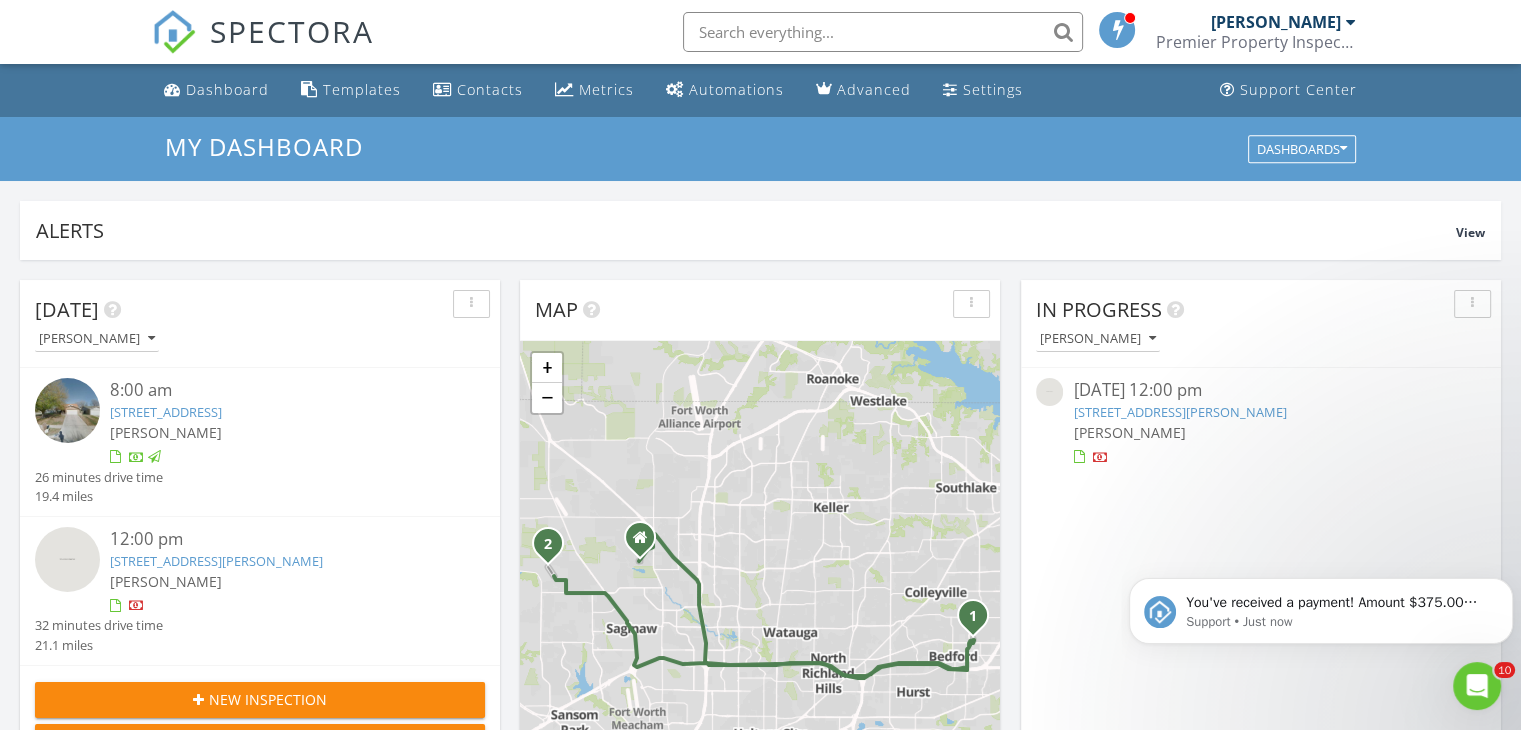 click on "2916 Edgerton Rd, Saginaw, TX 76179" at bounding box center [216, 561] 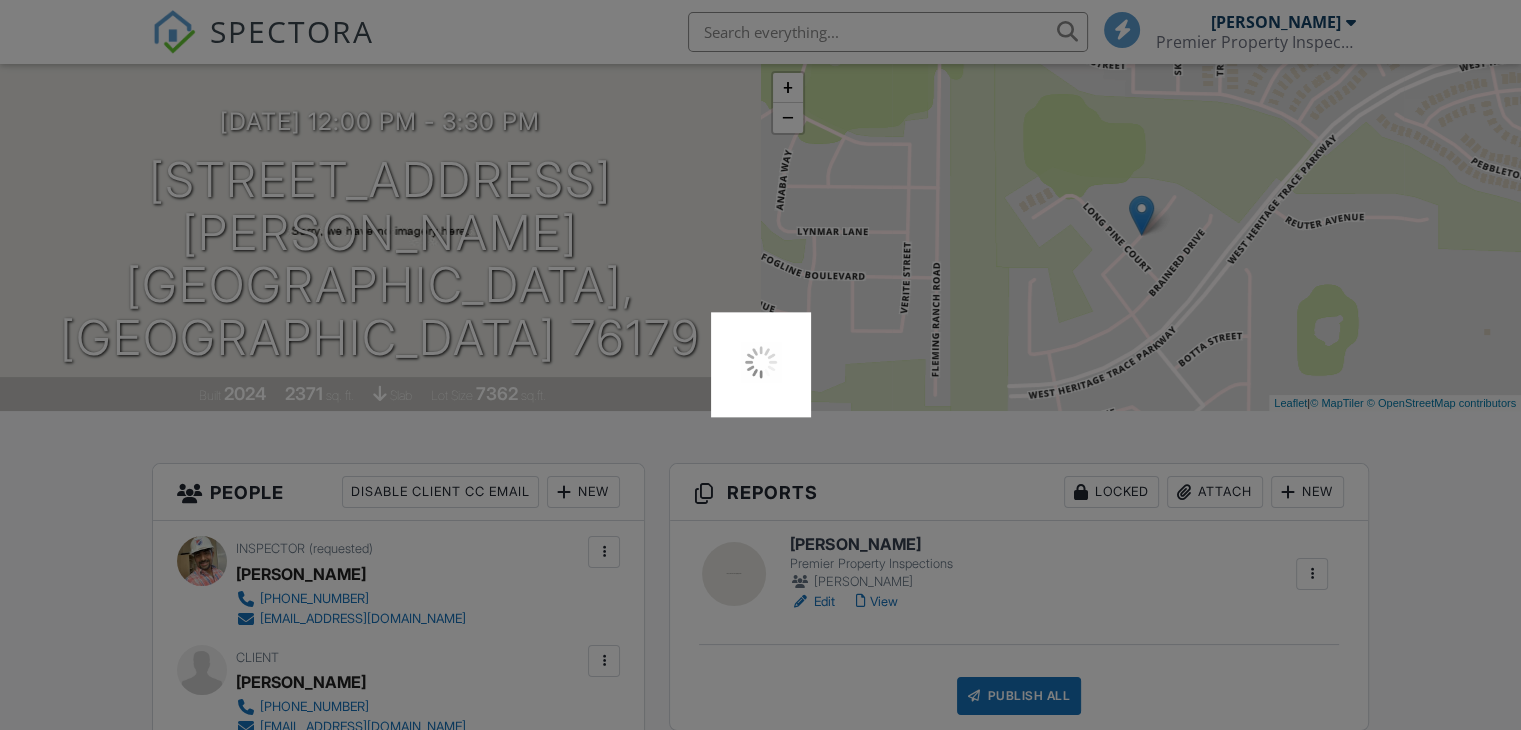 scroll, scrollTop: 123, scrollLeft: 0, axis: vertical 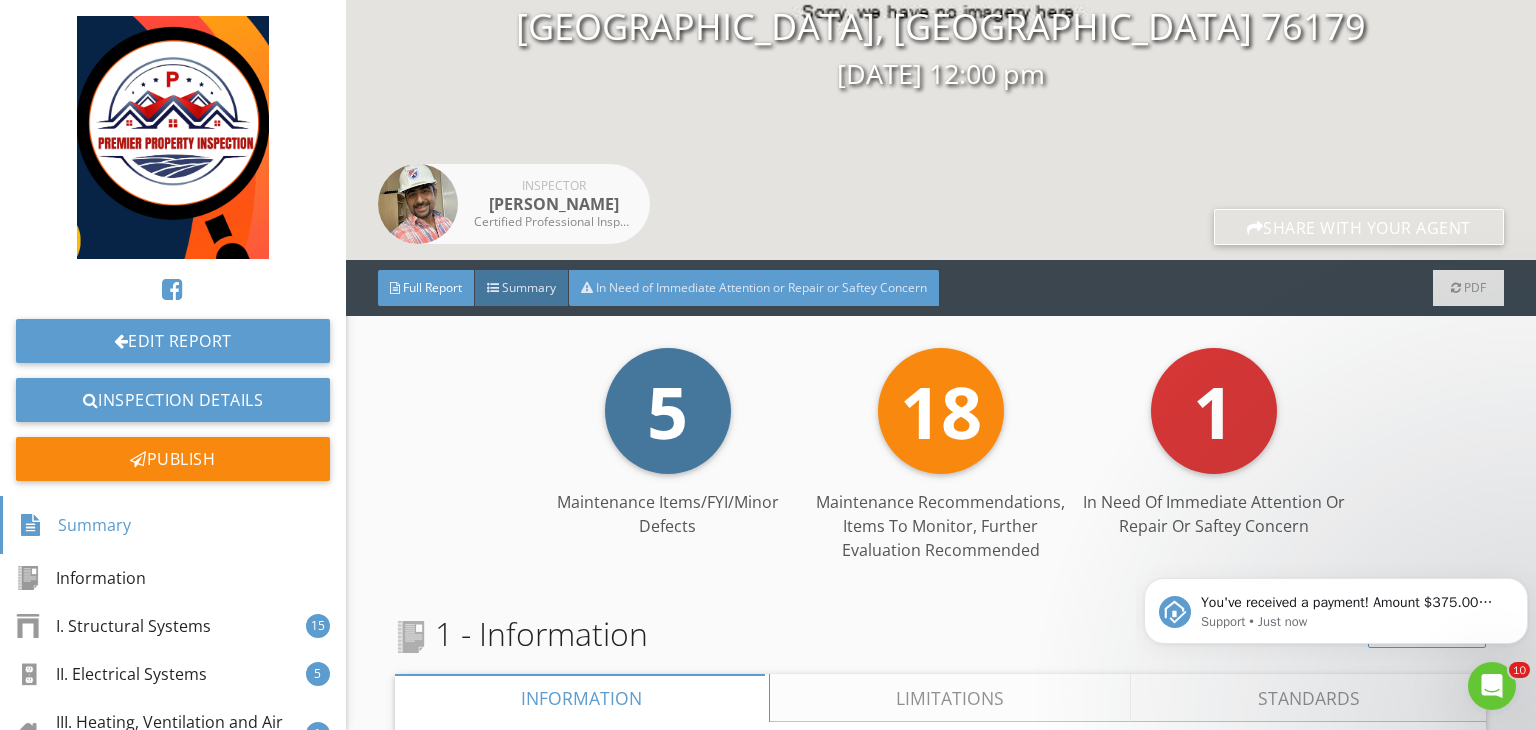 click on "In Need of Immediate Attention or Repair or Saftey Concern" at bounding box center [754, 288] 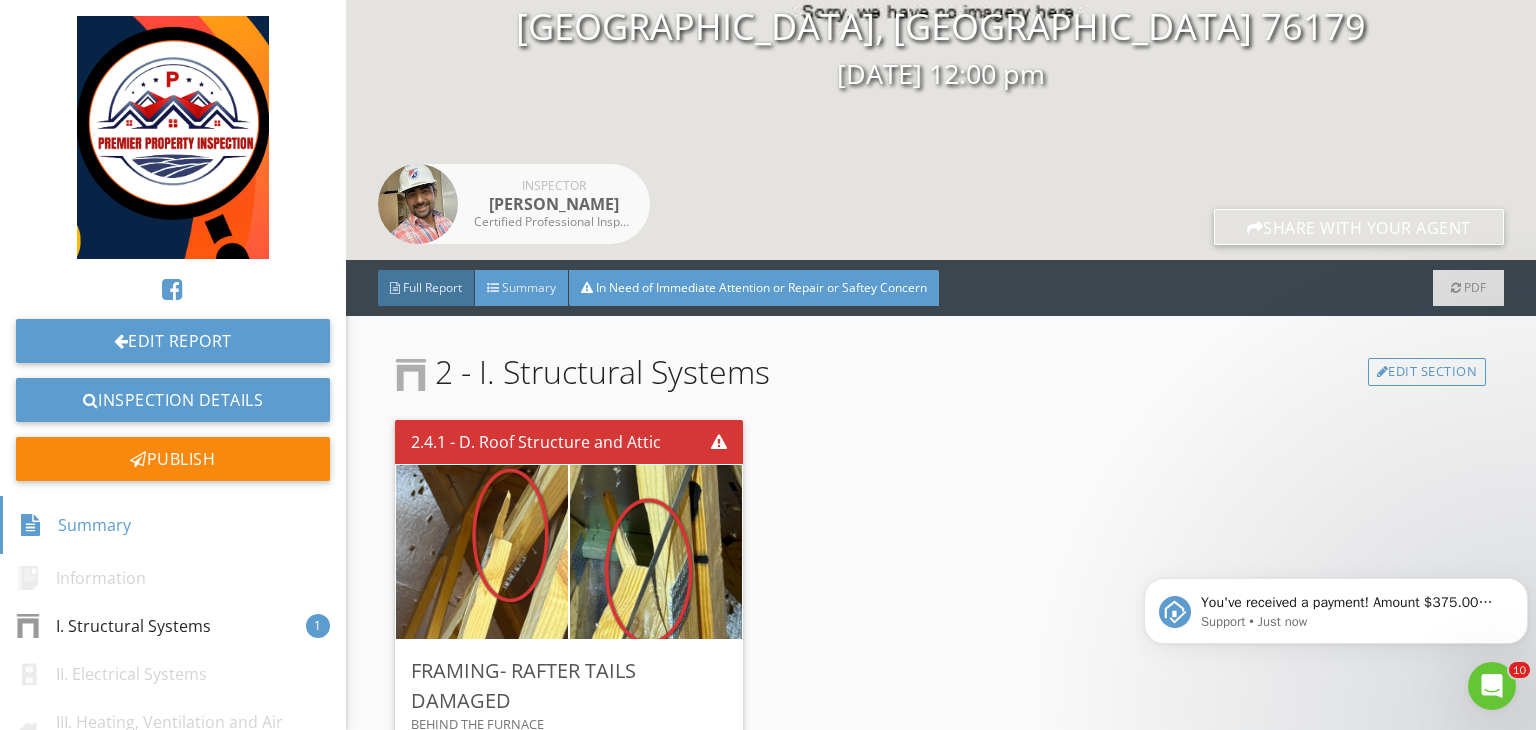 click on "Summary" at bounding box center [522, 288] 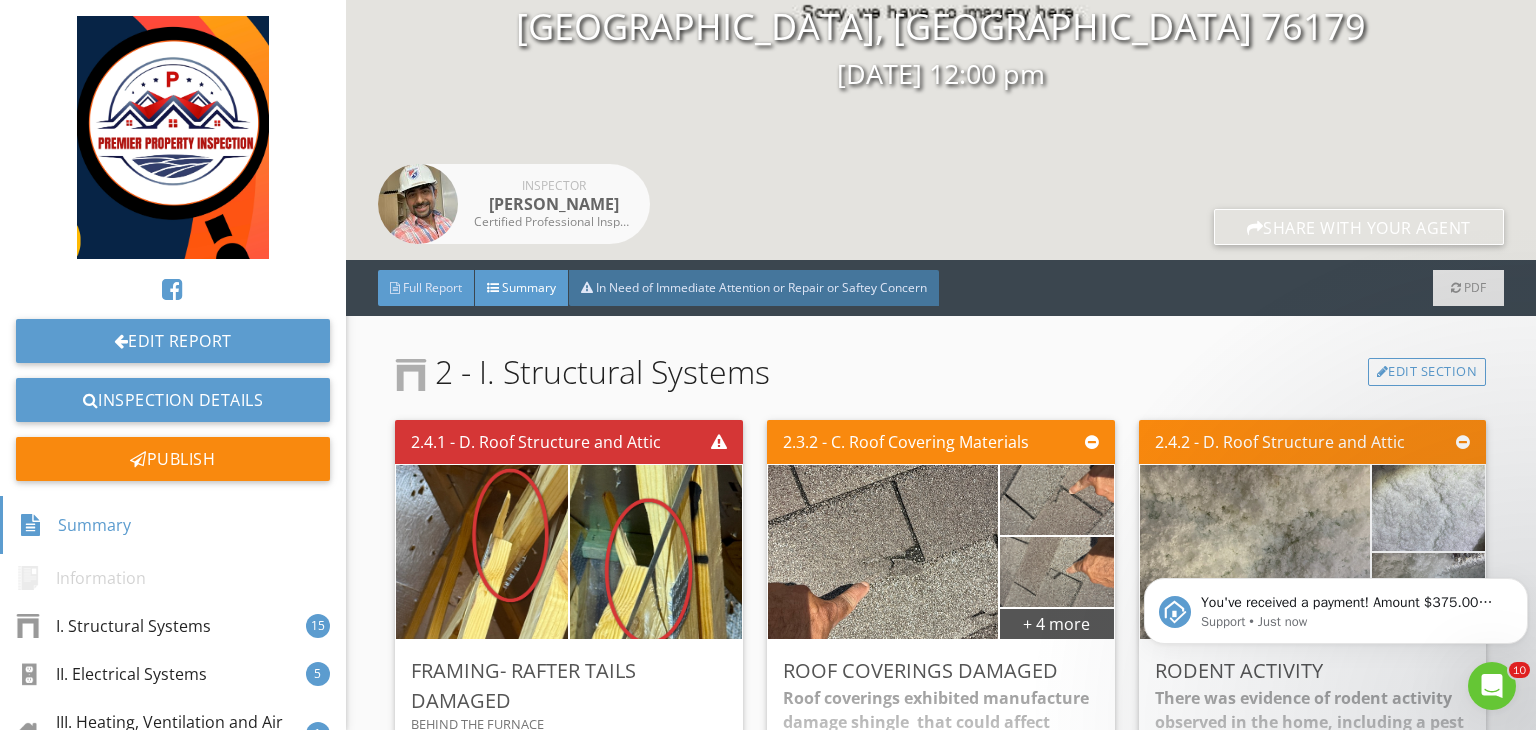 click on "Full Report" at bounding box center (426, 288) 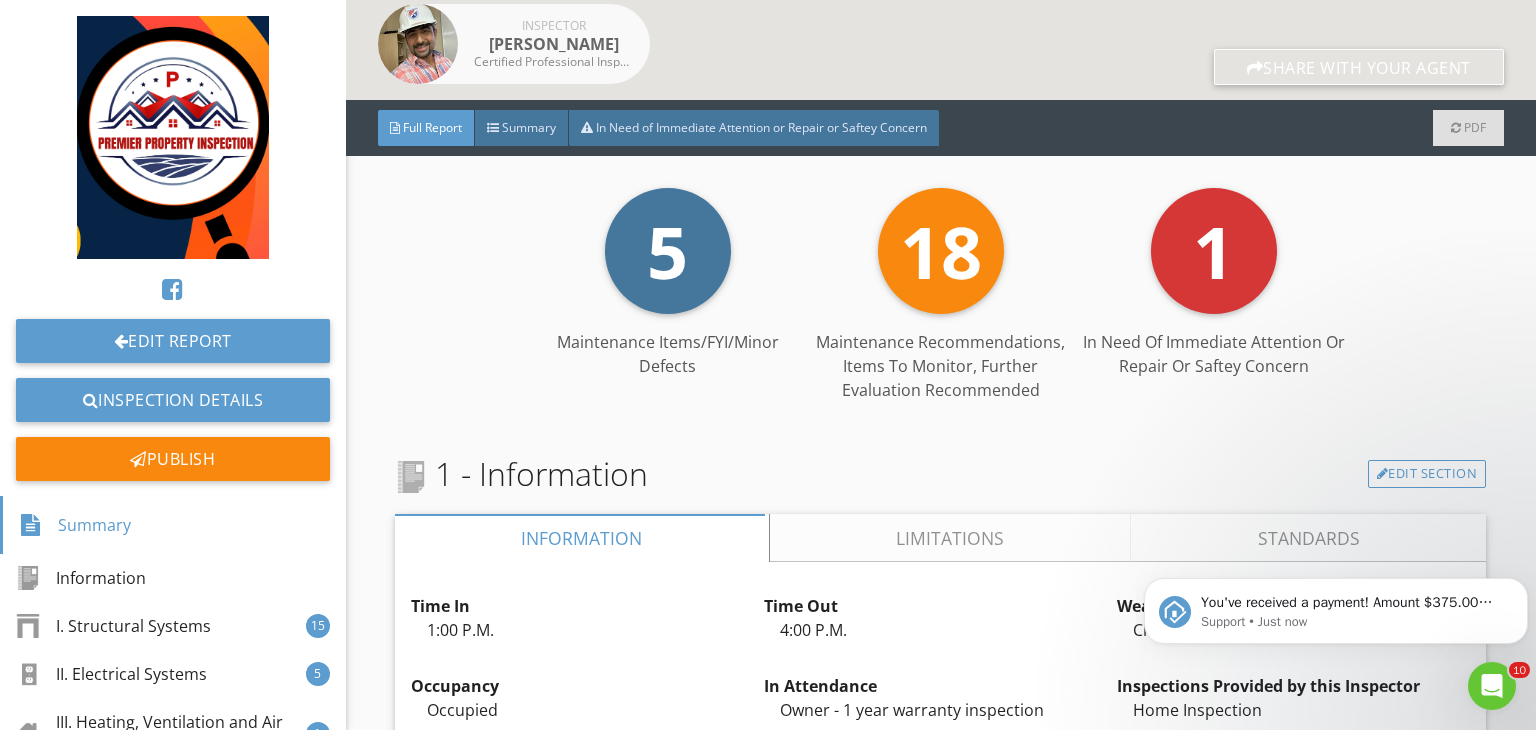 scroll, scrollTop: 331, scrollLeft: 0, axis: vertical 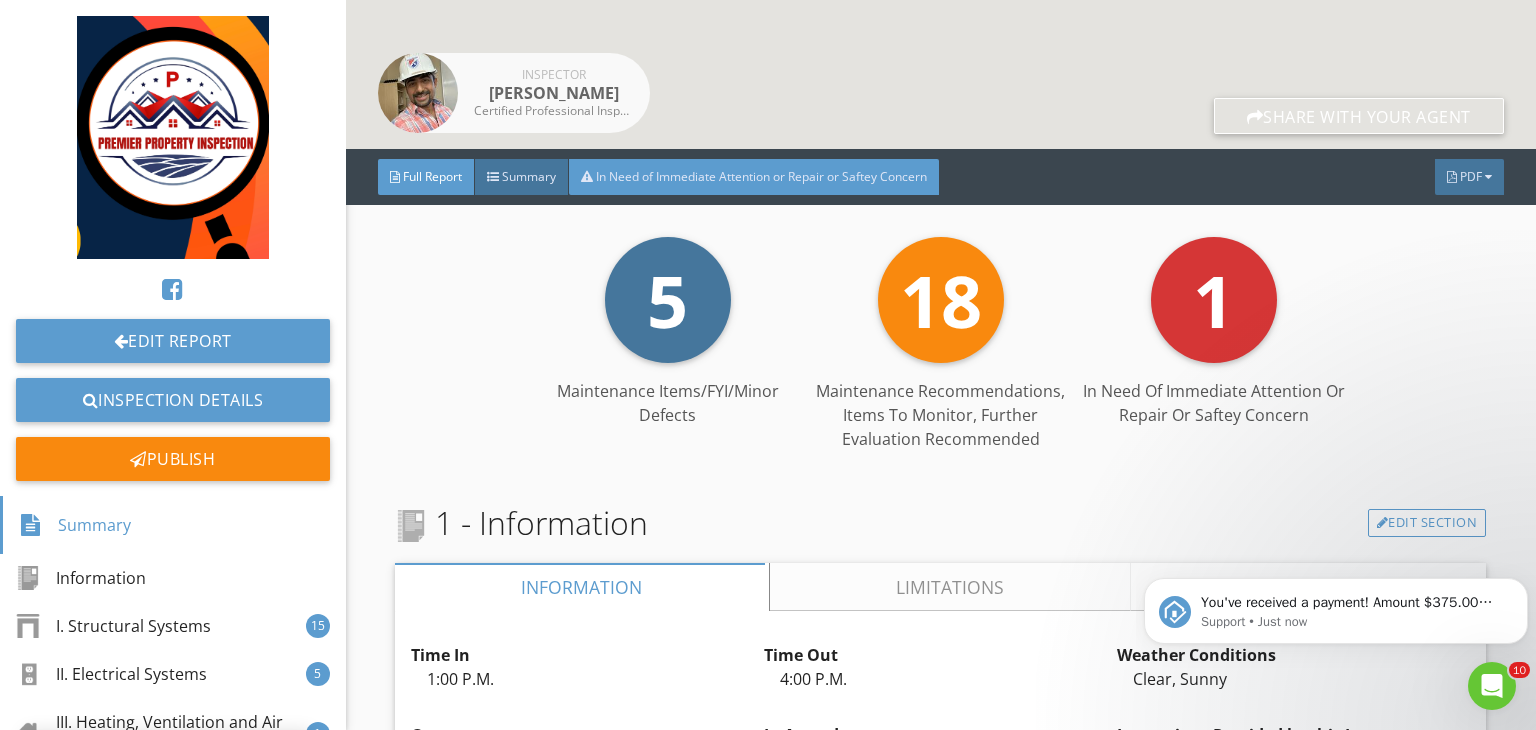 click on "In Need of Immediate Attention or Repair or Saftey Concern" at bounding box center (761, 176) 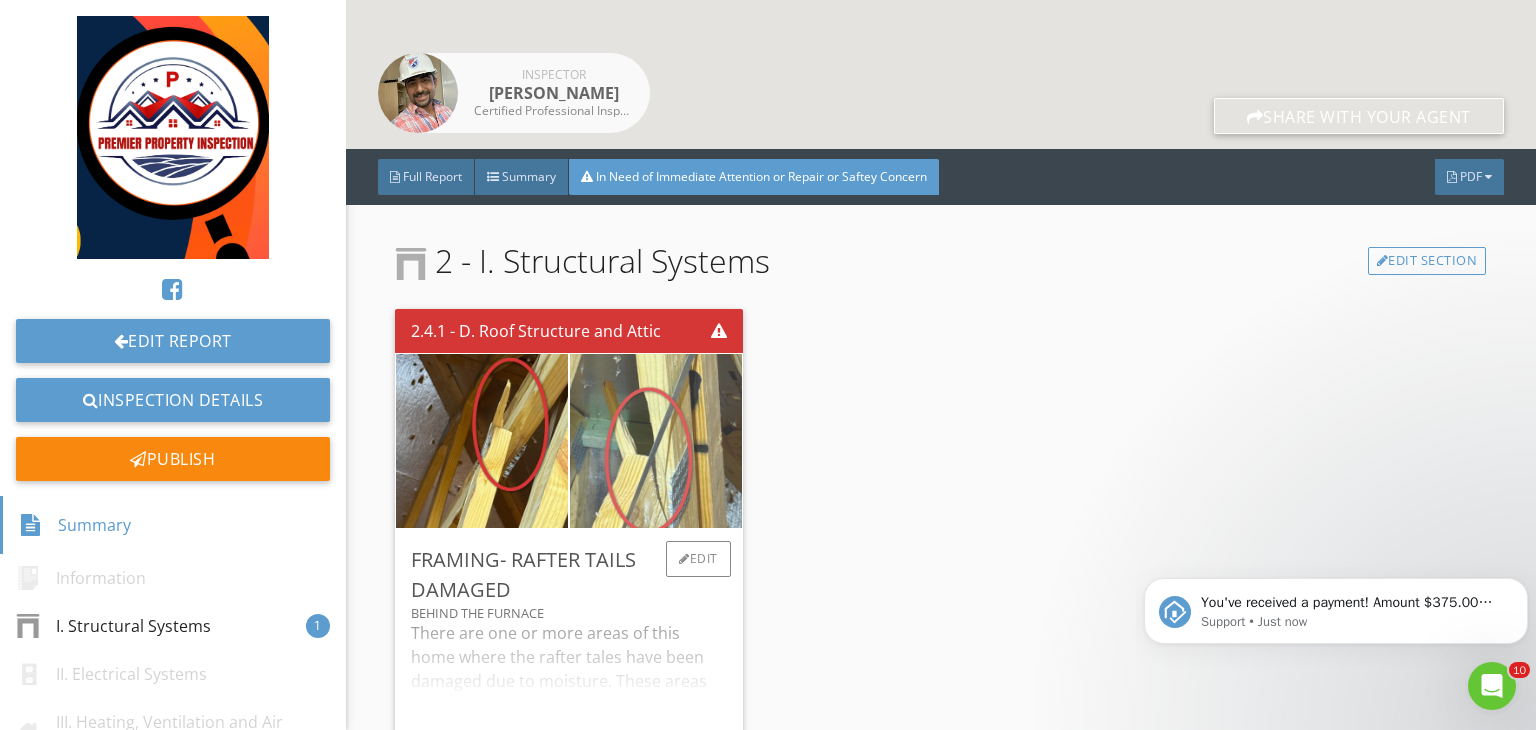 click at bounding box center [656, 441] 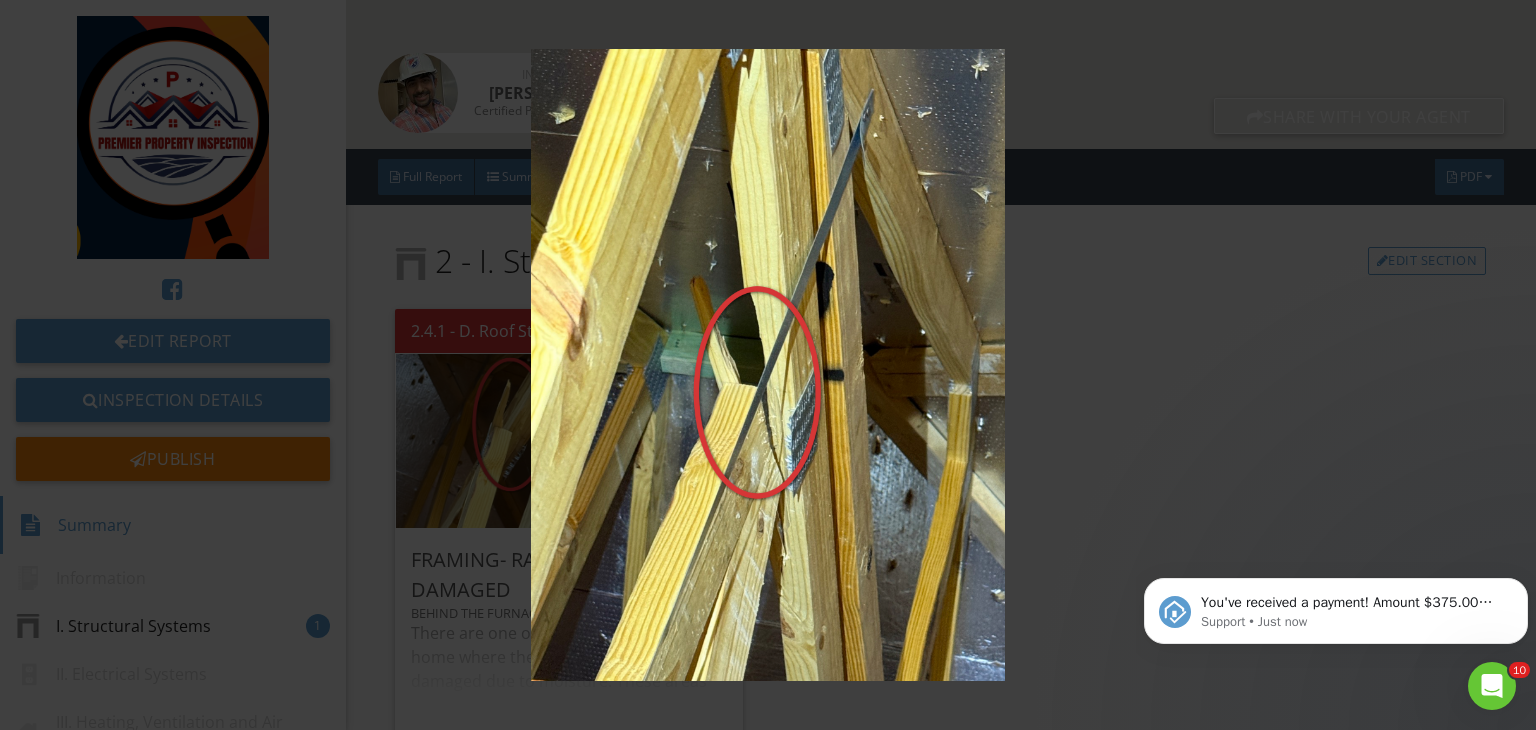 click at bounding box center (768, 365) 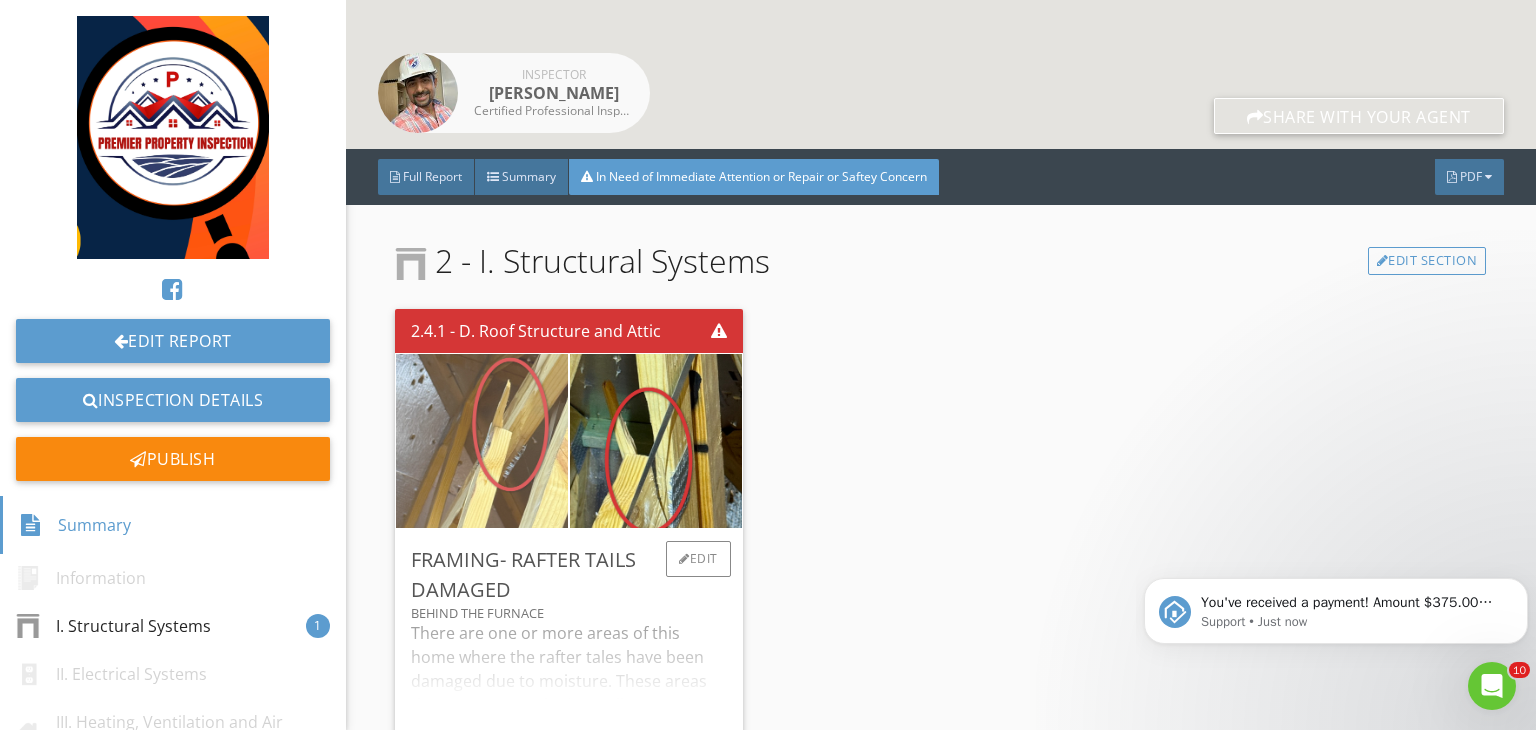 click at bounding box center (482, 441) 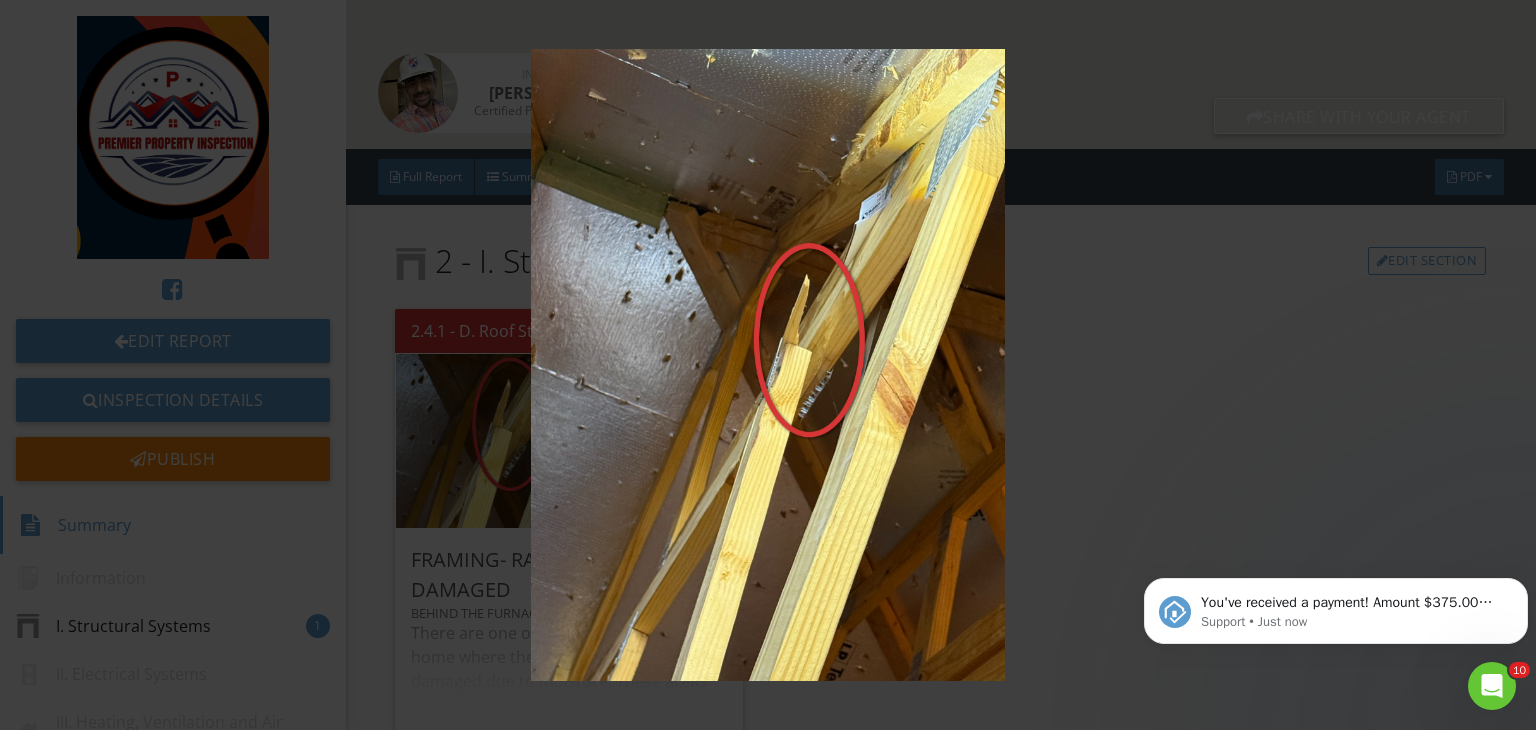 click at bounding box center [768, 365] 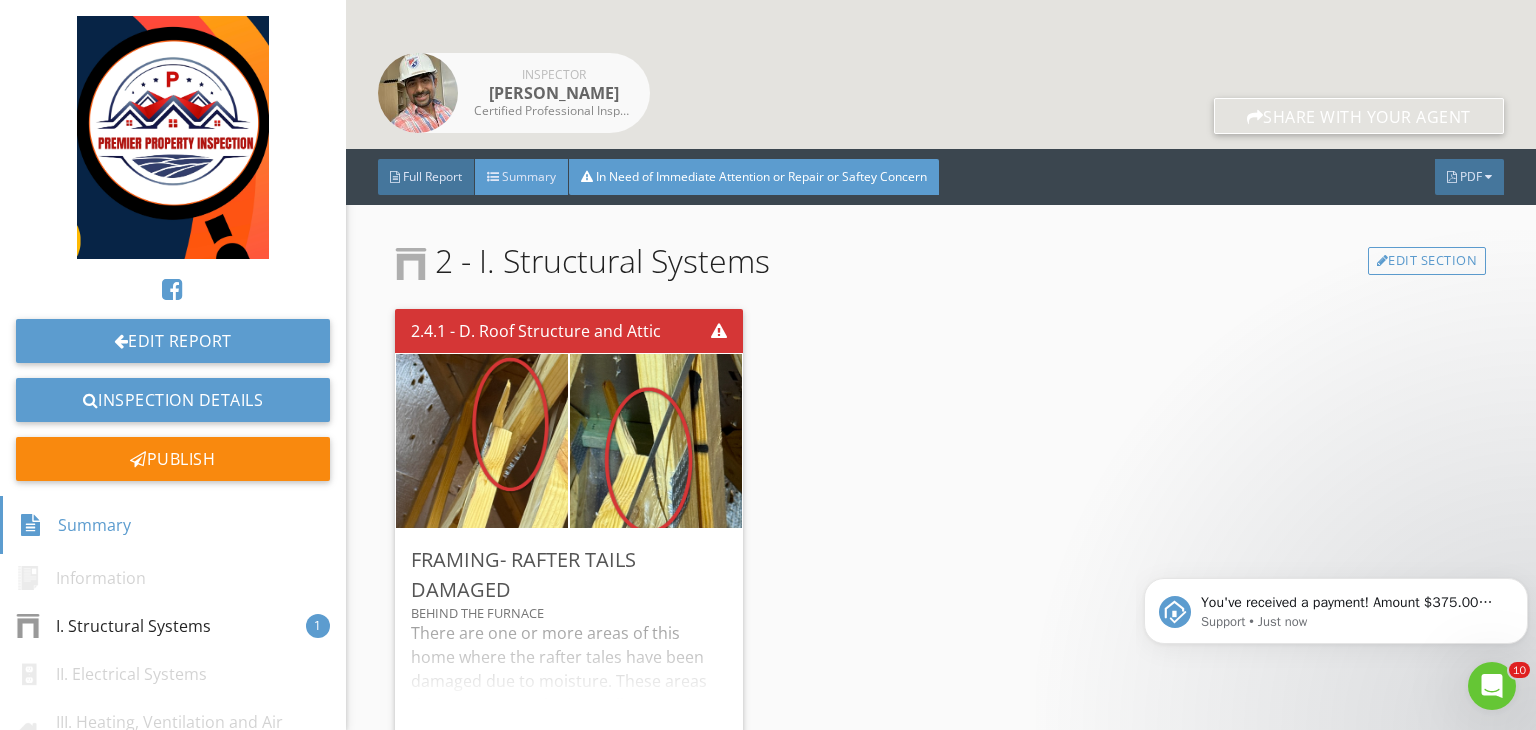 click on "Summary" at bounding box center [522, 177] 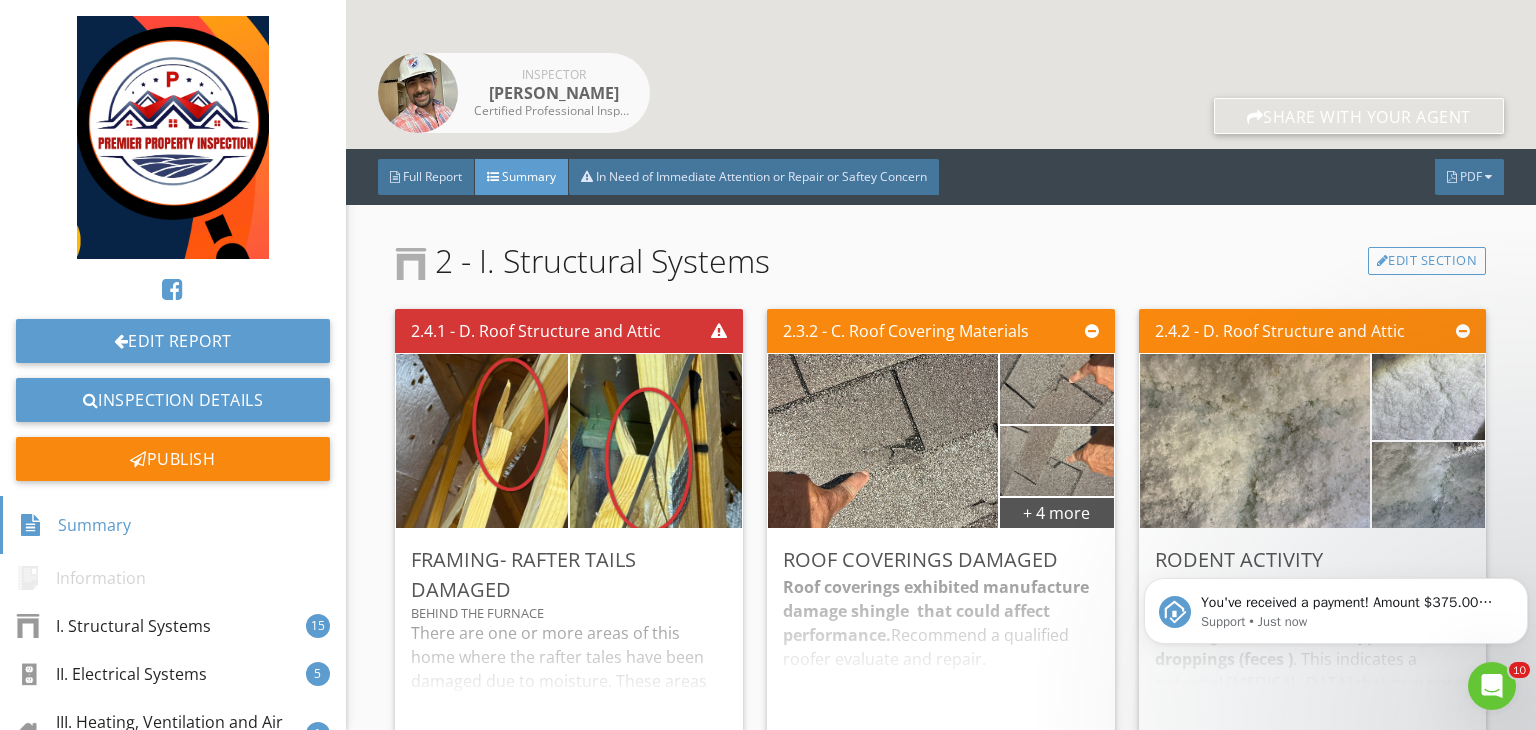 scroll, scrollTop: 416, scrollLeft: 0, axis: vertical 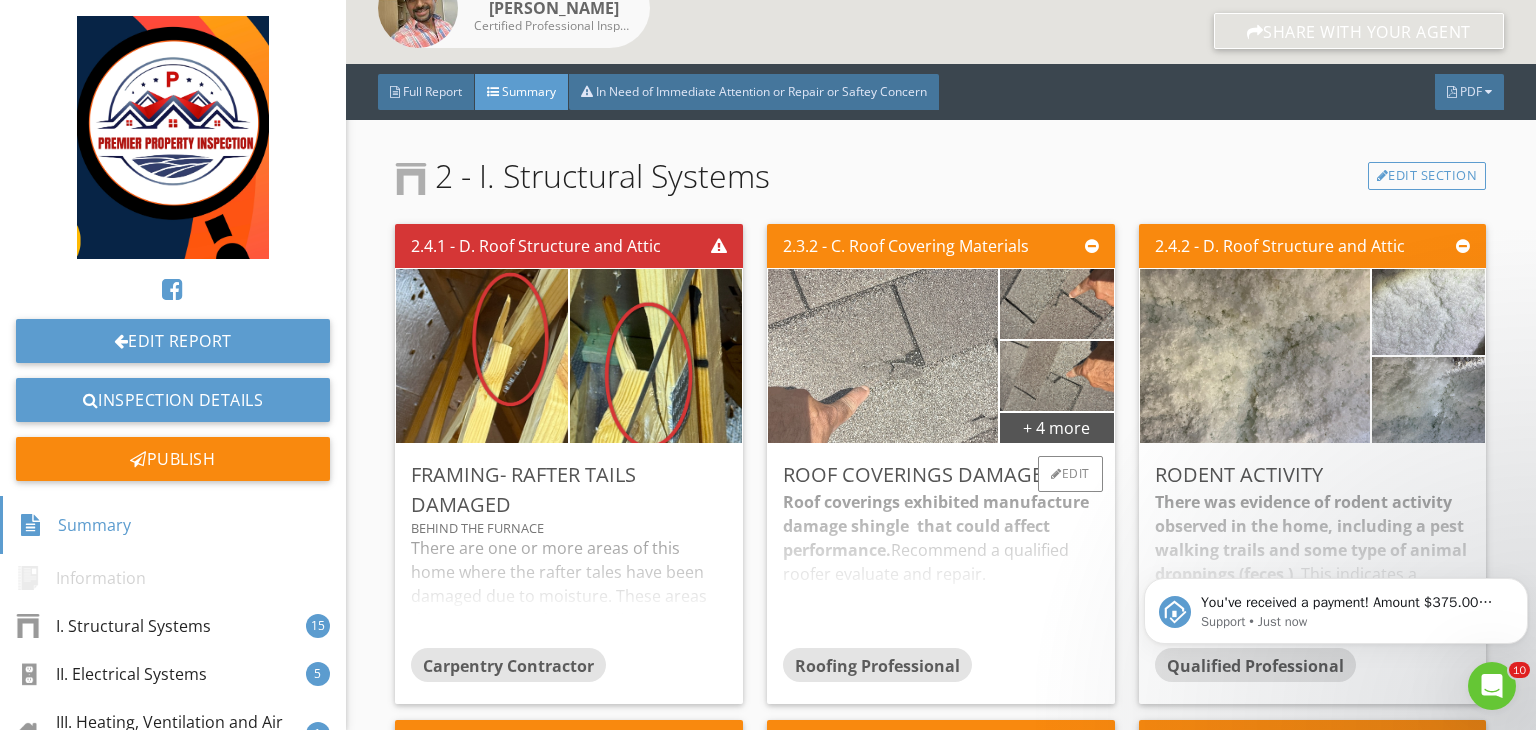 click at bounding box center [883, 356] 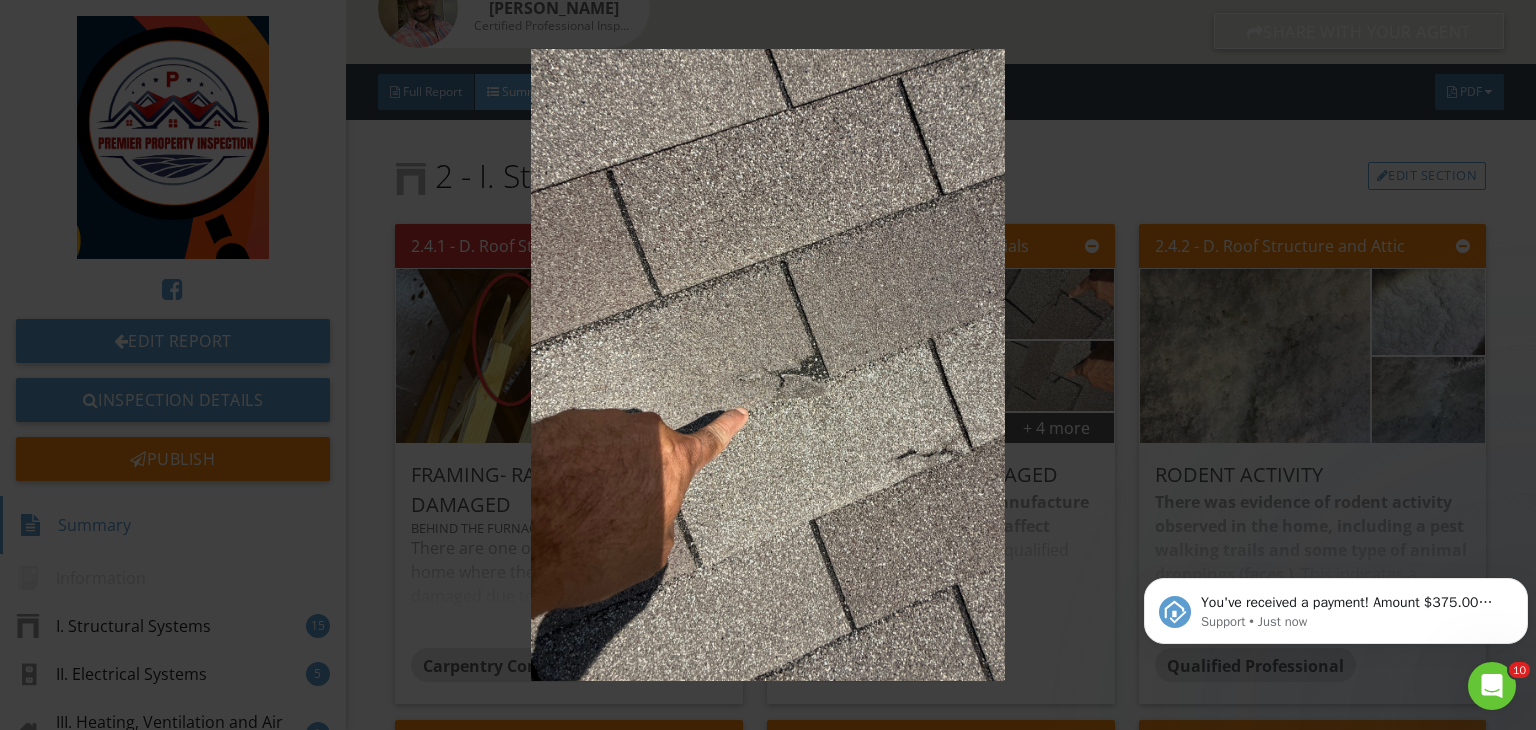 click at bounding box center [768, 365] 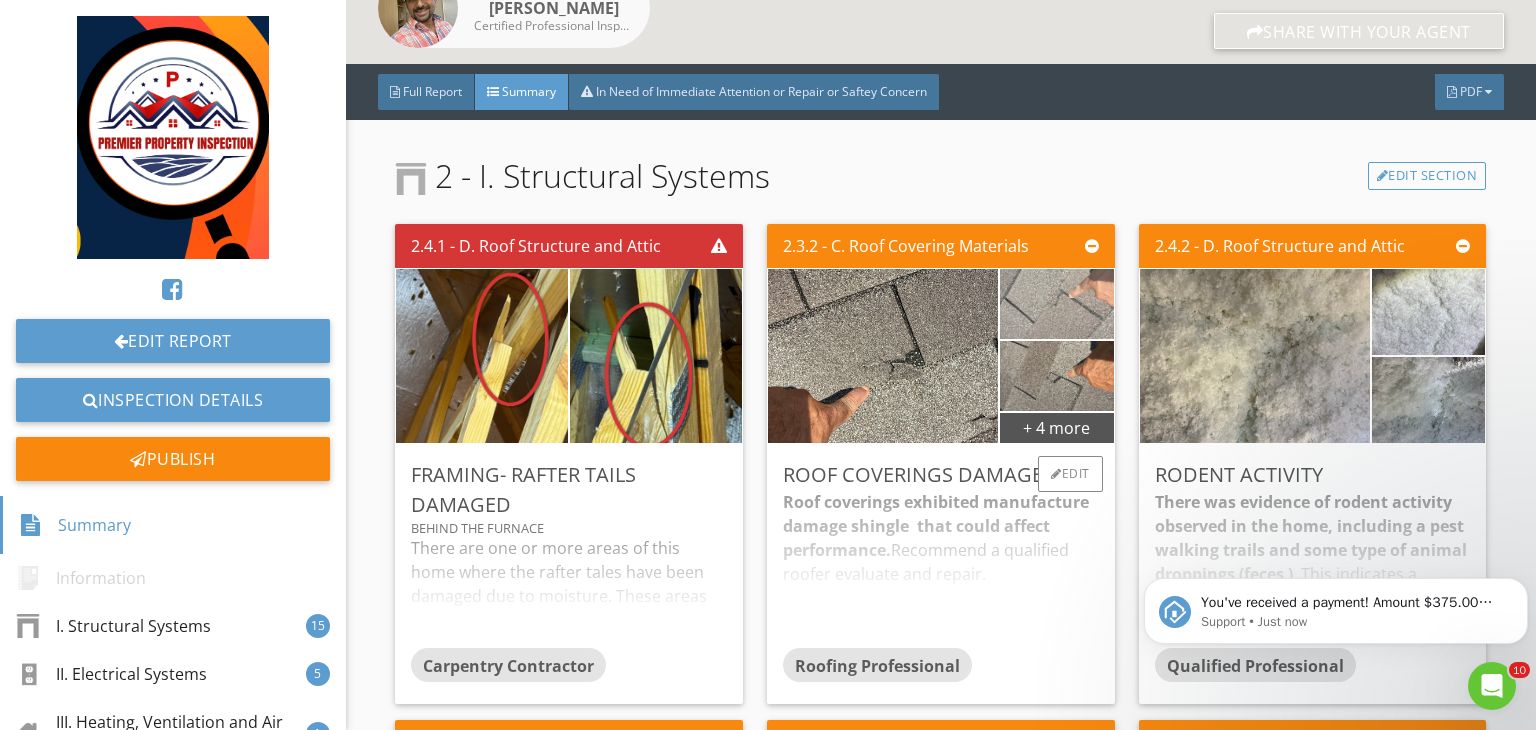 click at bounding box center (1056, 304) 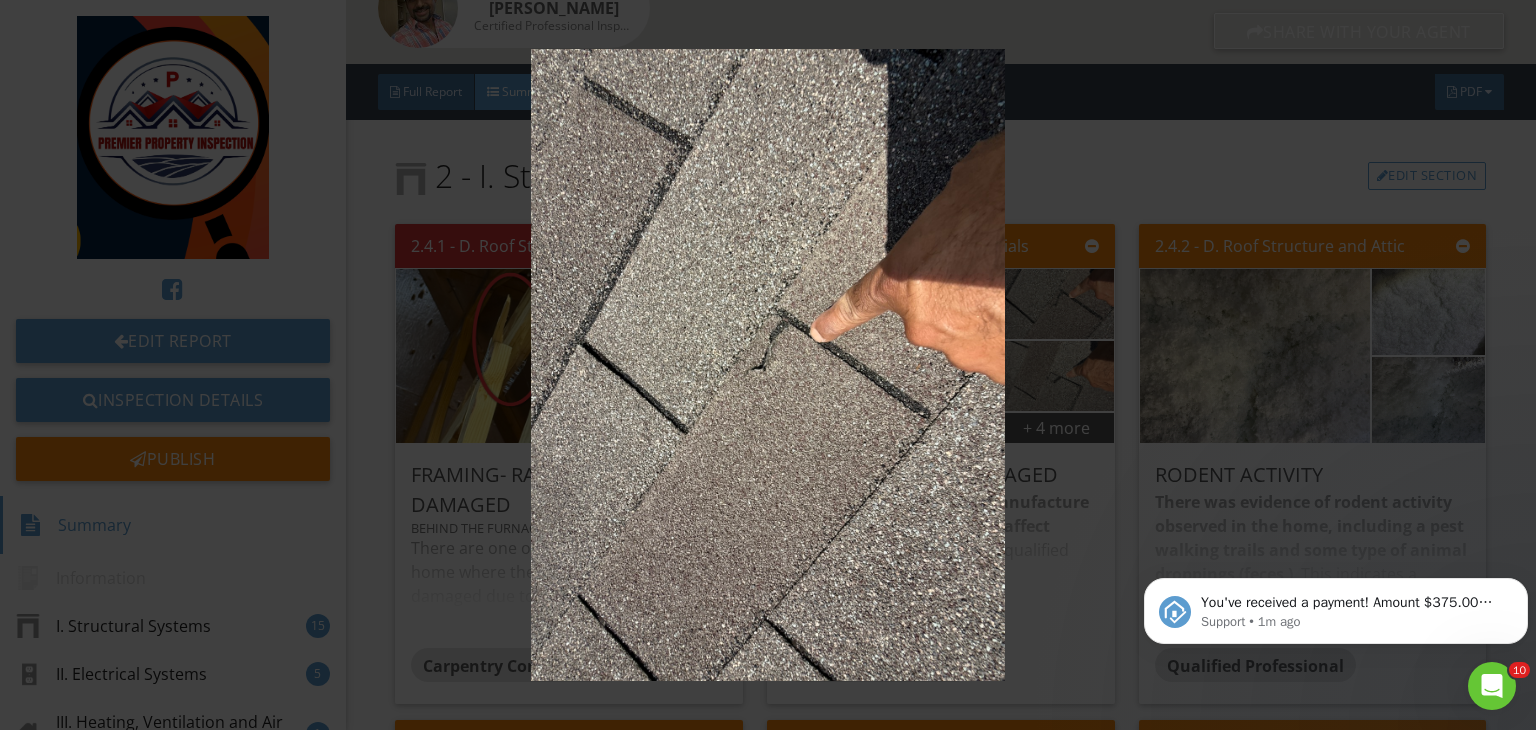 click at bounding box center (768, 365) 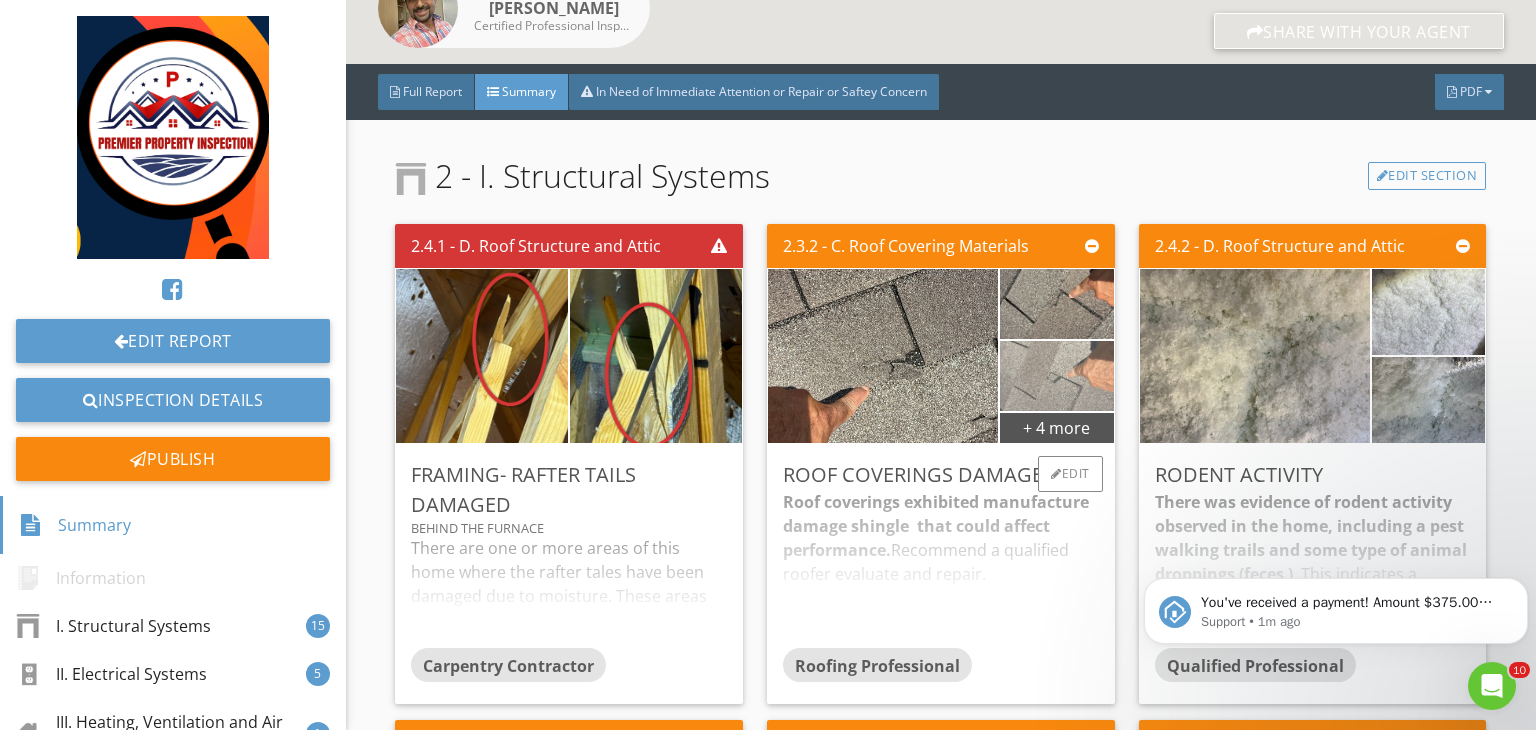 click at bounding box center [1056, 376] 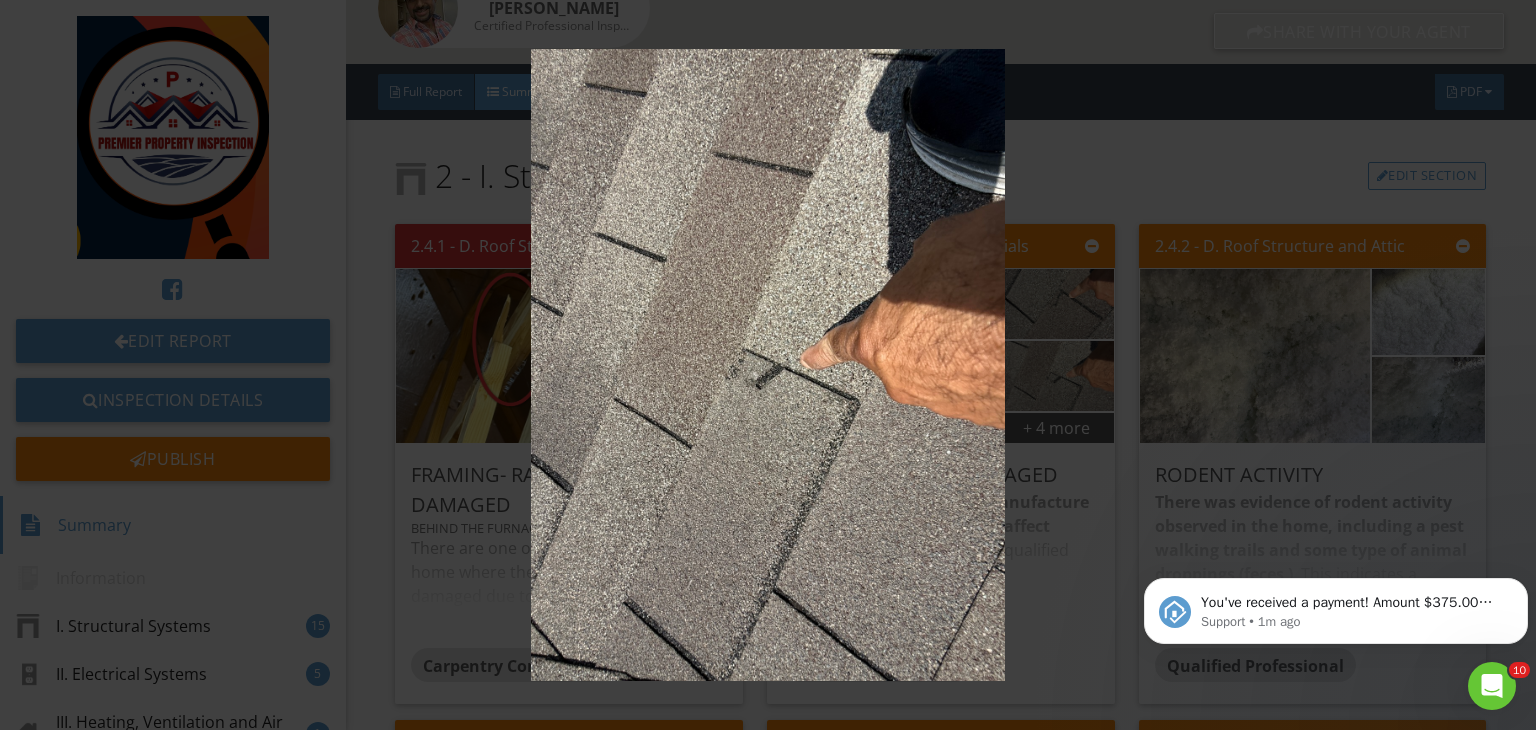 click at bounding box center (768, 365) 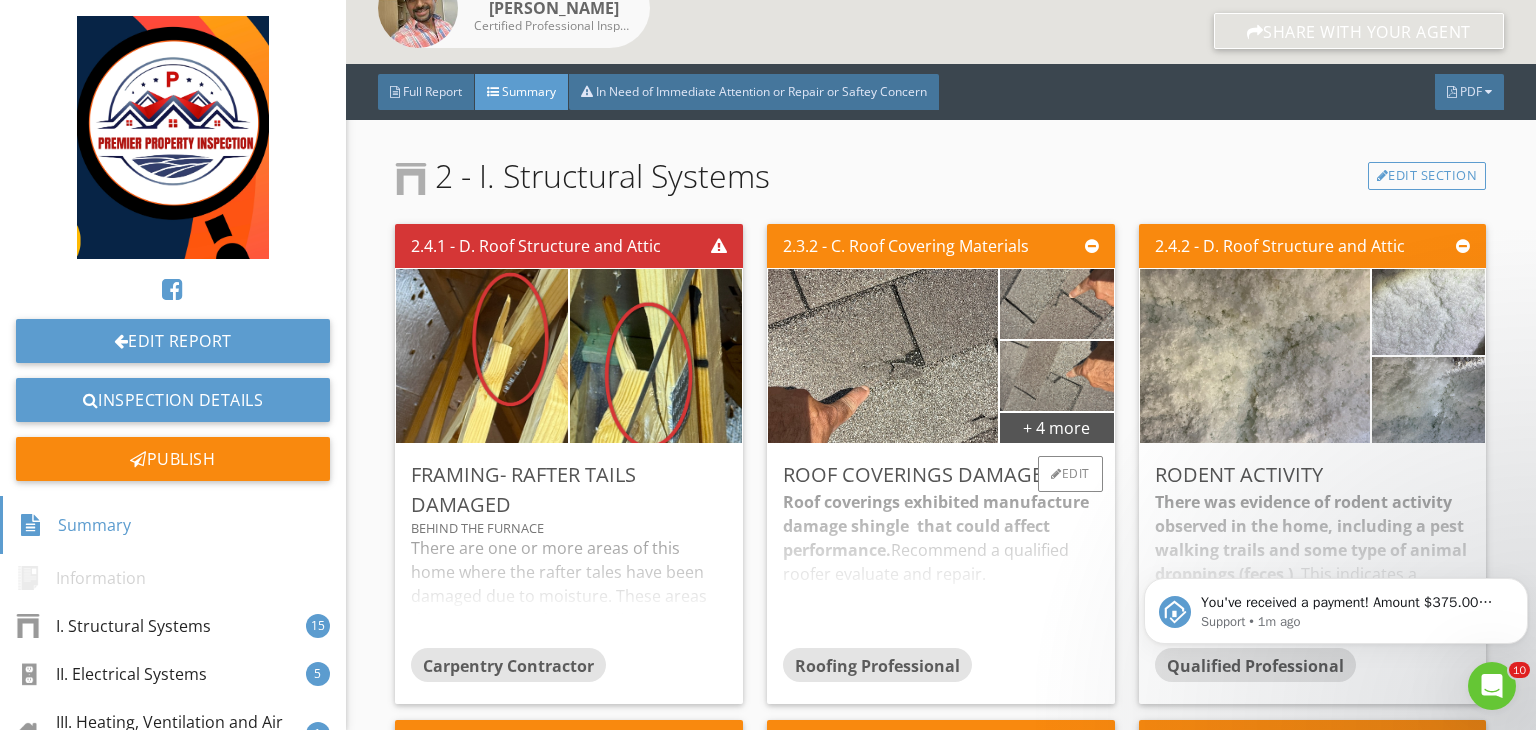 click on "Roof Coverings Damaged
Roof coverings exhibited manufacture damage shingle  that could affect performance.  Recommend a qualified roofer evaluate and repair.    Roofing Professional
Edit" at bounding box center (941, 574) 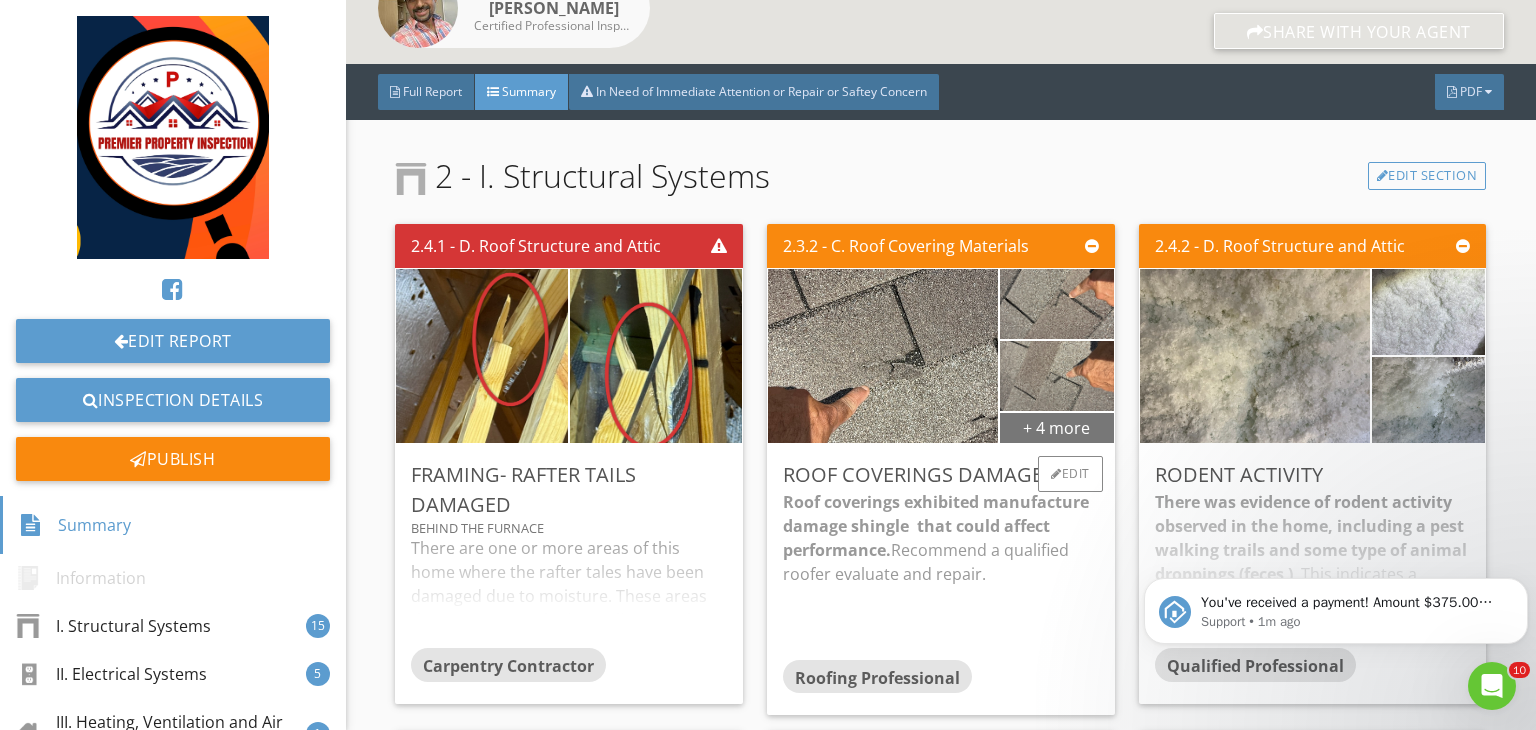 click on "+ 4 more" at bounding box center [1056, 427] 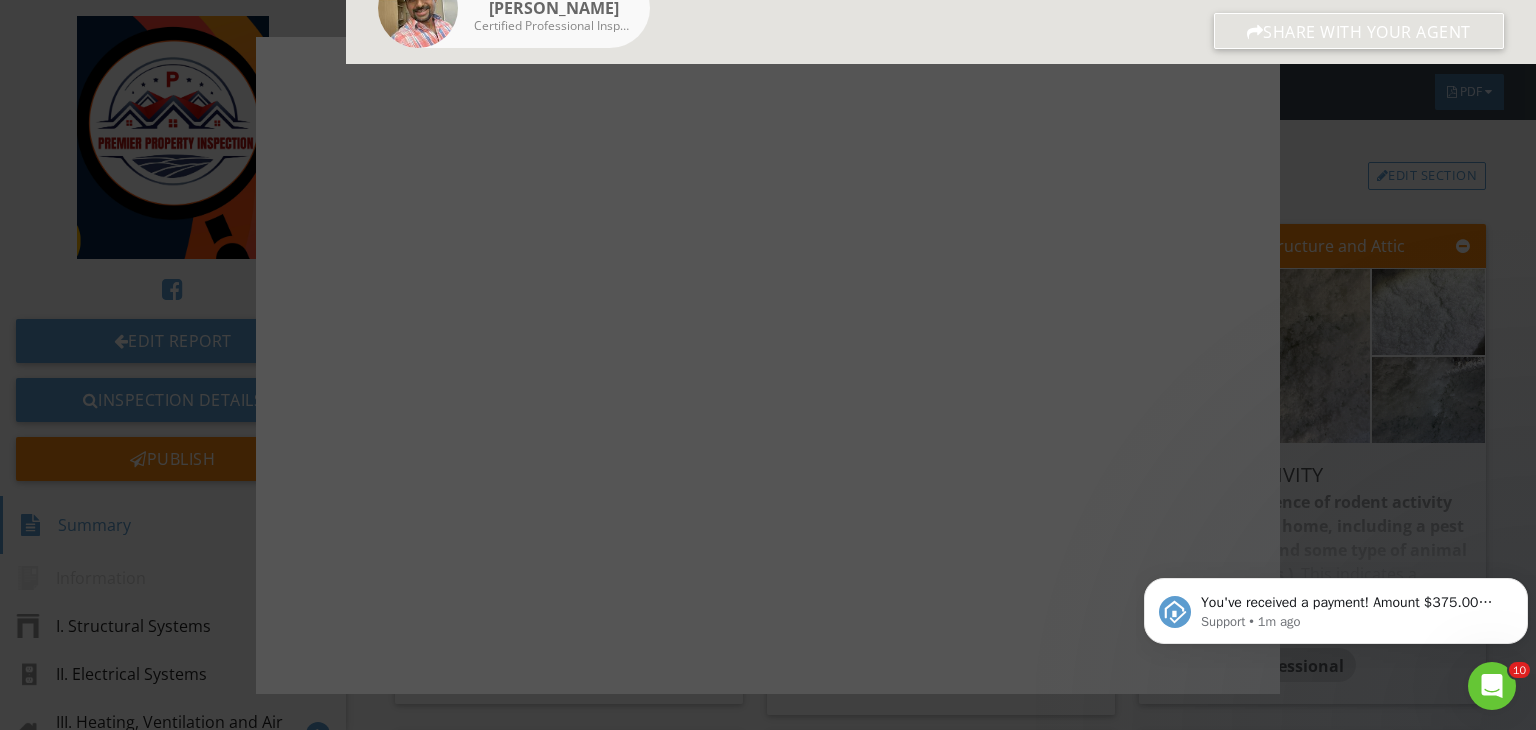 scroll, scrollTop: 412, scrollLeft: 0, axis: vertical 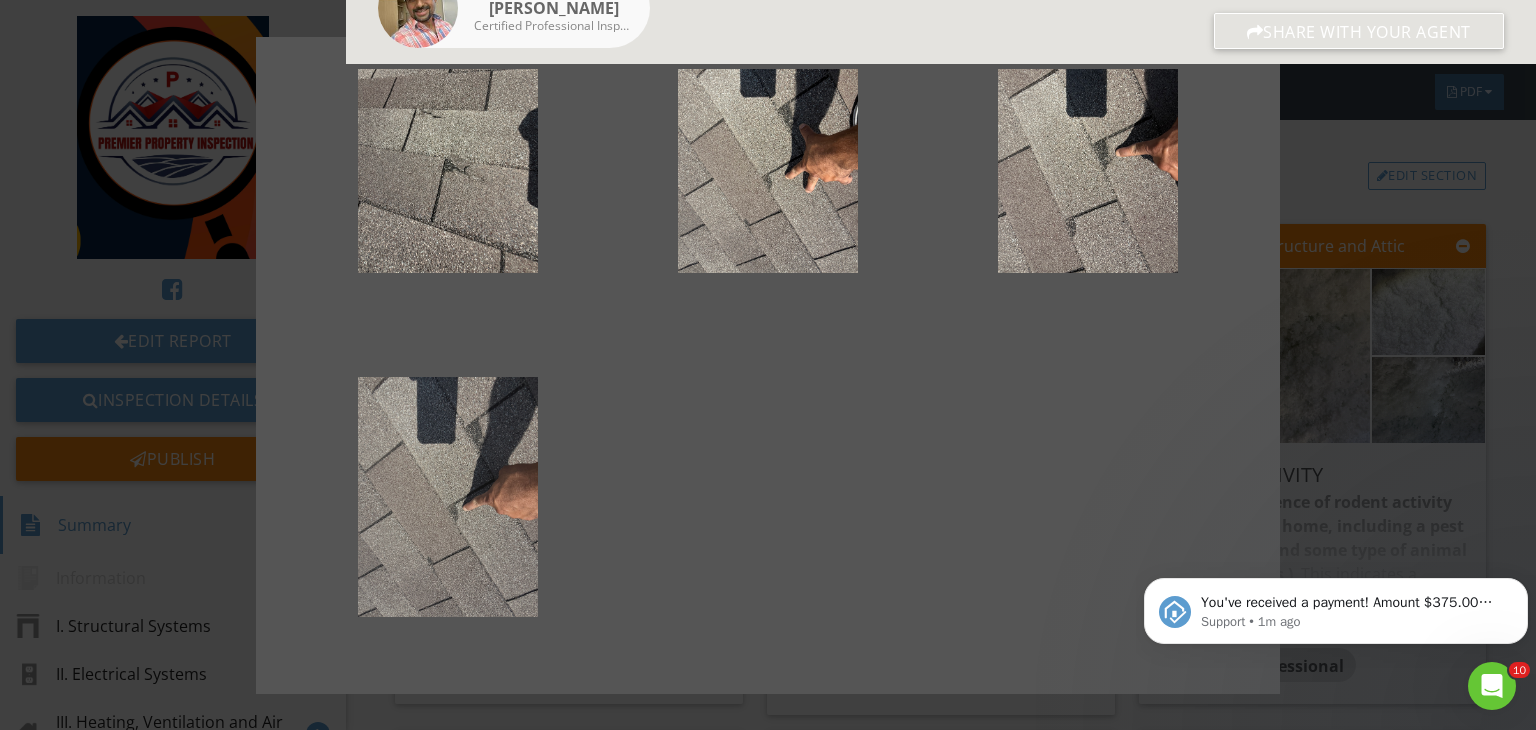 click at bounding box center (448, 497) 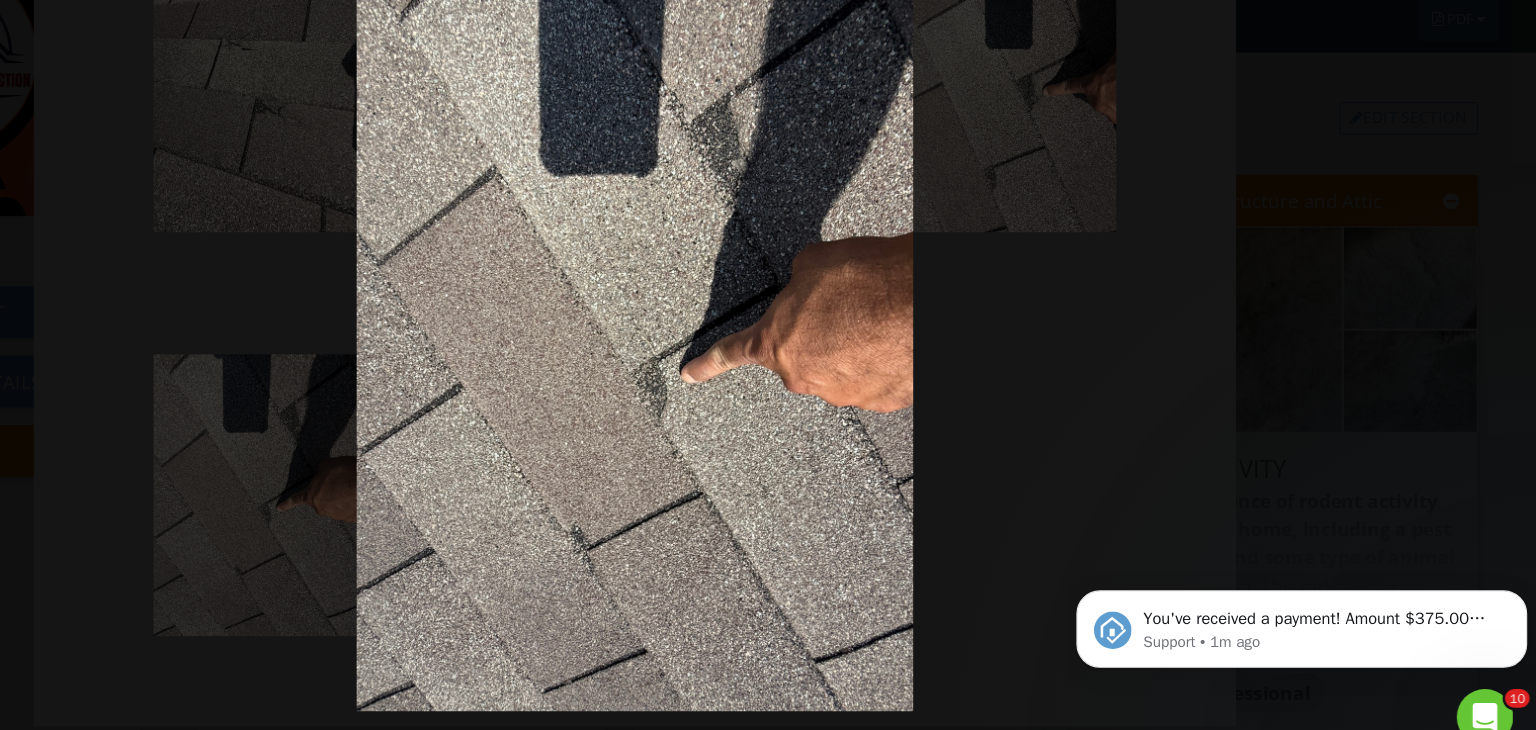 click at bounding box center (768, 365) 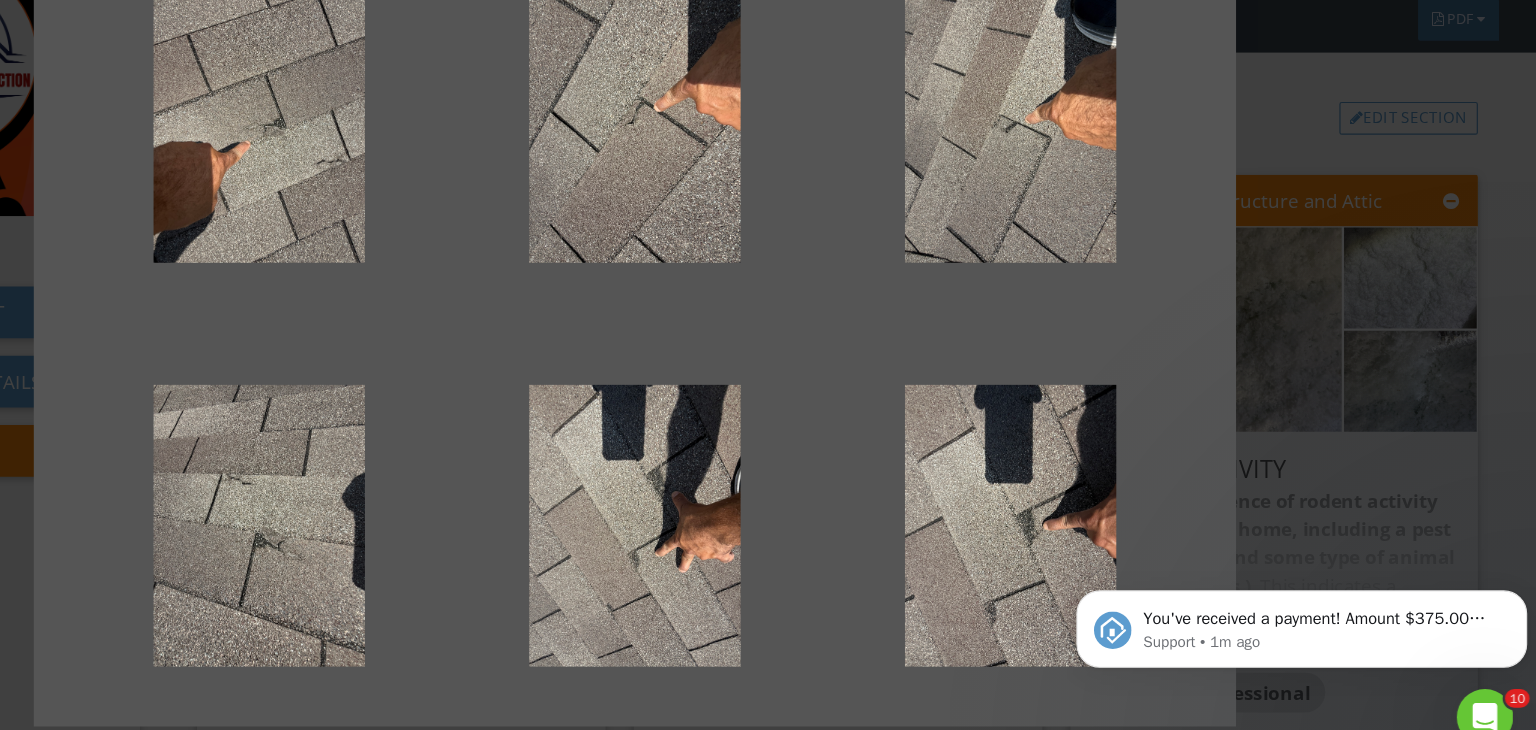 scroll, scrollTop: 0, scrollLeft: 0, axis: both 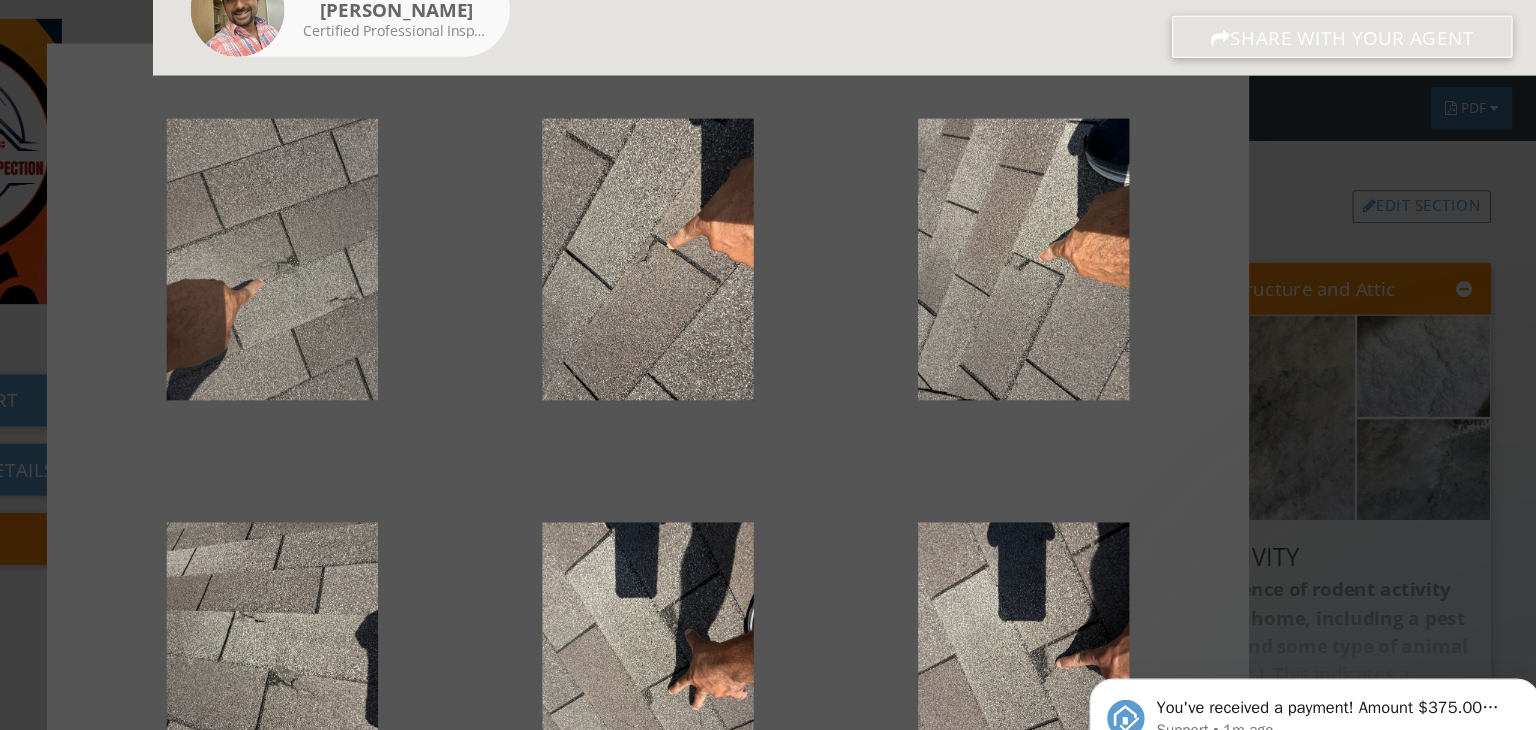 click at bounding box center [448, 221] 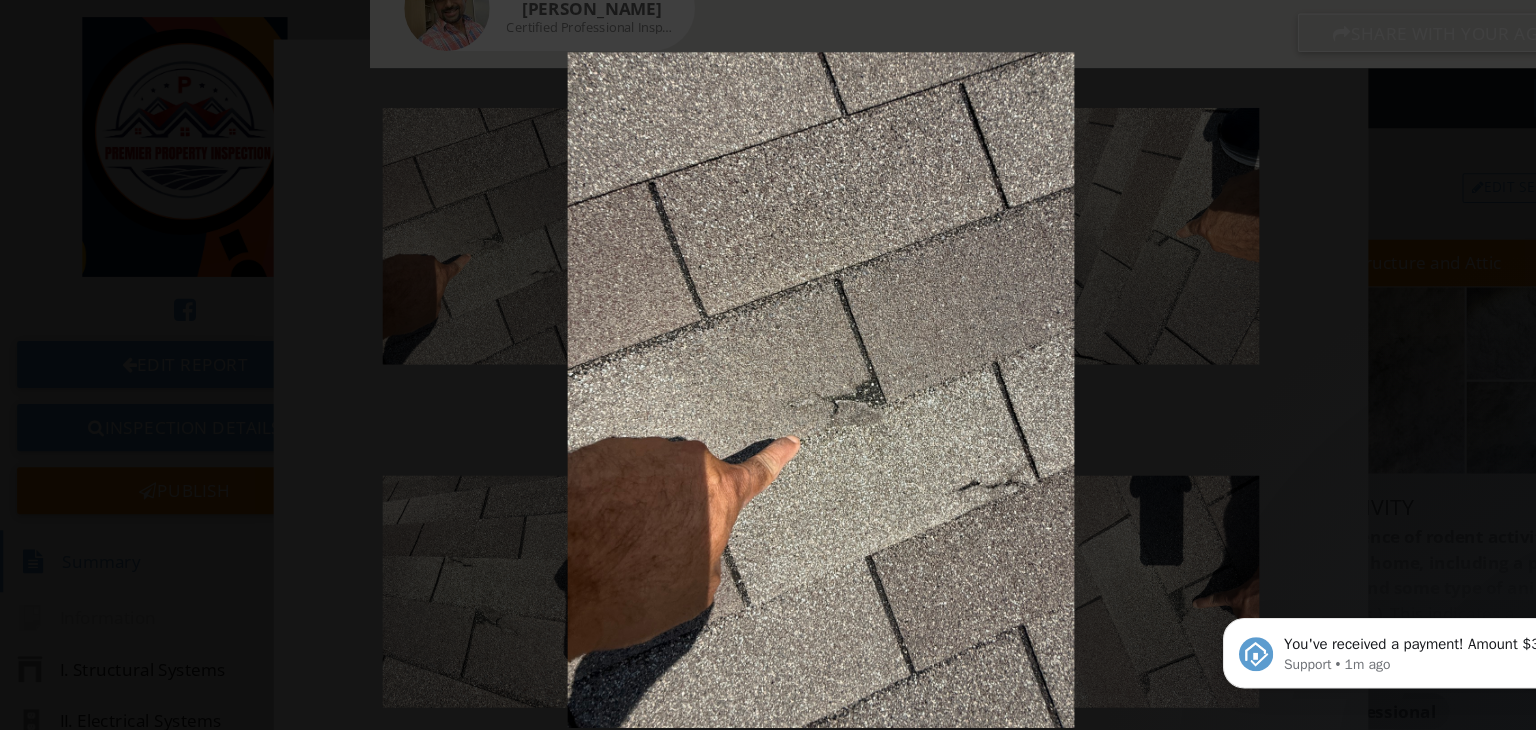 click at bounding box center [768, 365] 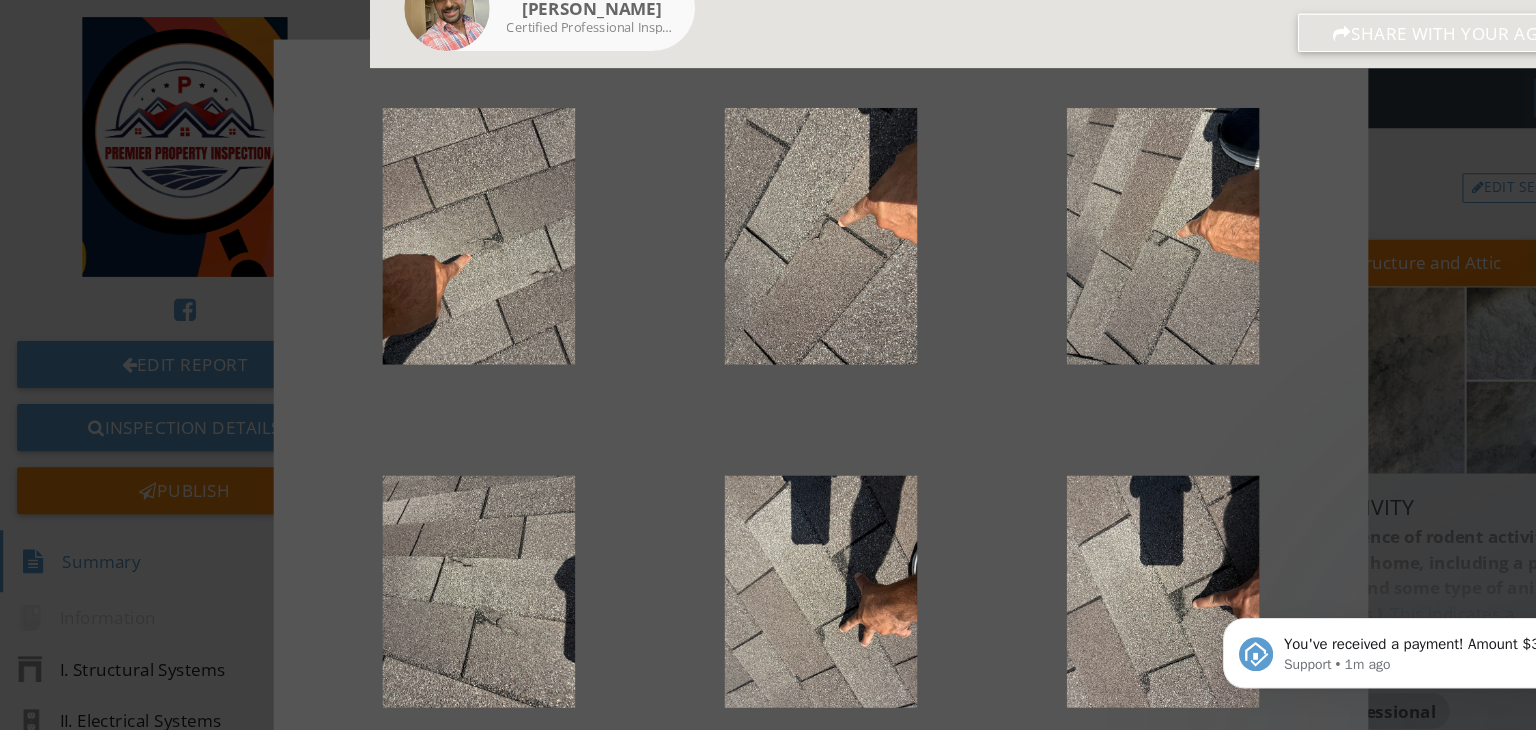 click at bounding box center (768, 365) 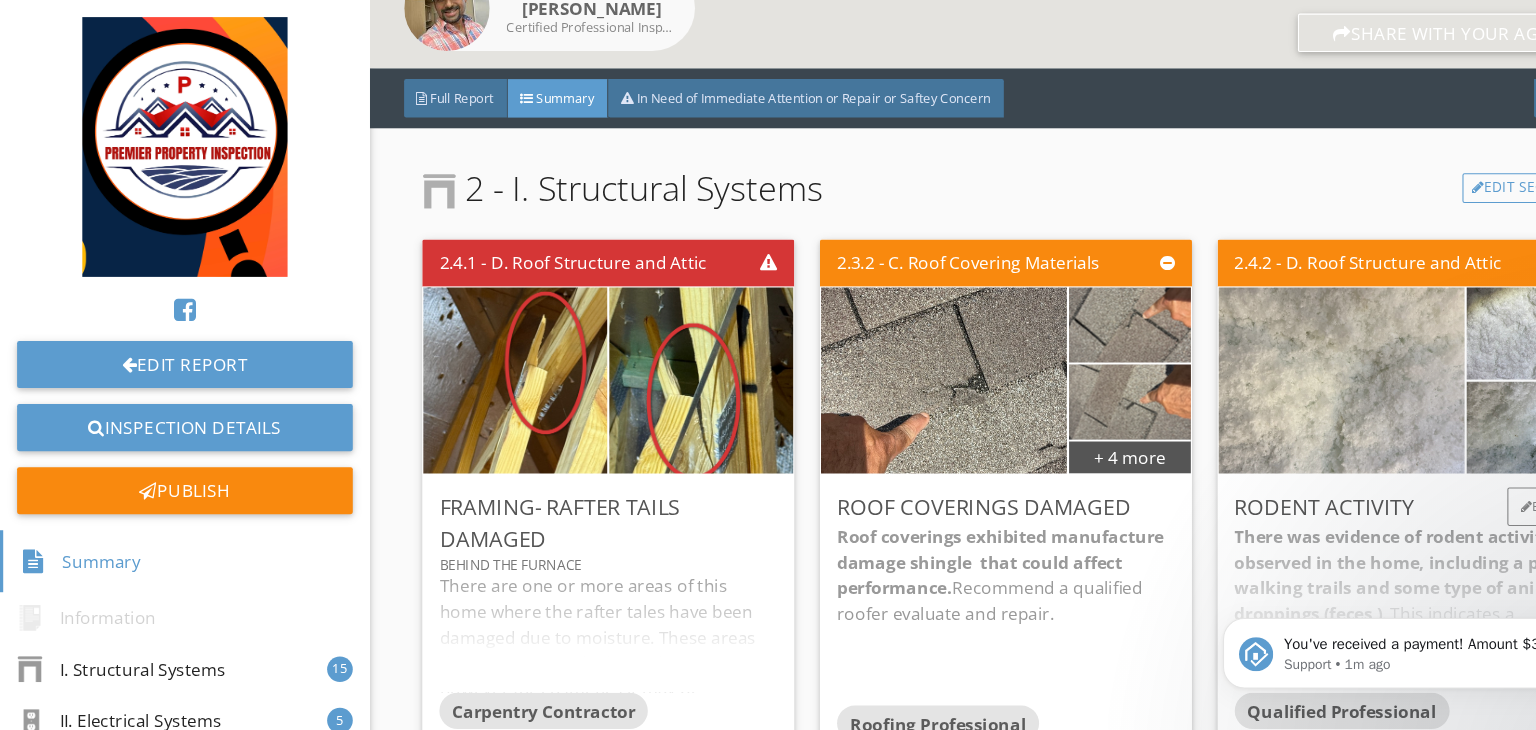 scroll, scrollTop: 468, scrollLeft: 0, axis: vertical 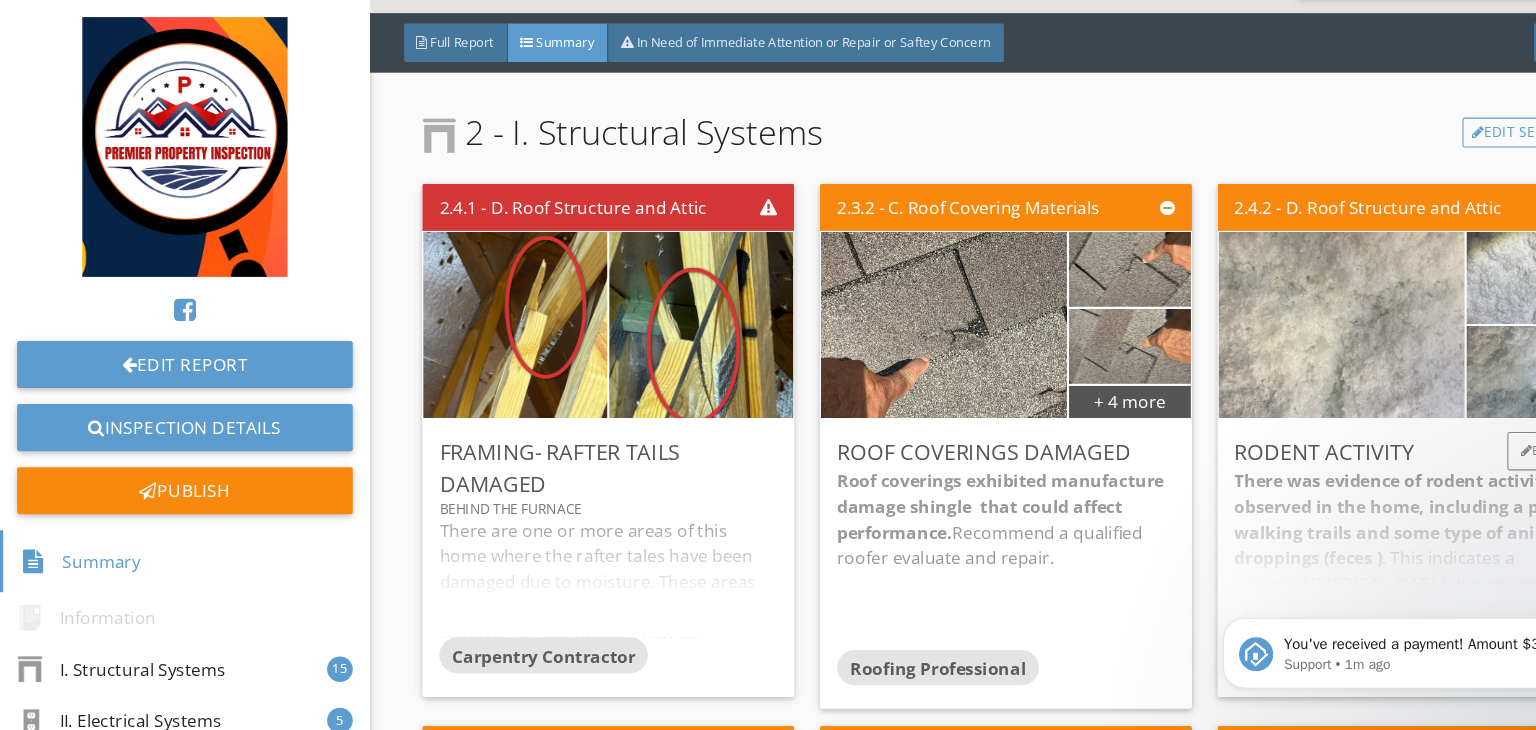 click at bounding box center (1255, 304) 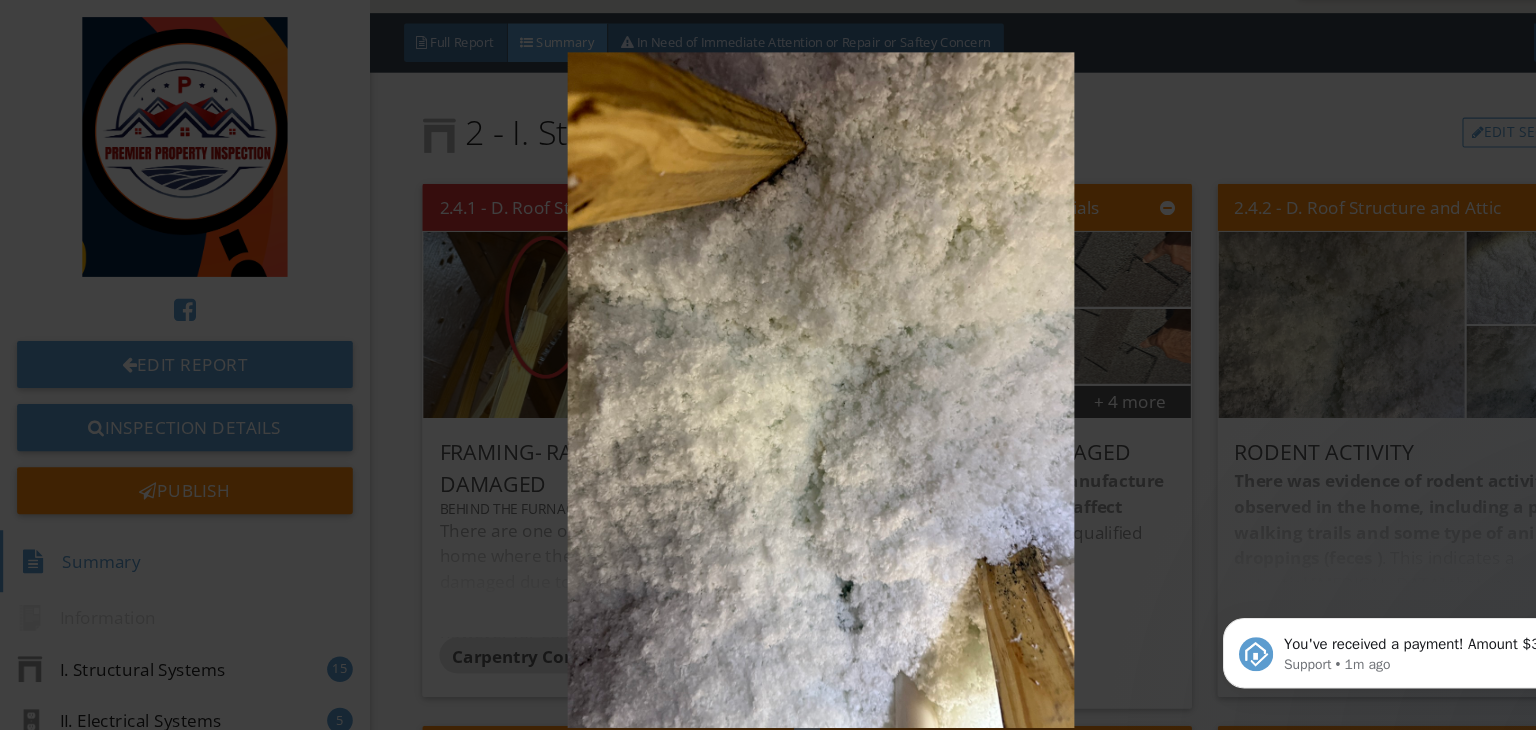 click at bounding box center (768, 365) 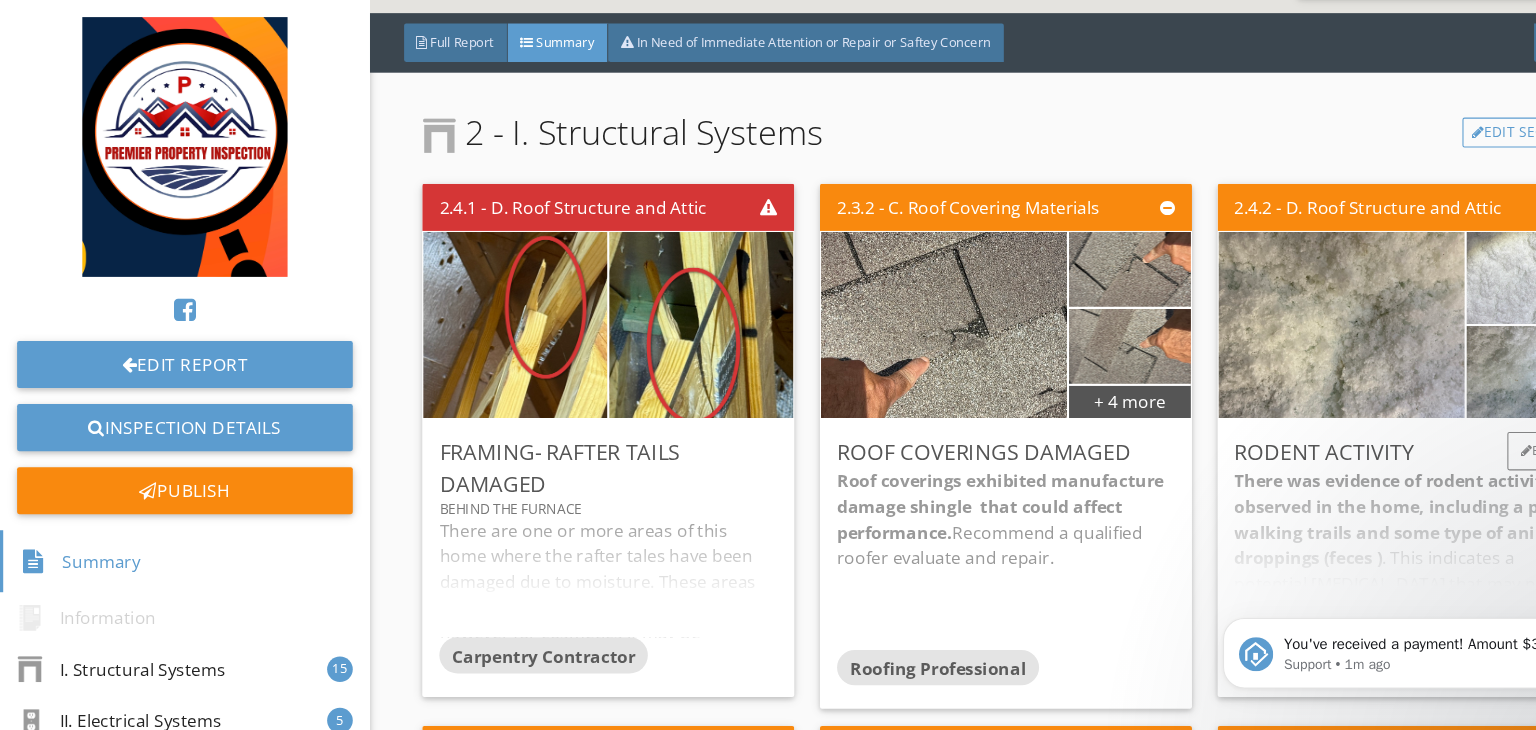 click at bounding box center (1428, 260) 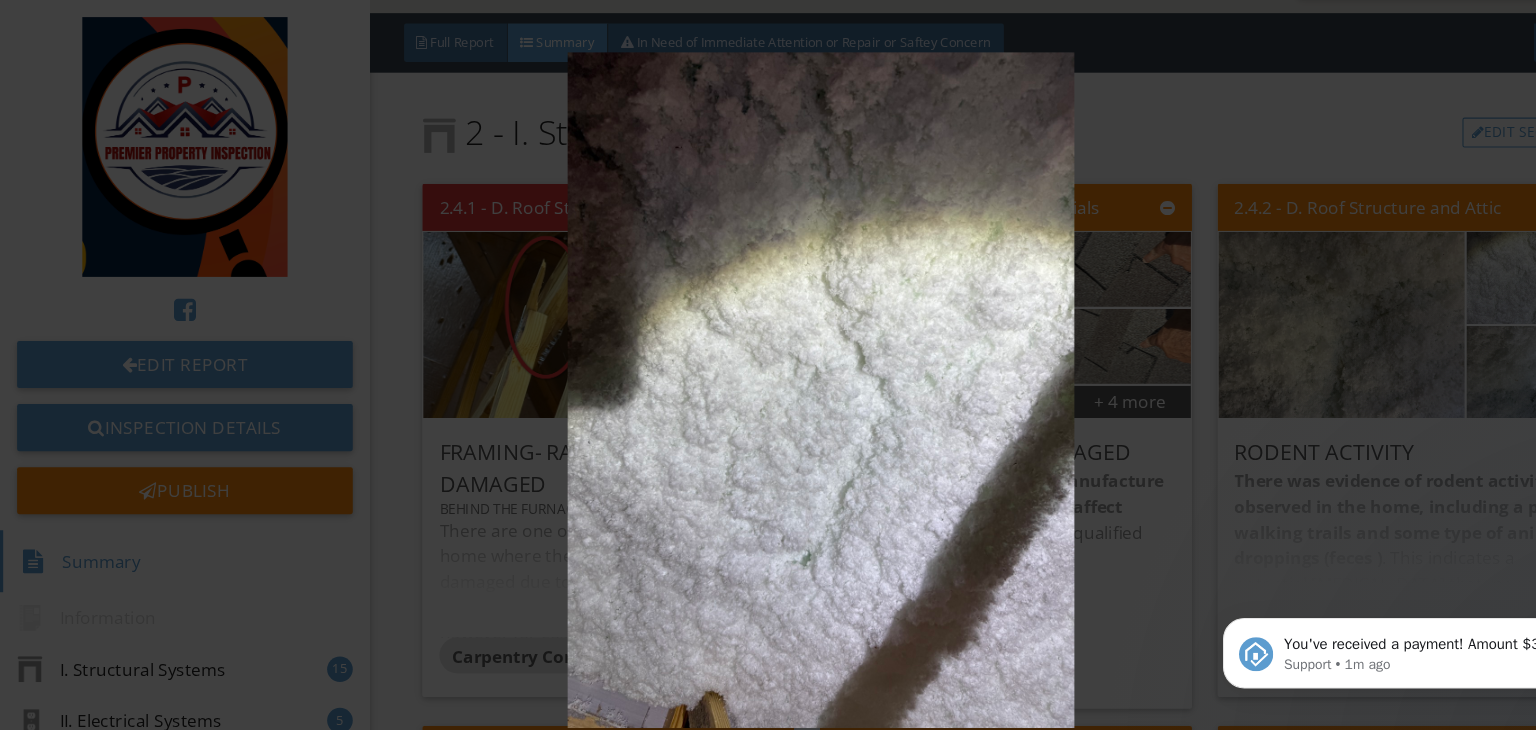 click at bounding box center (768, 365) 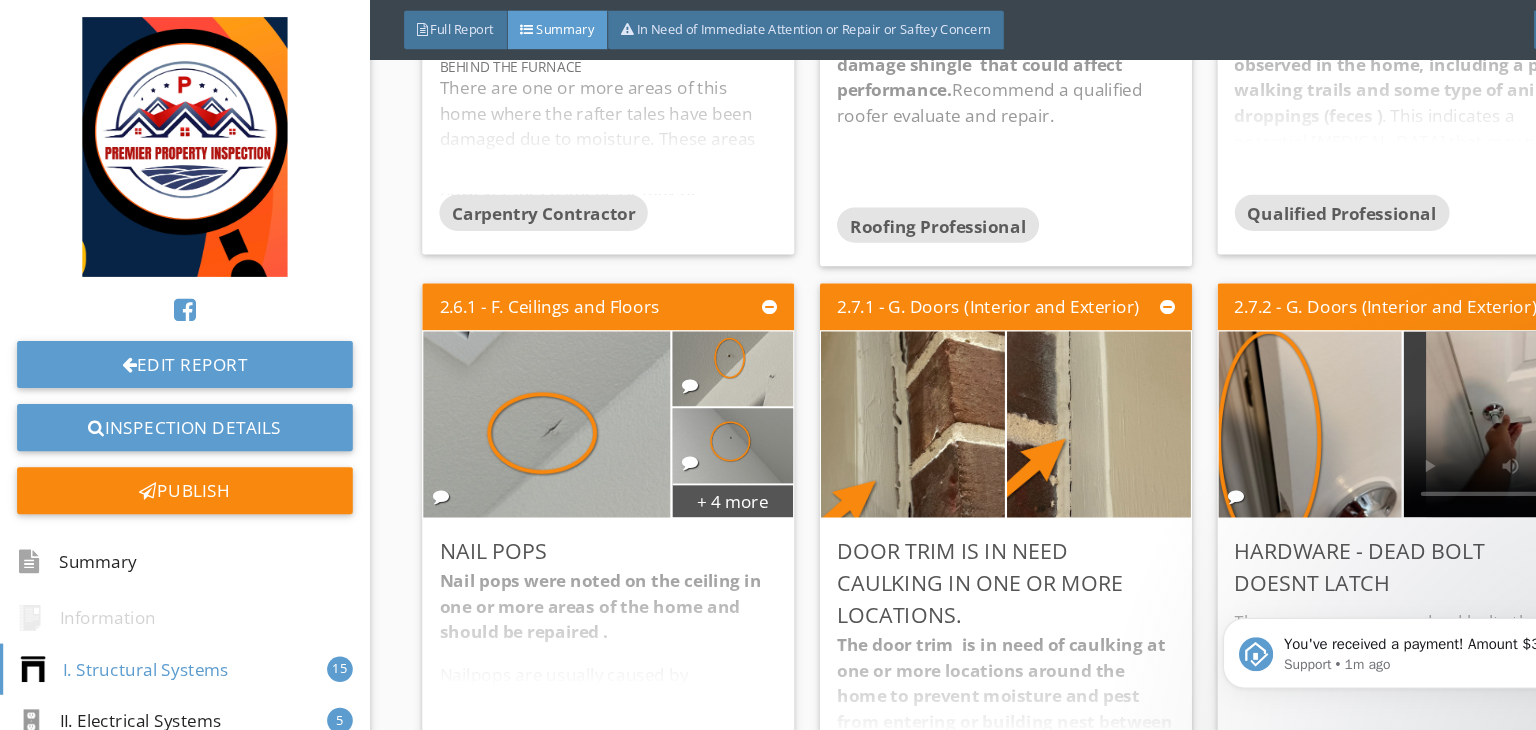 scroll, scrollTop: 908, scrollLeft: 0, axis: vertical 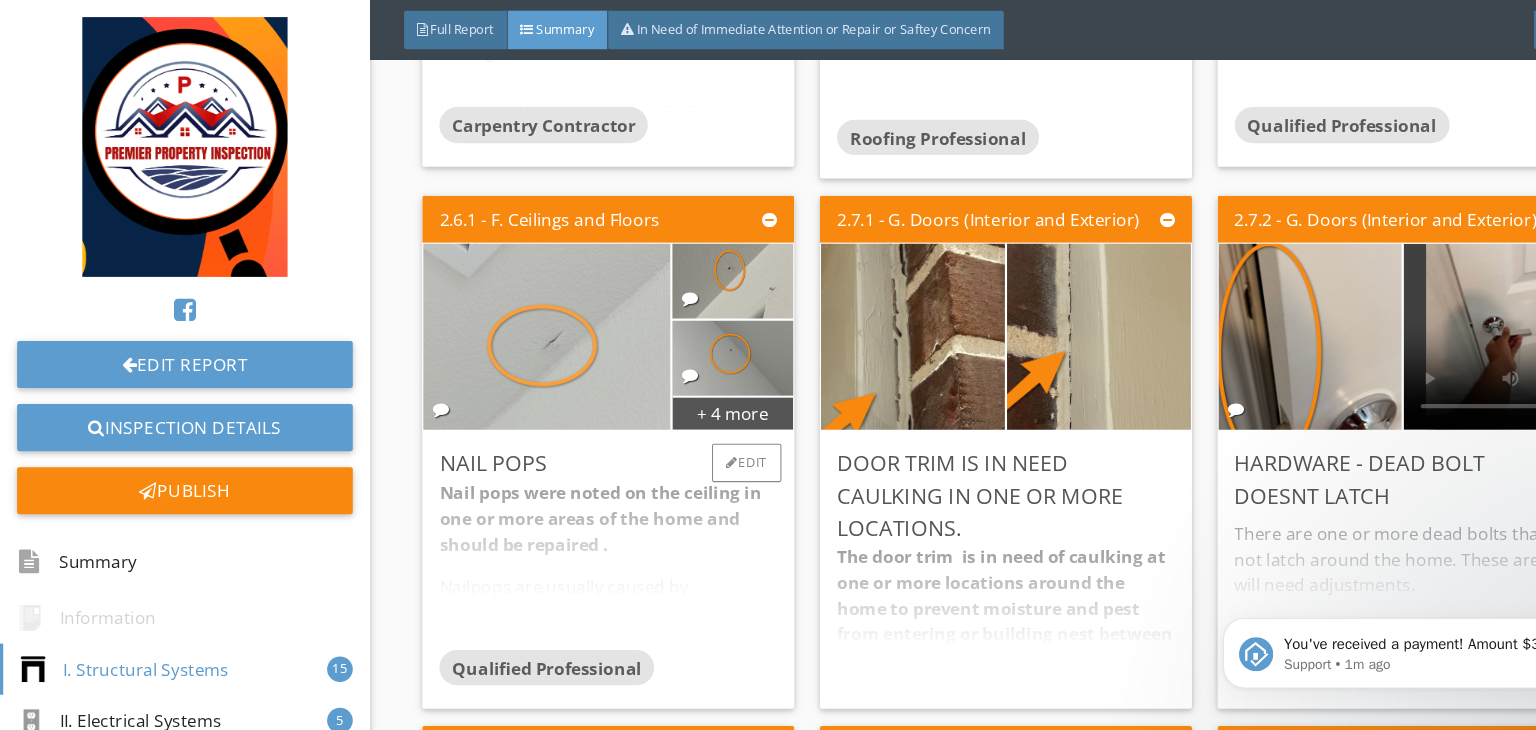 click at bounding box center [511, 315] 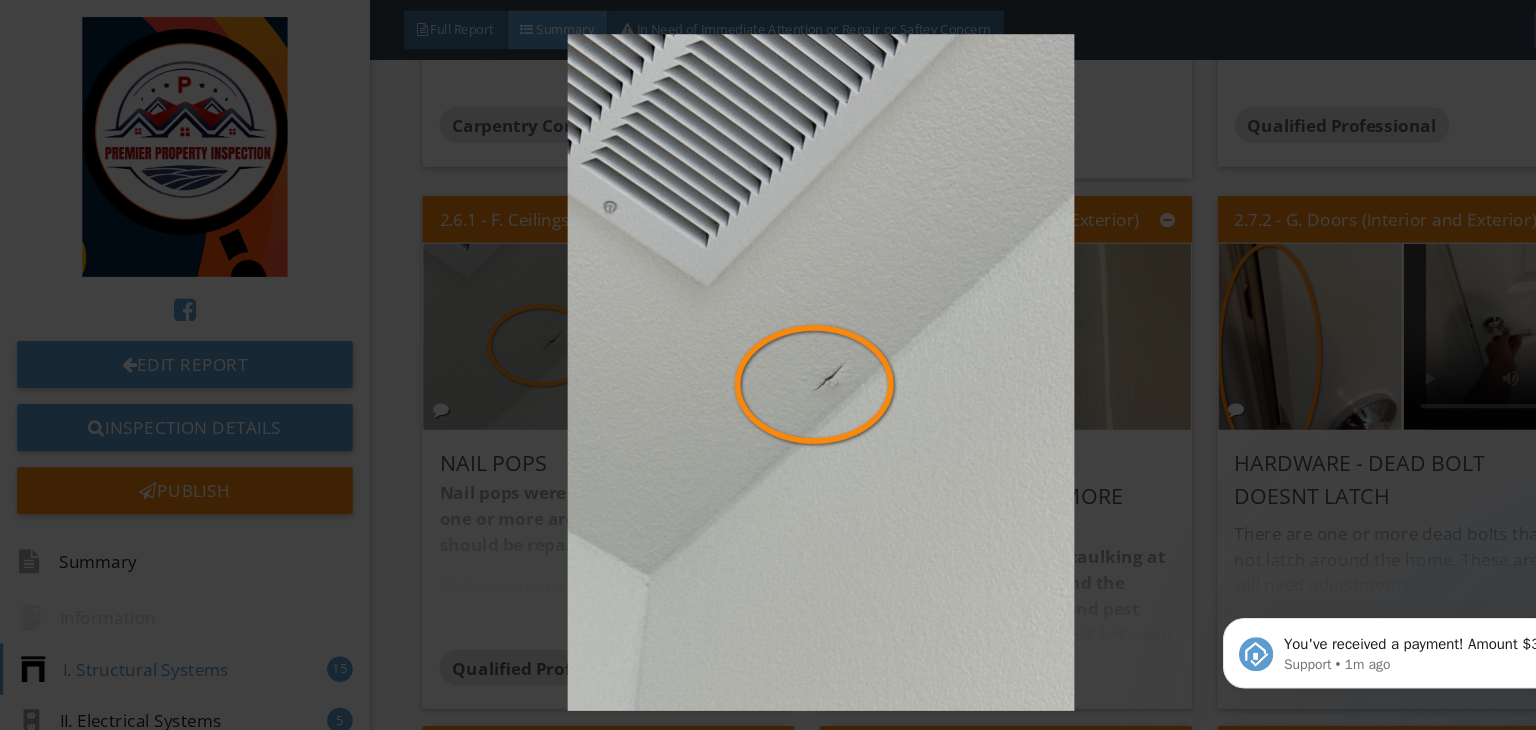 click at bounding box center [768, 348] 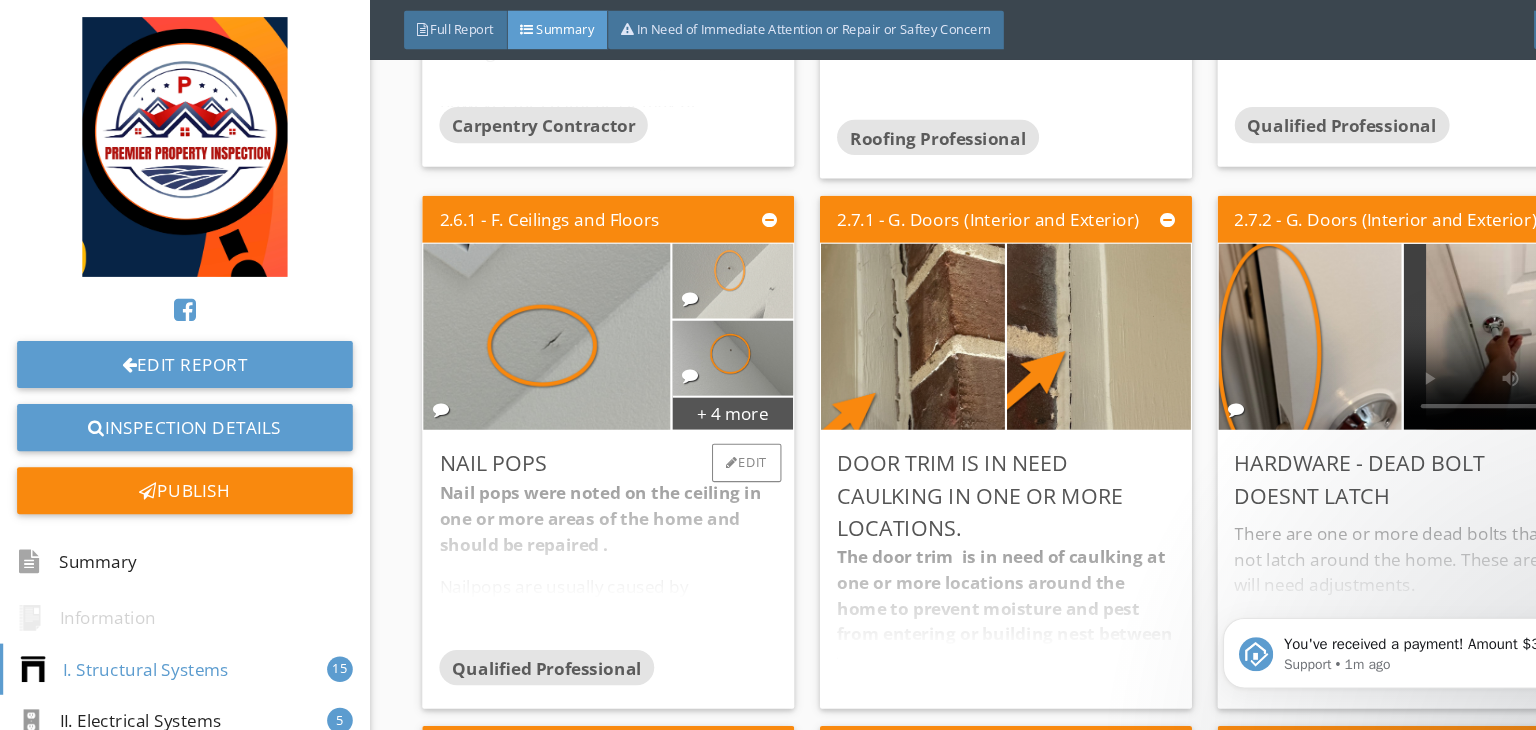click at bounding box center [685, 263] 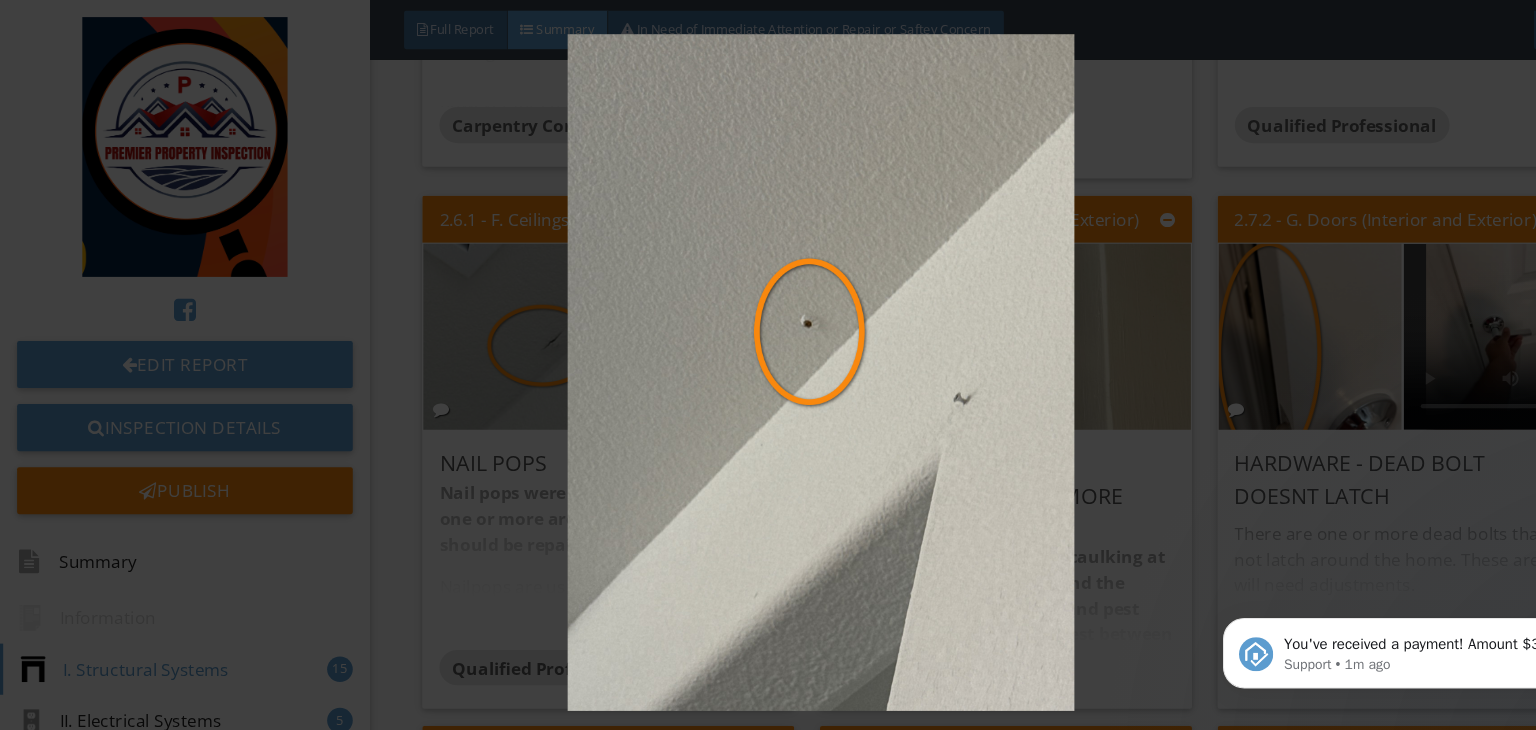 click at bounding box center (768, 348) 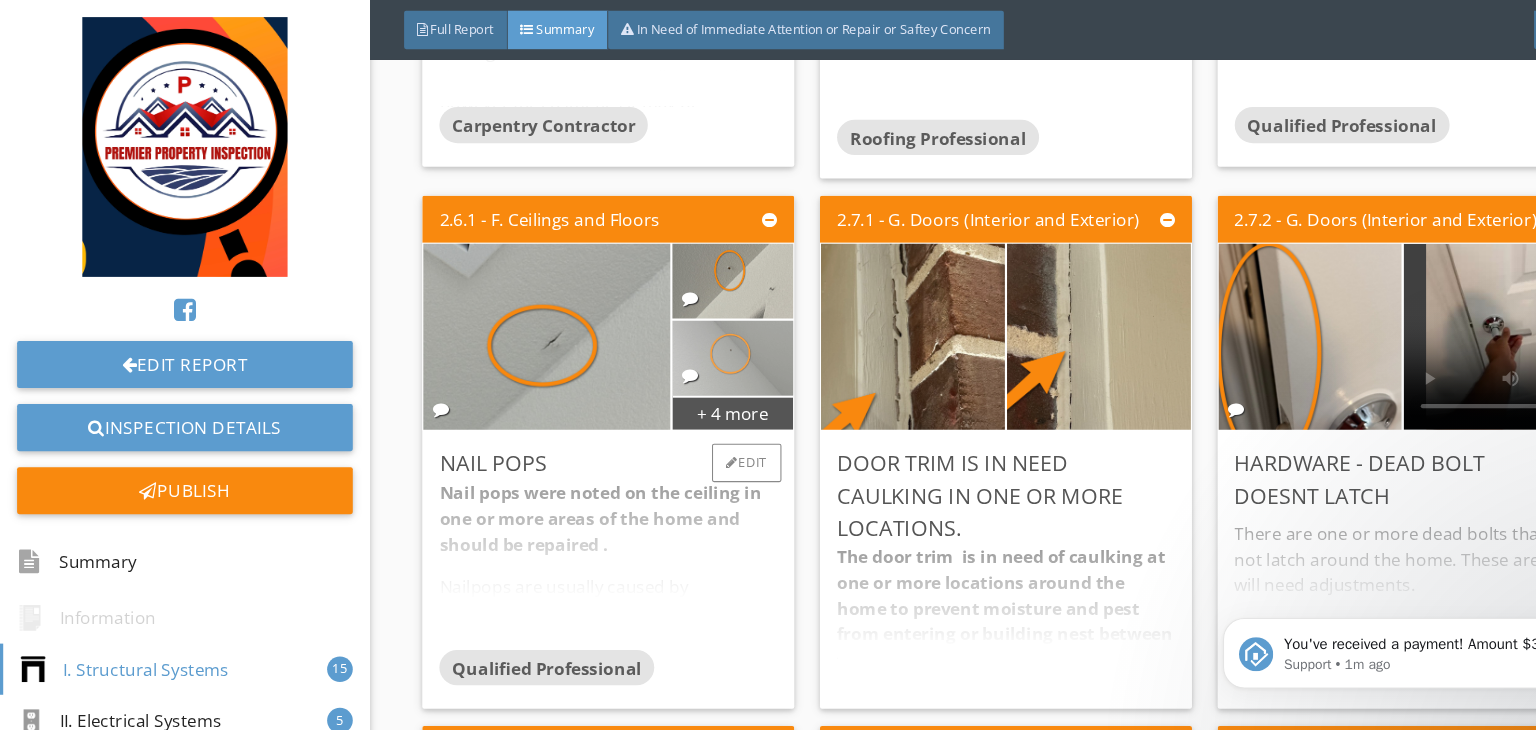 click at bounding box center (685, 335) 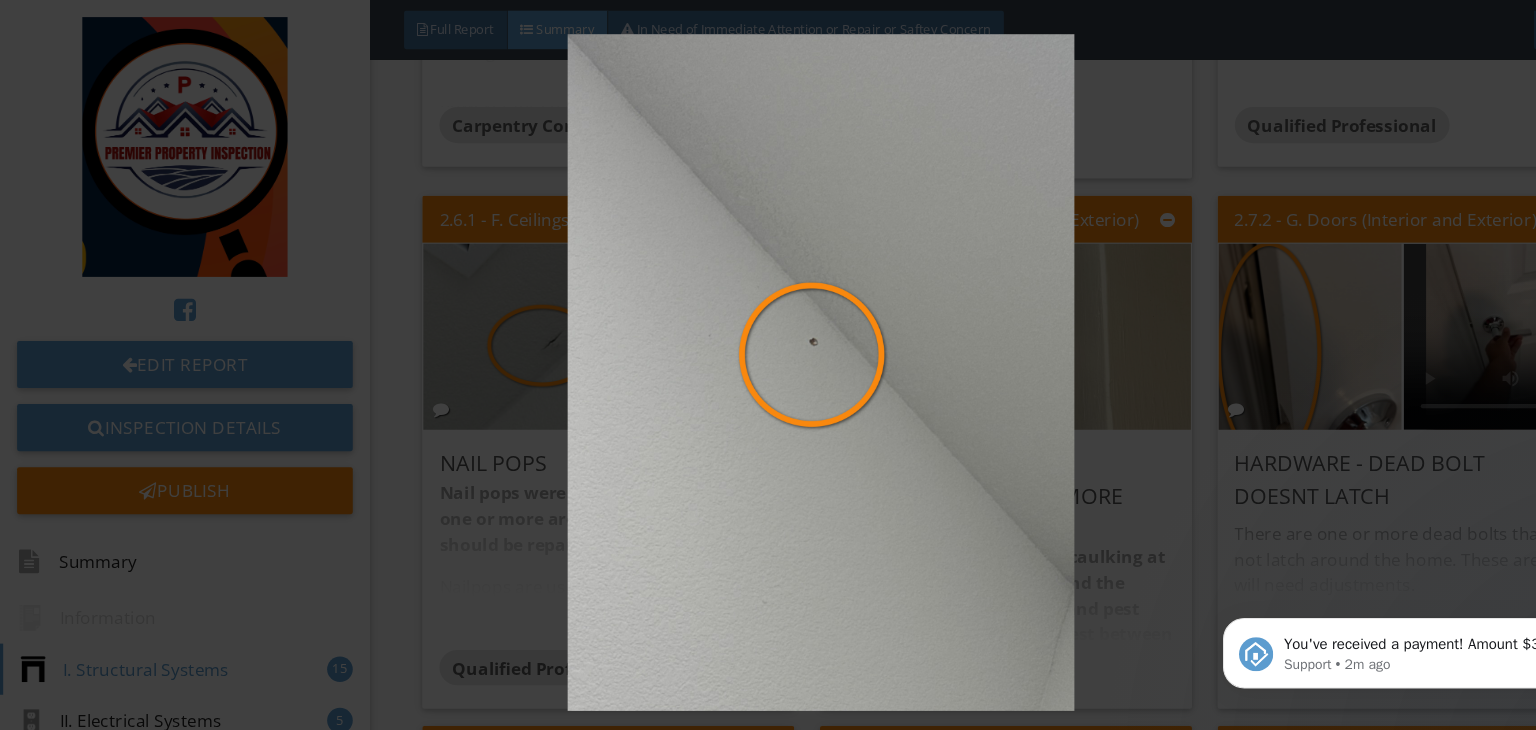 click at bounding box center [768, 348] 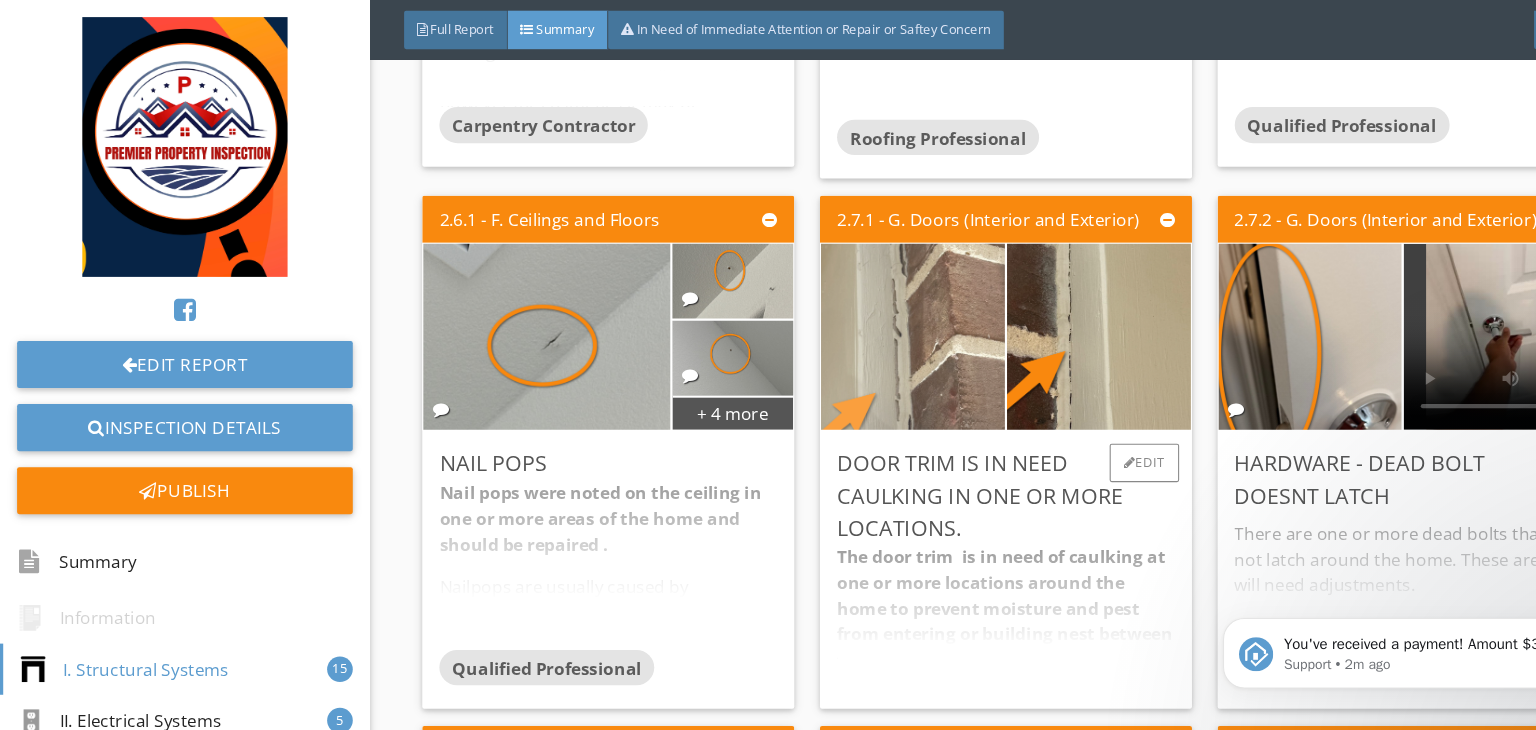 click at bounding box center [854, 315] 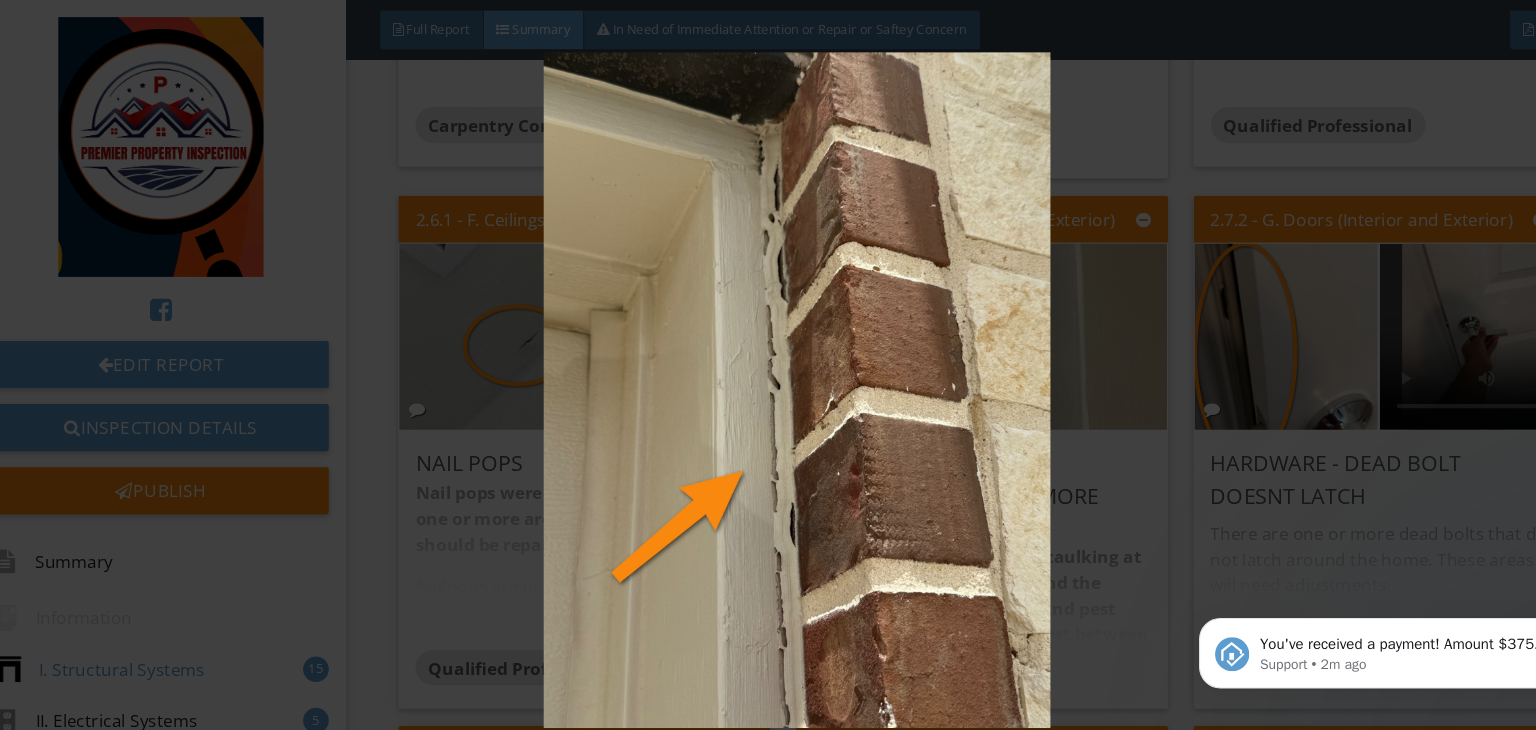 click at bounding box center (768, 365) 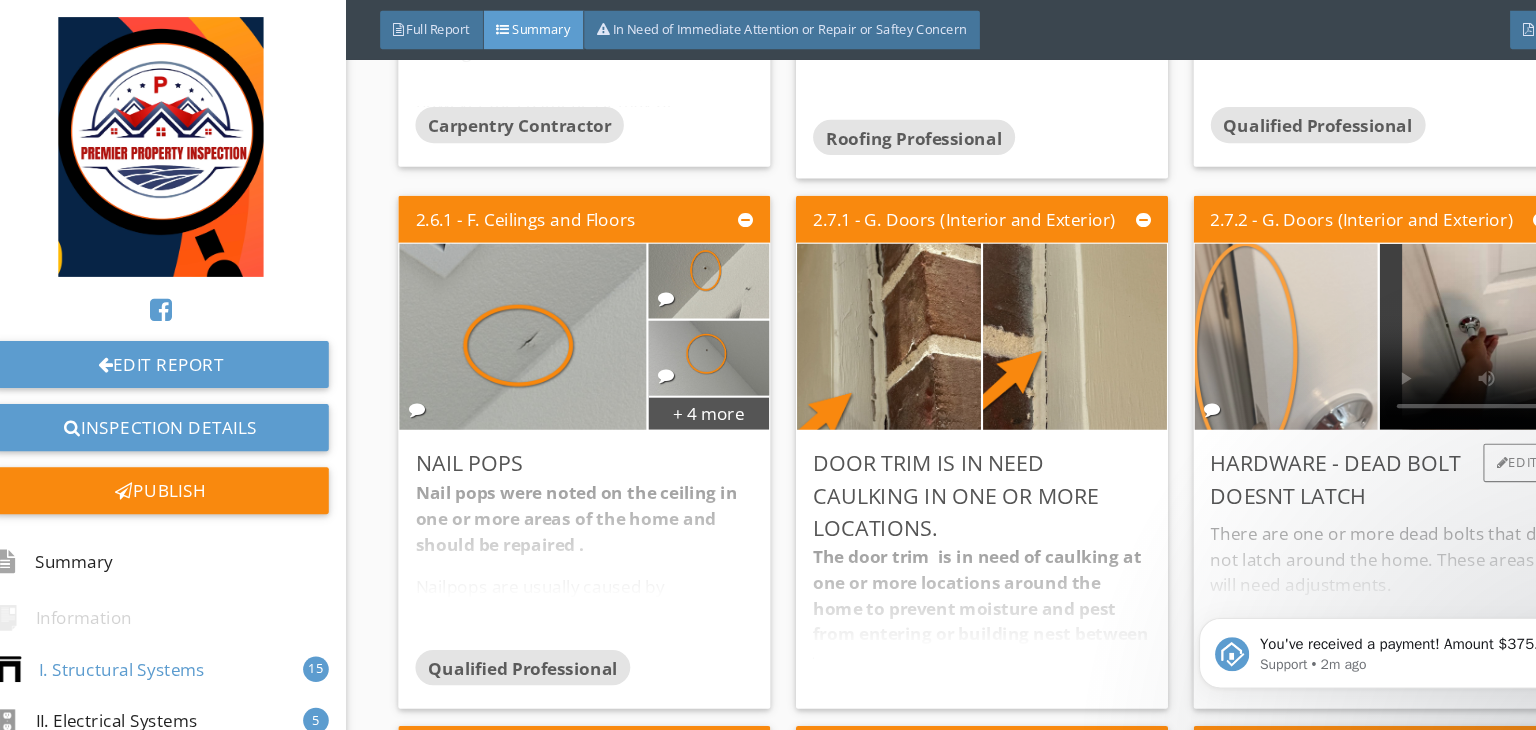click at bounding box center (1225, 315) 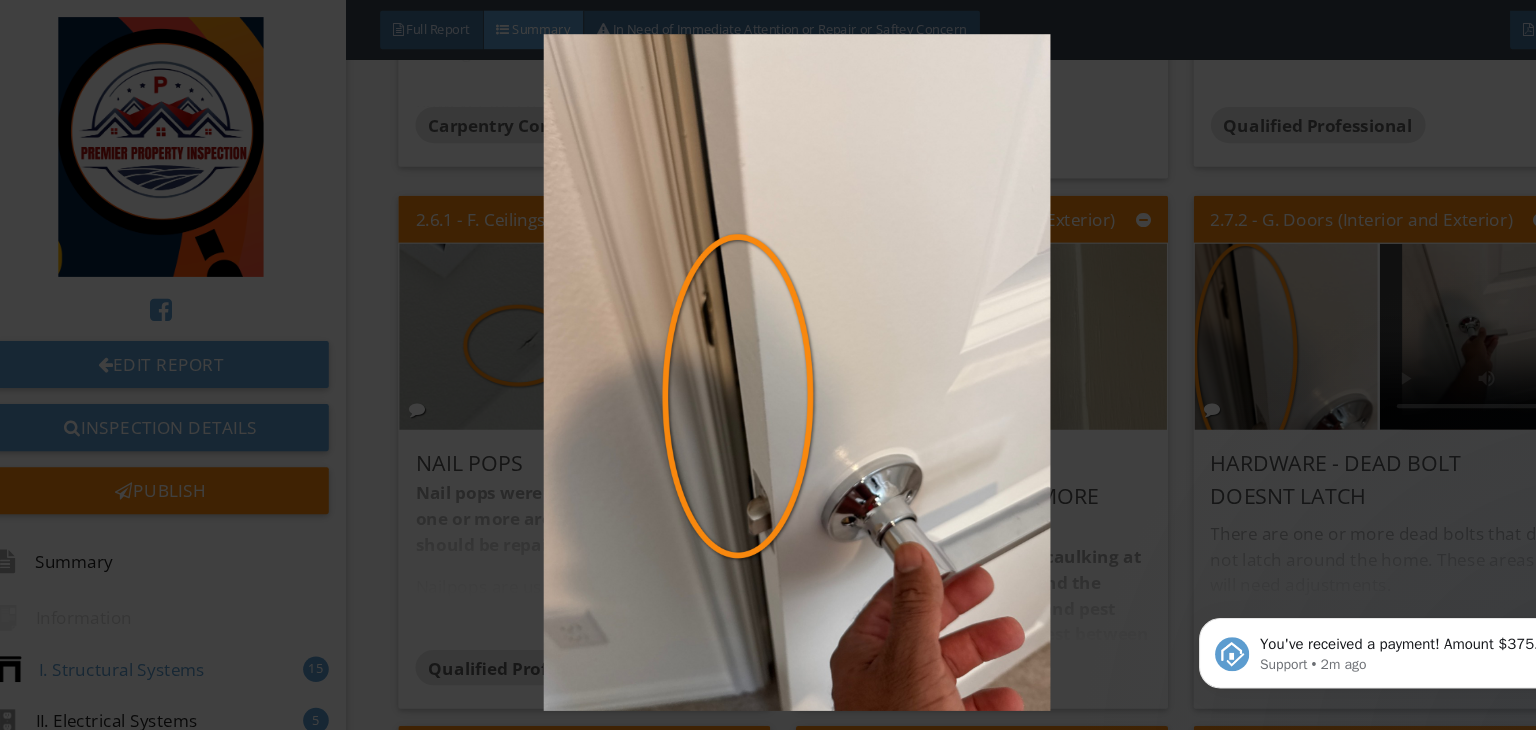click at bounding box center (768, 348) 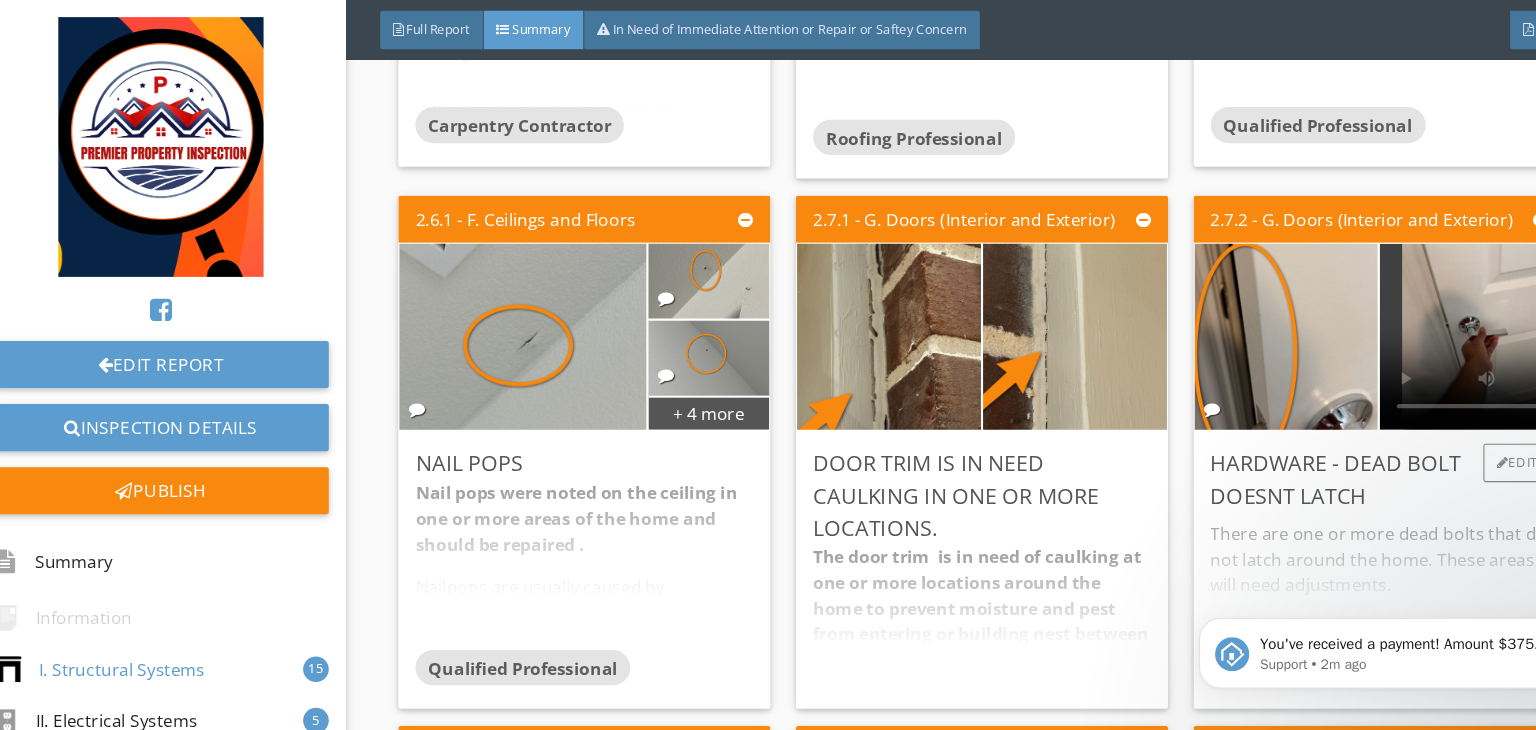 click at bounding box center (1399, 315) 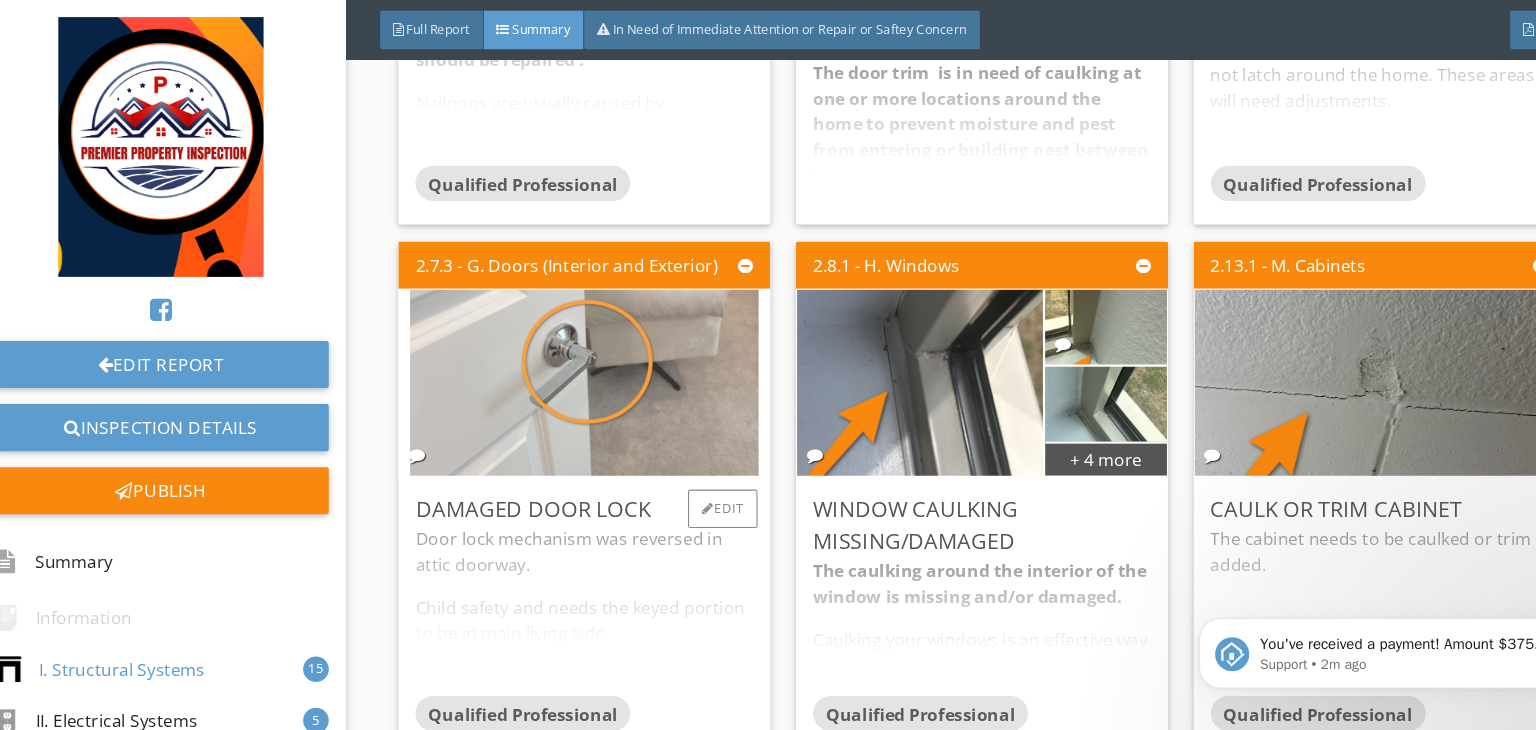 scroll, scrollTop: 1362, scrollLeft: 0, axis: vertical 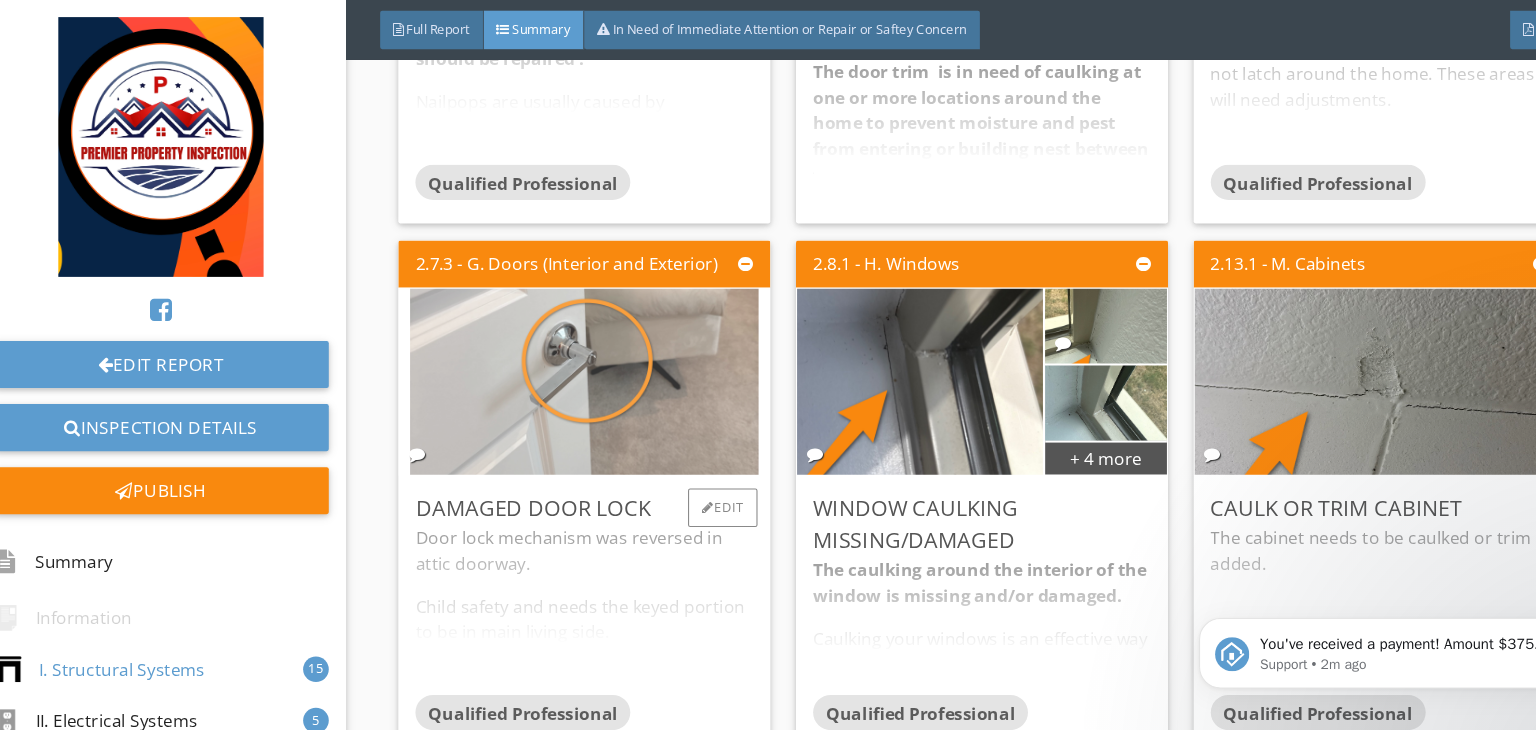 click at bounding box center (569, 357) 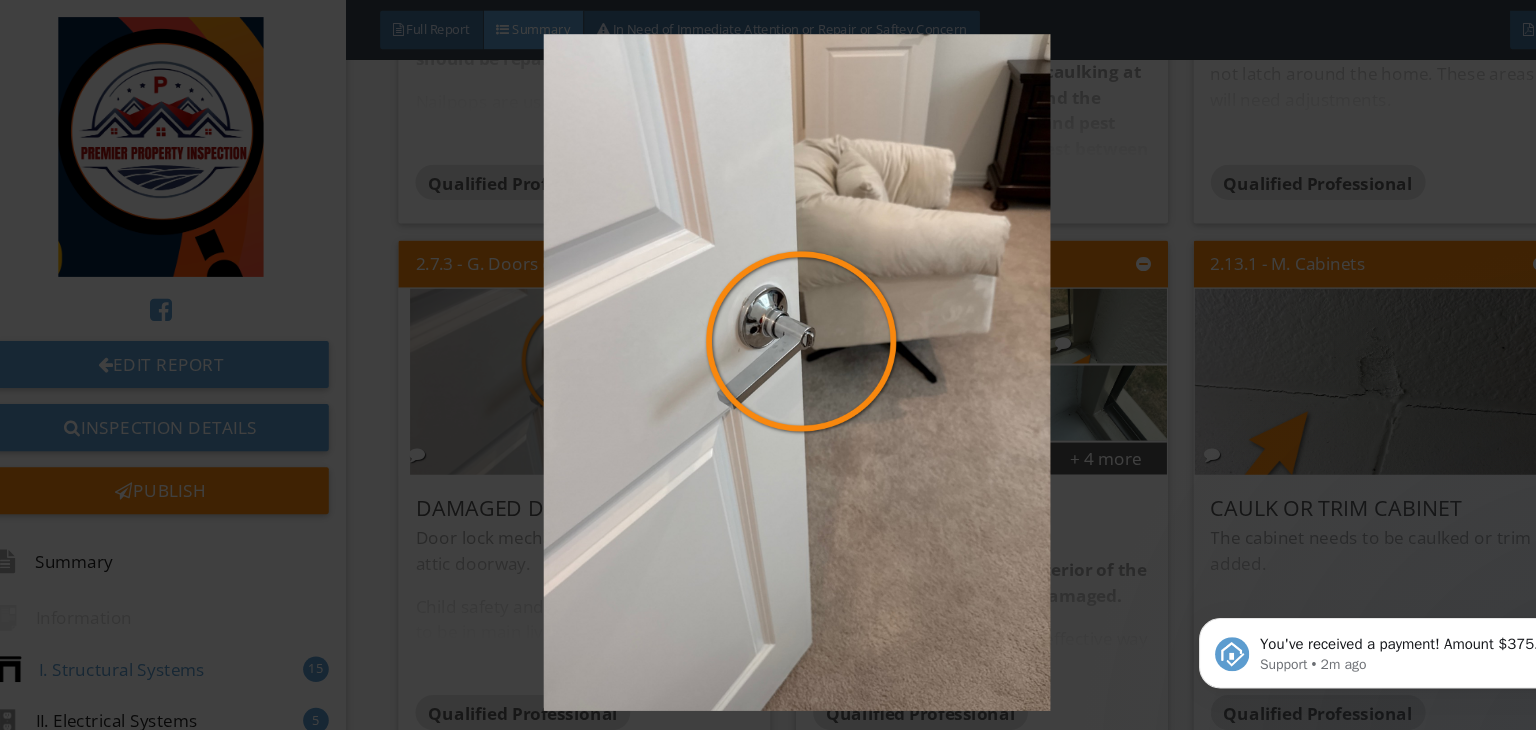 click at bounding box center (768, 348) 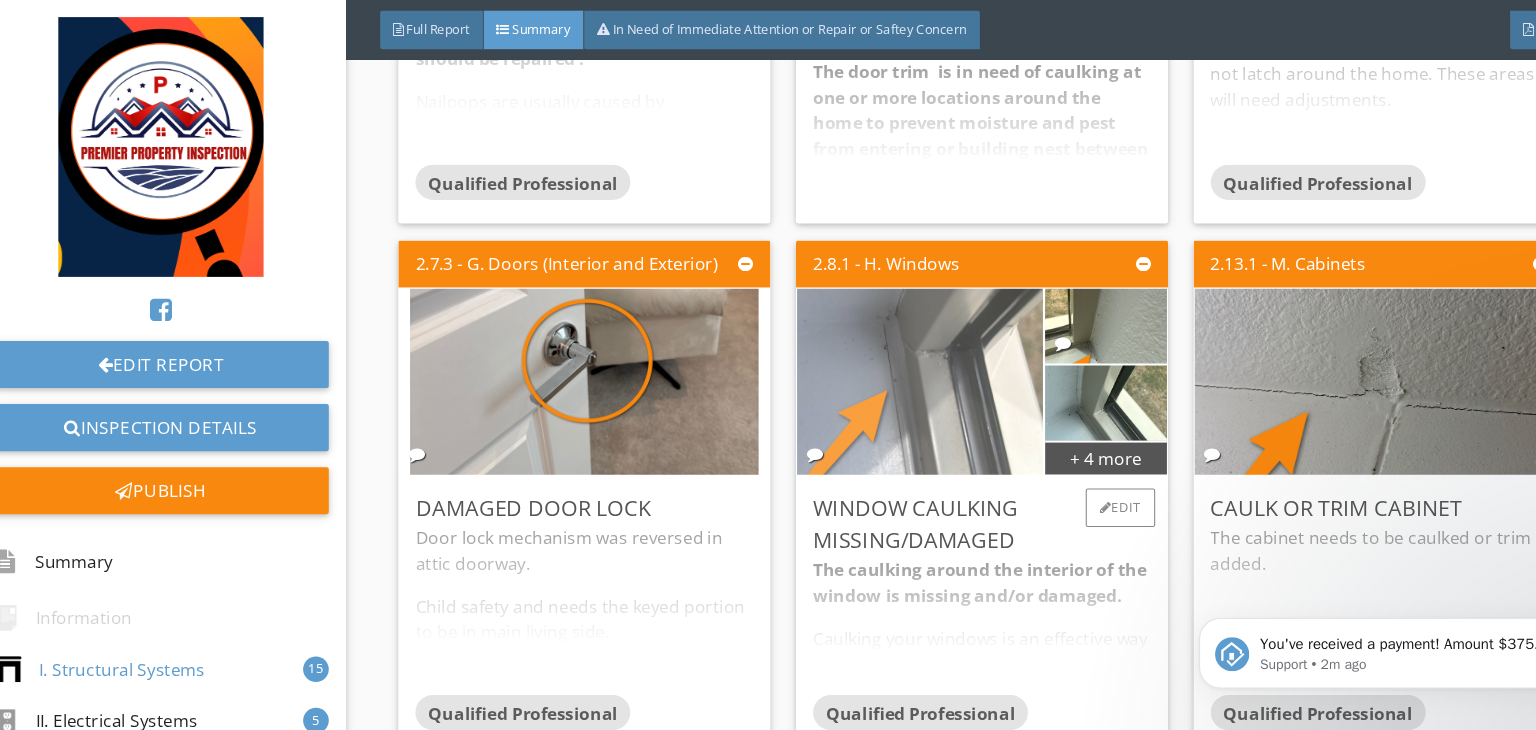 click at bounding box center [883, 357] 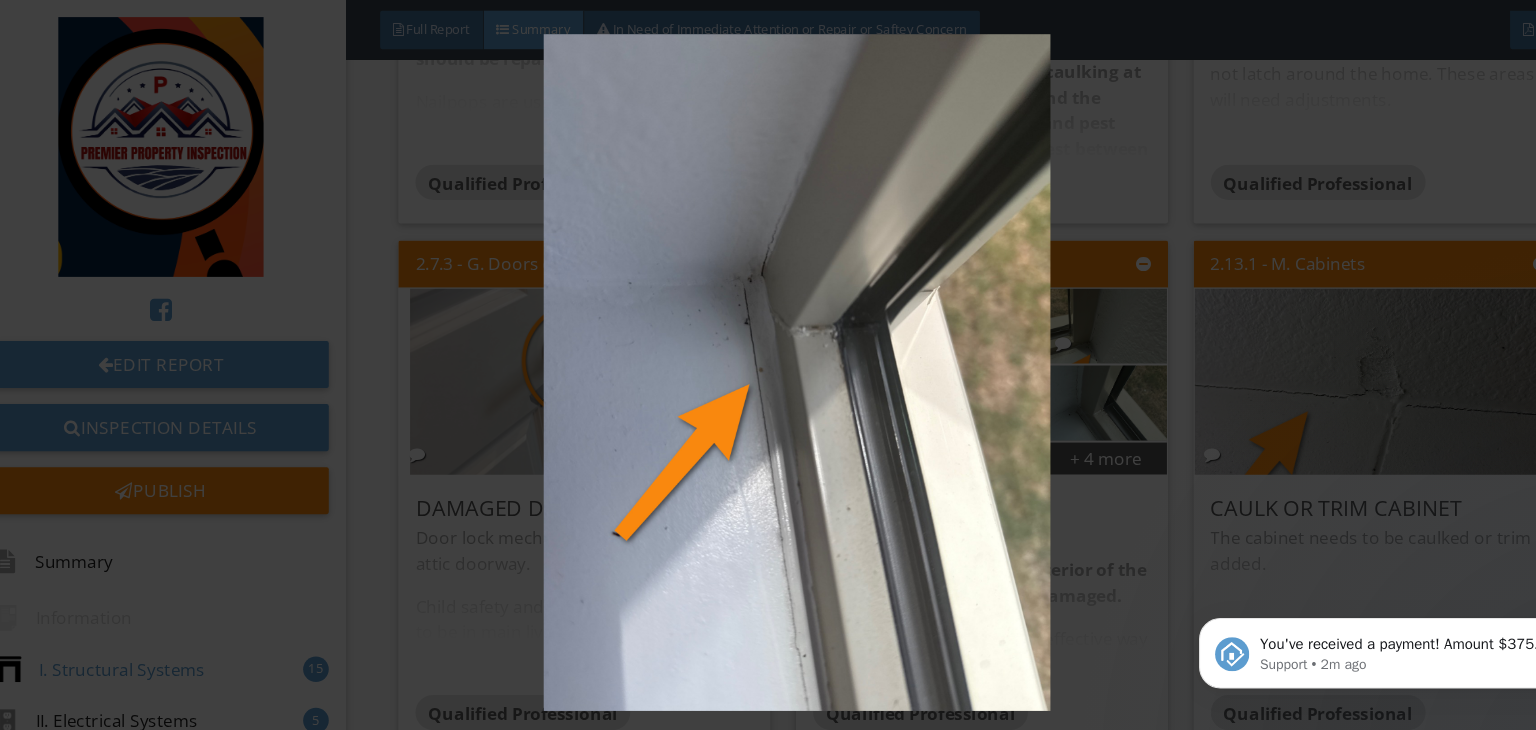 click at bounding box center [768, 348] 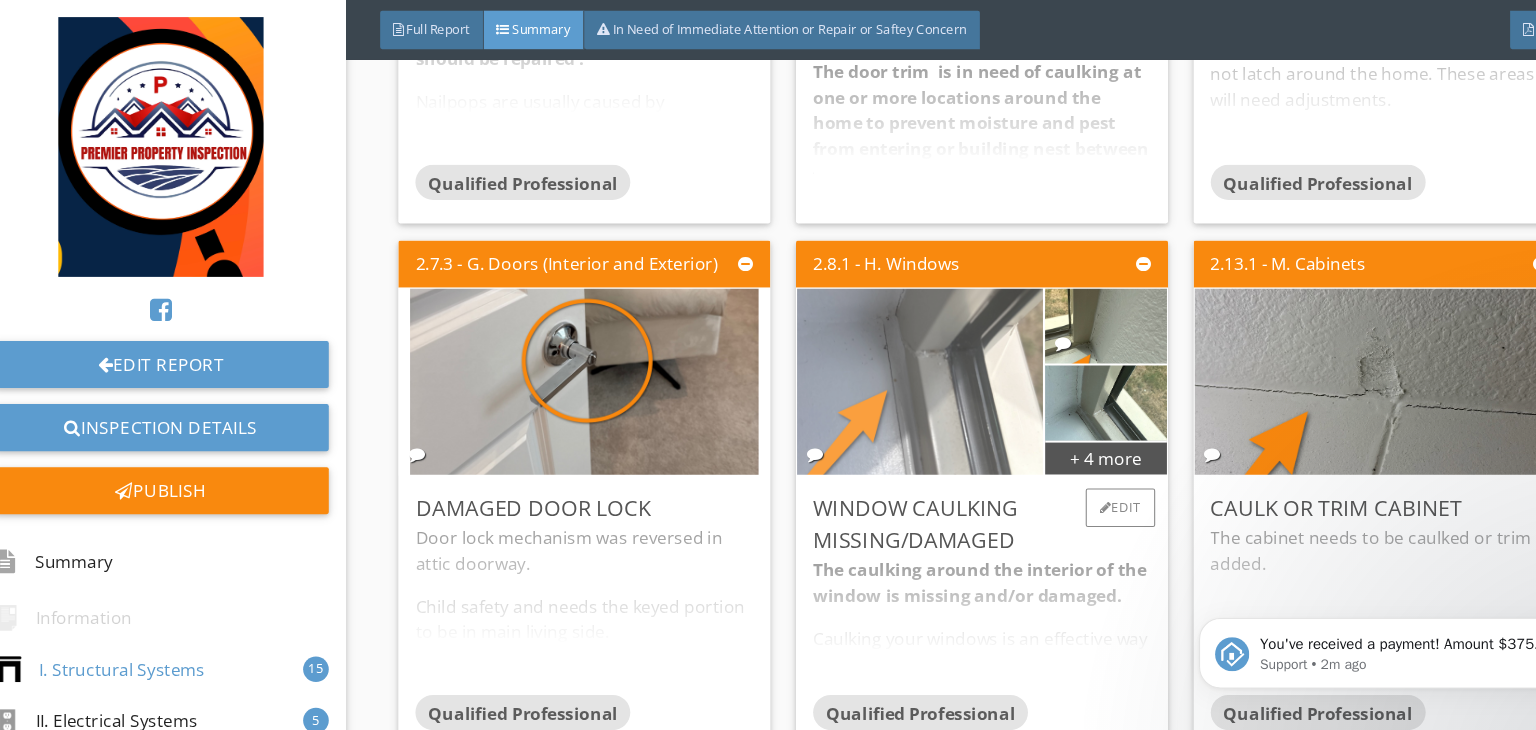 click at bounding box center [883, 357] 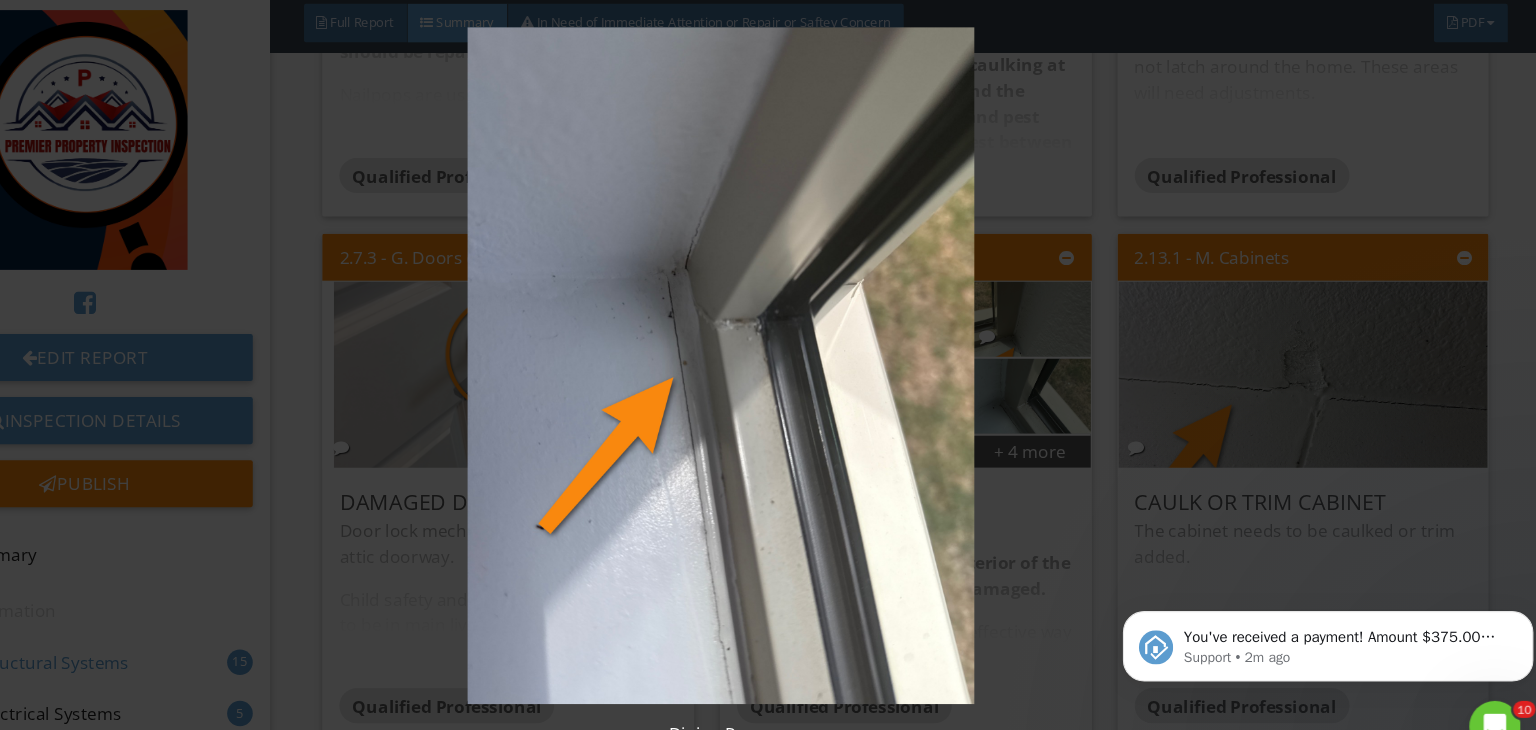 click at bounding box center [768, 348] 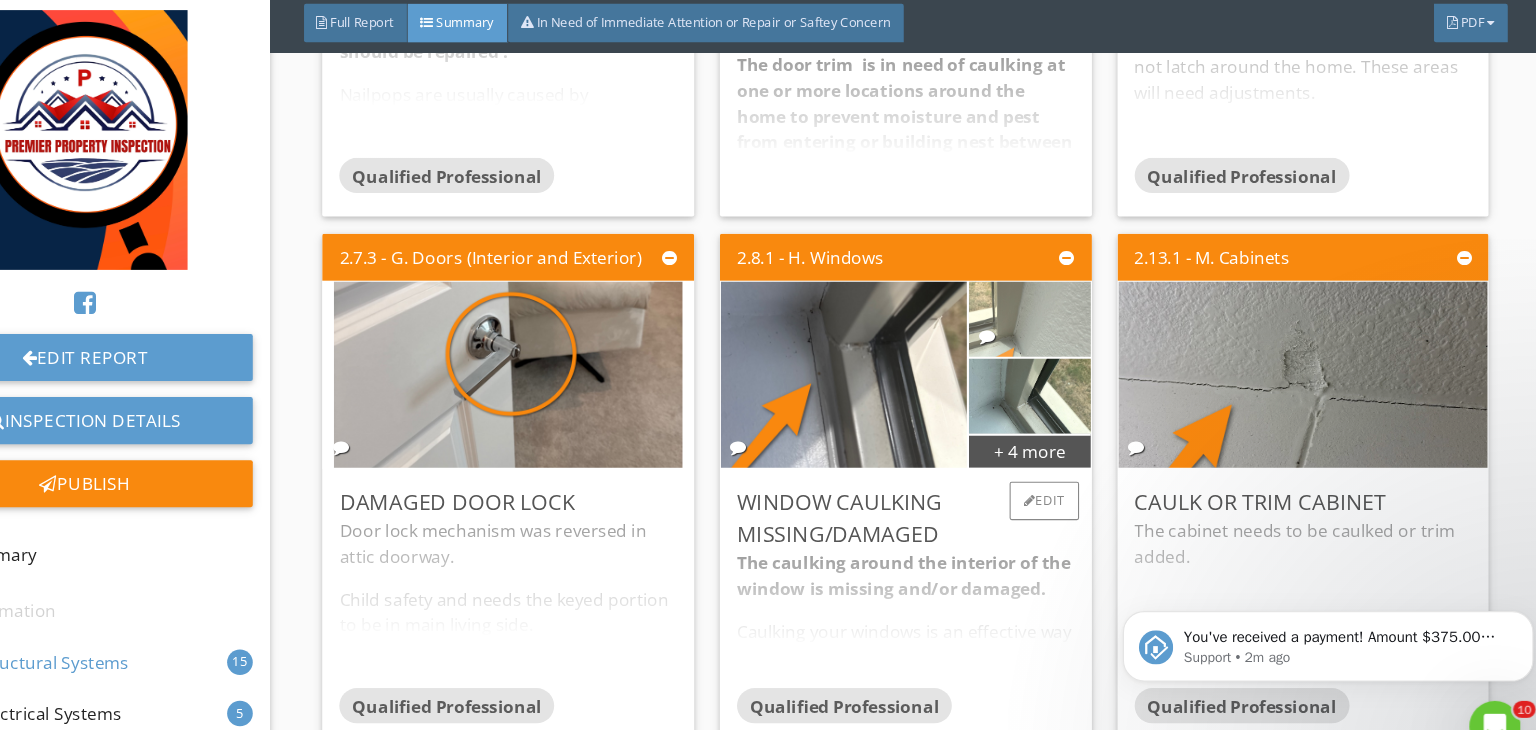 click at bounding box center [1056, 305] 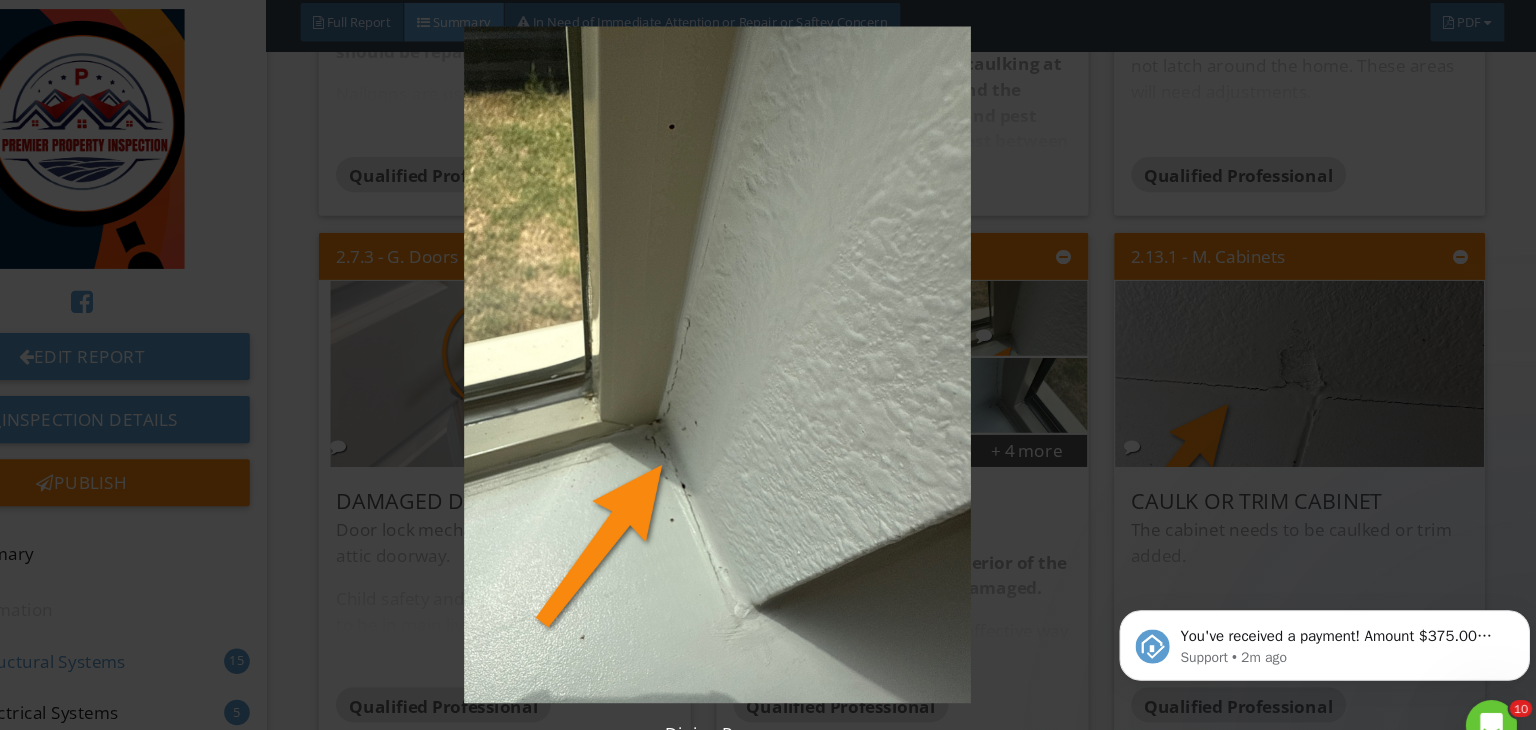 click at bounding box center (768, 348) 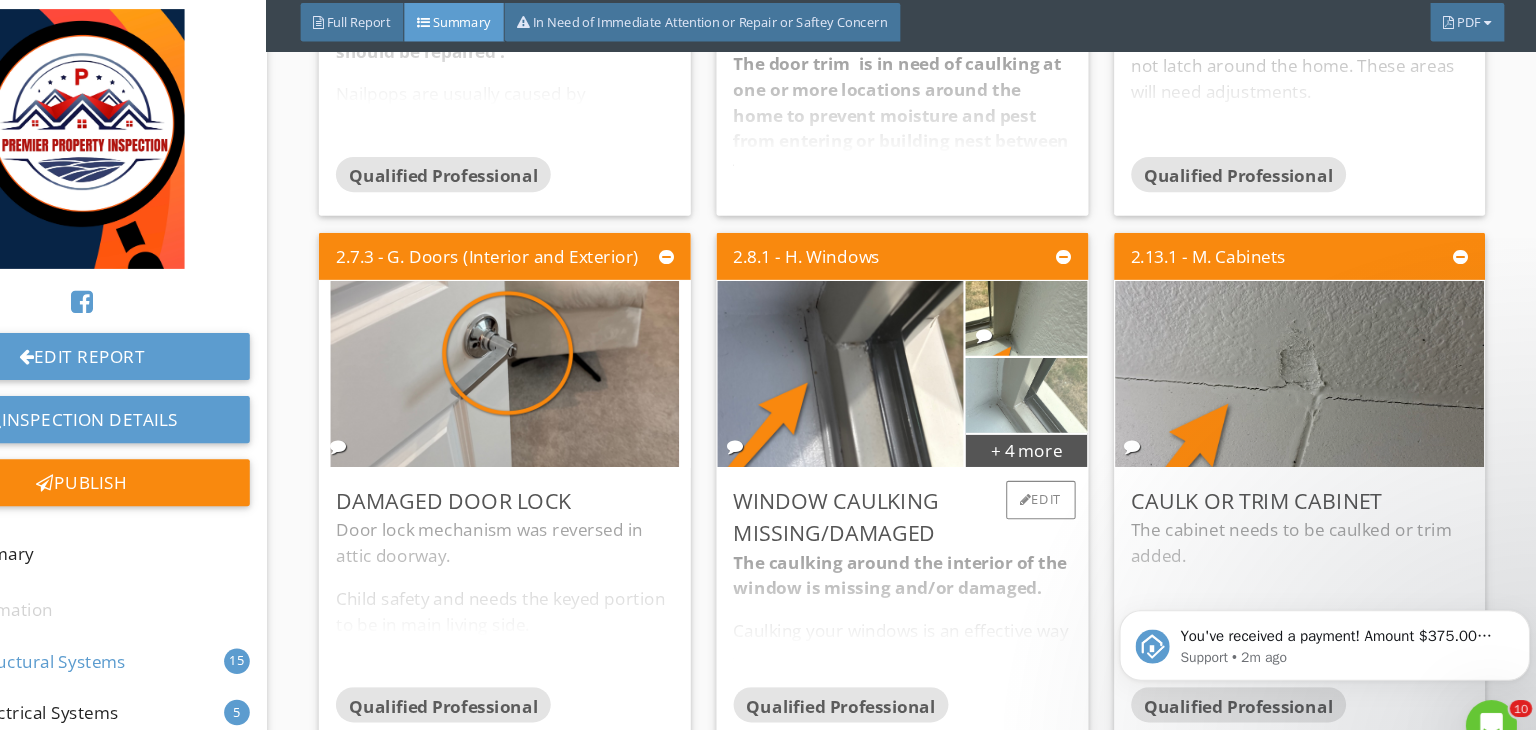 click at bounding box center [1056, 377] 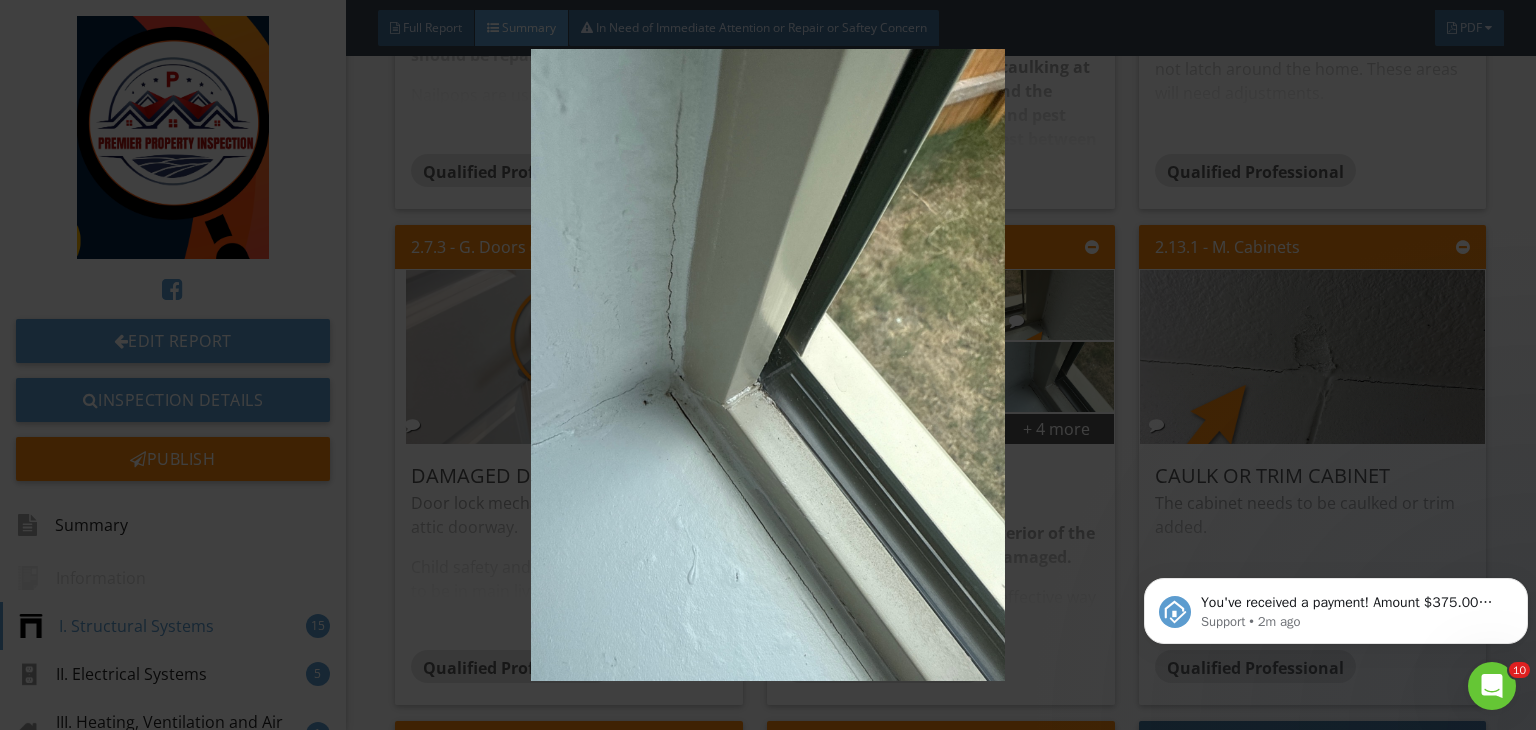 click at bounding box center (768, 365) 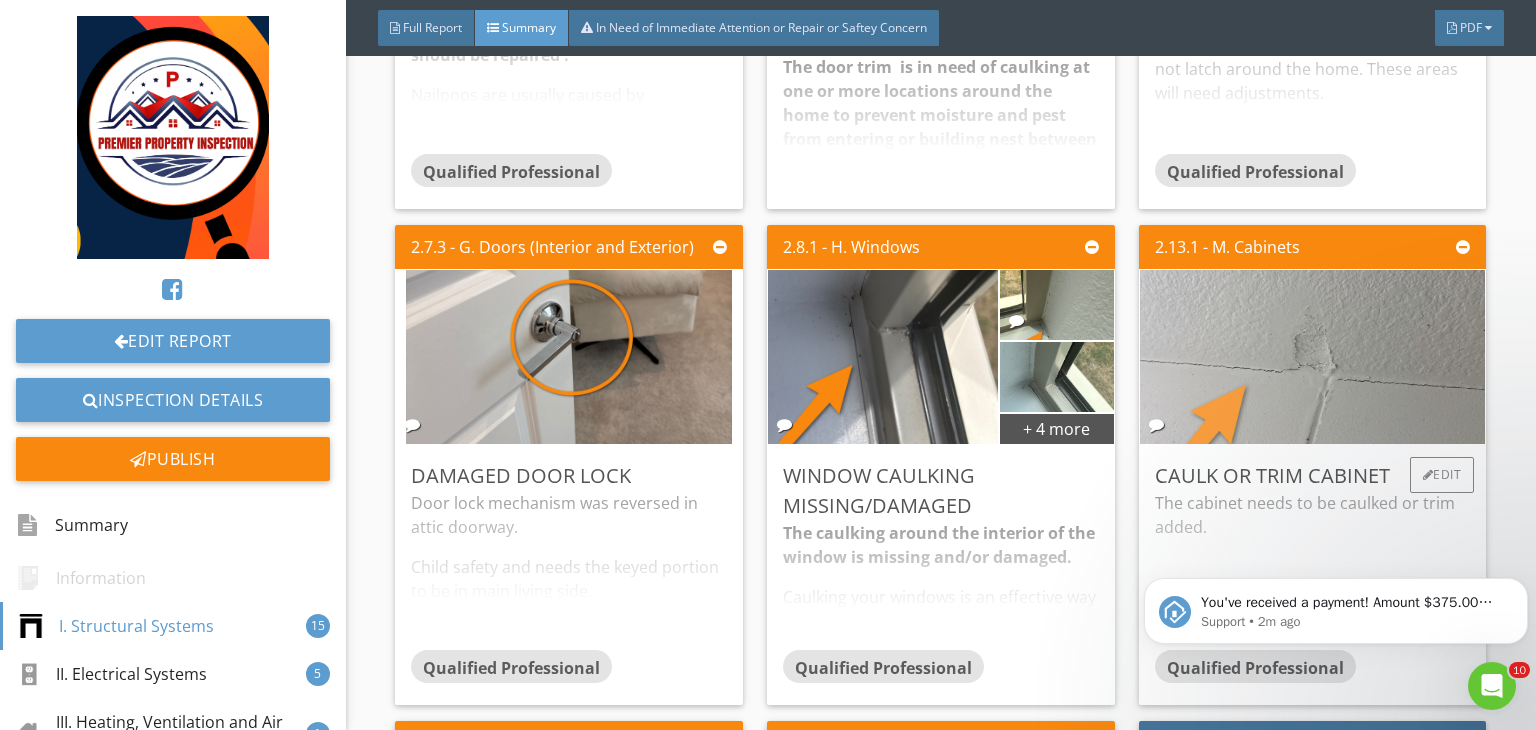 click at bounding box center [1312, 357] 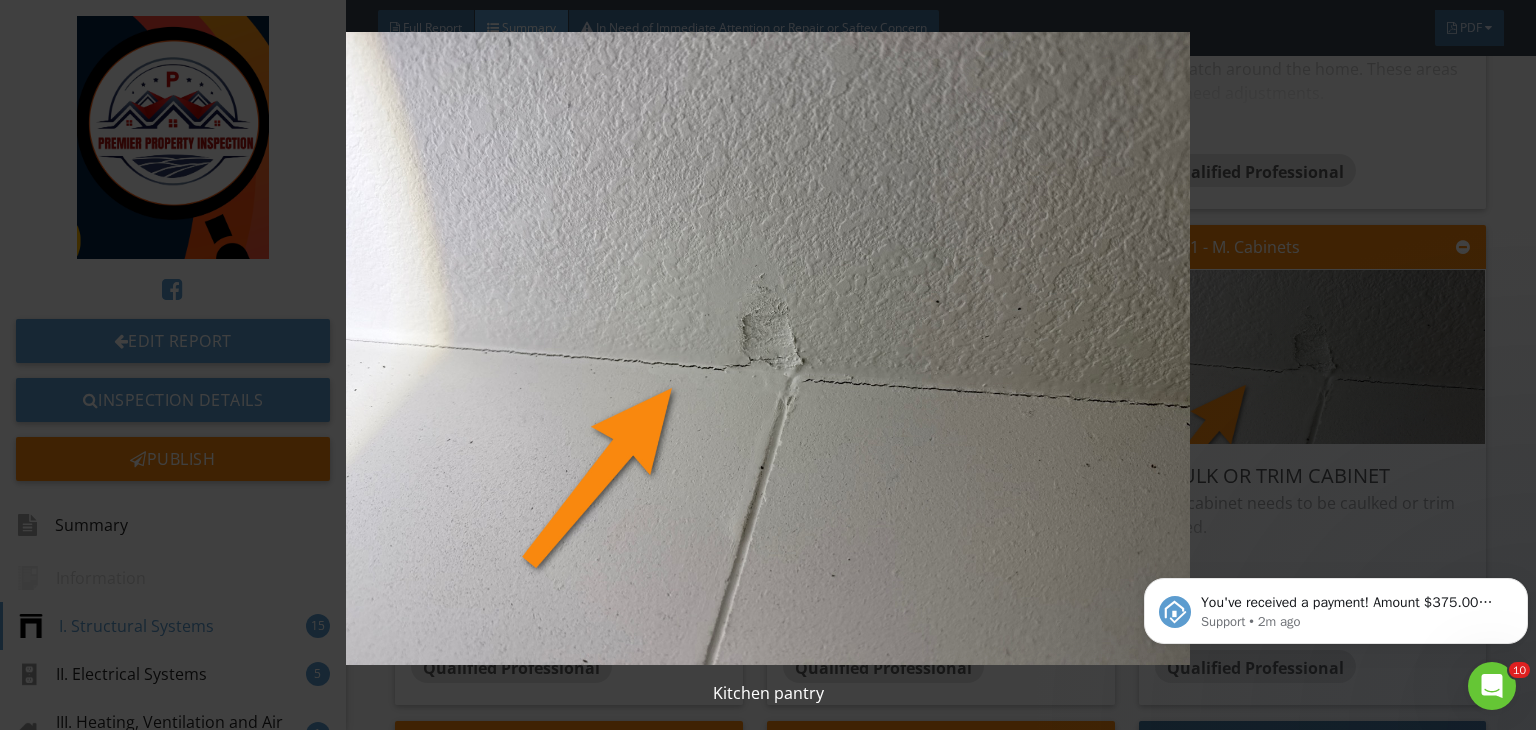 click at bounding box center (768, 348) 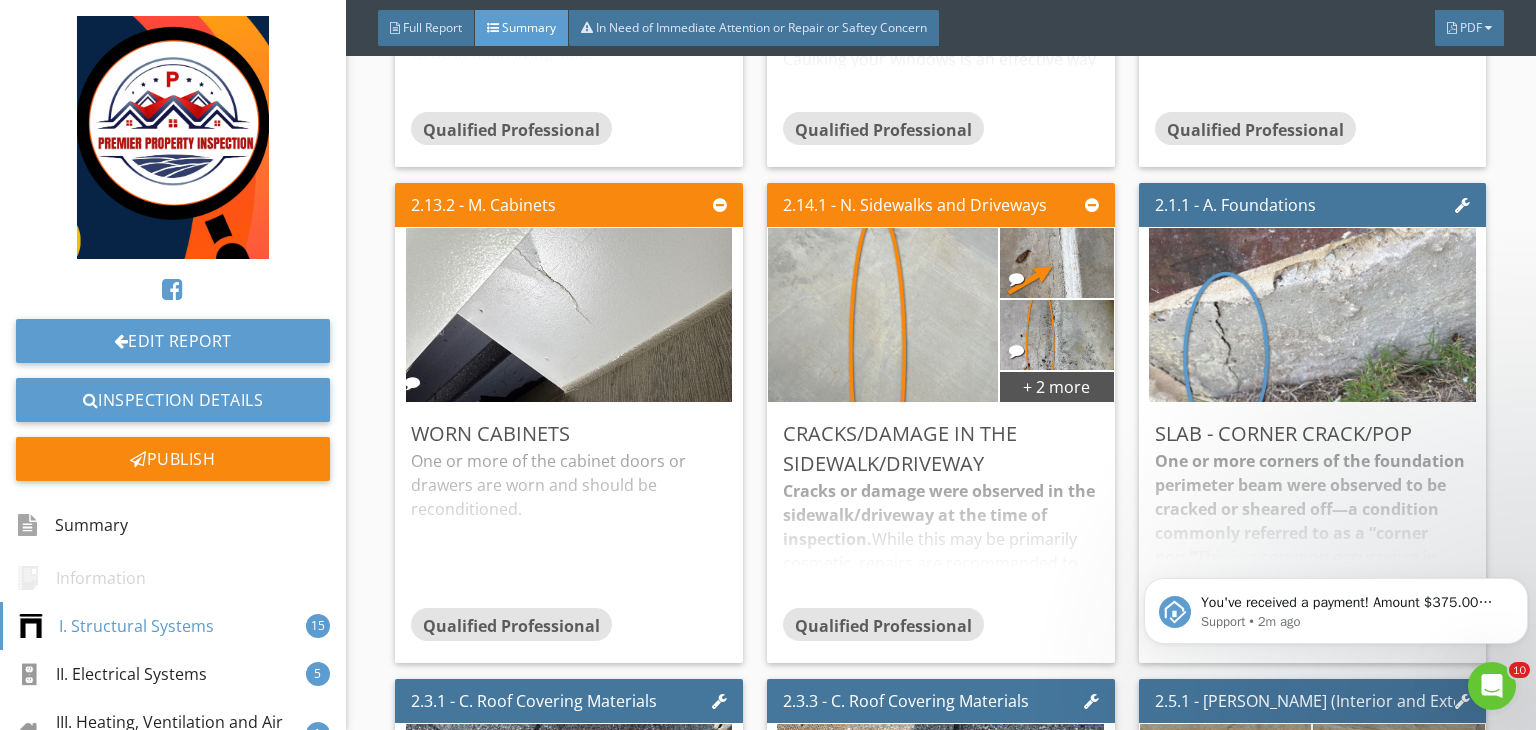 scroll, scrollTop: 1902, scrollLeft: 0, axis: vertical 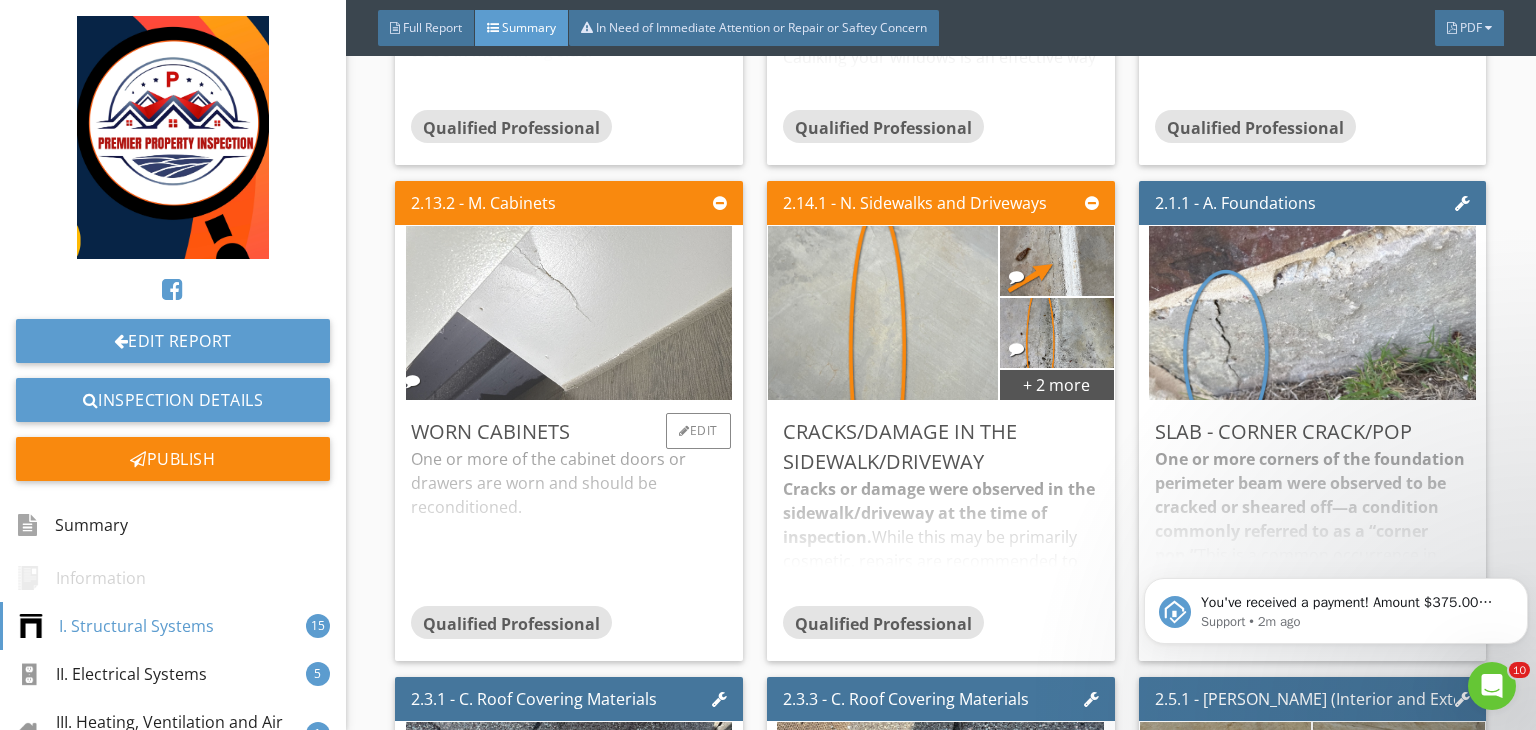 click at bounding box center [569, 313] 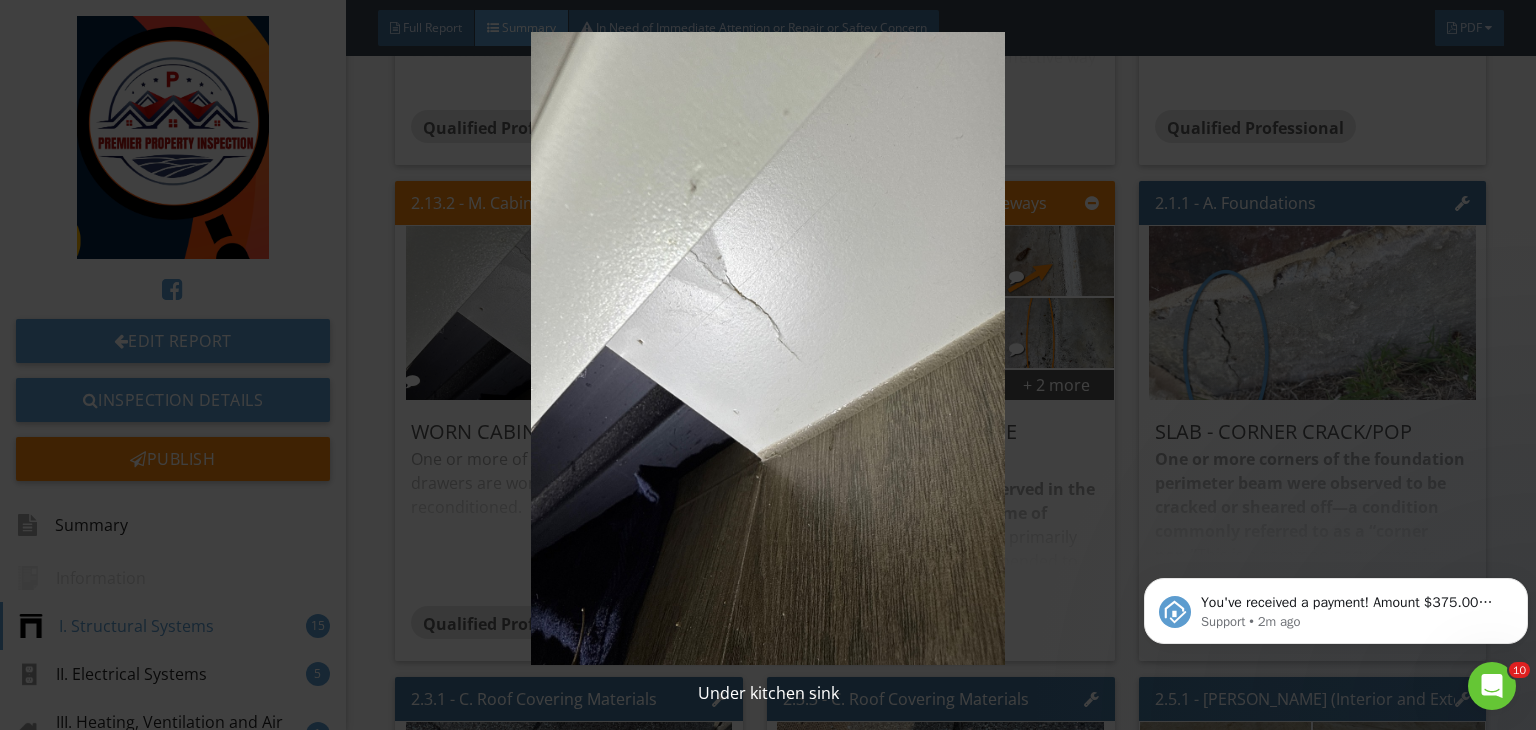click at bounding box center [768, 348] 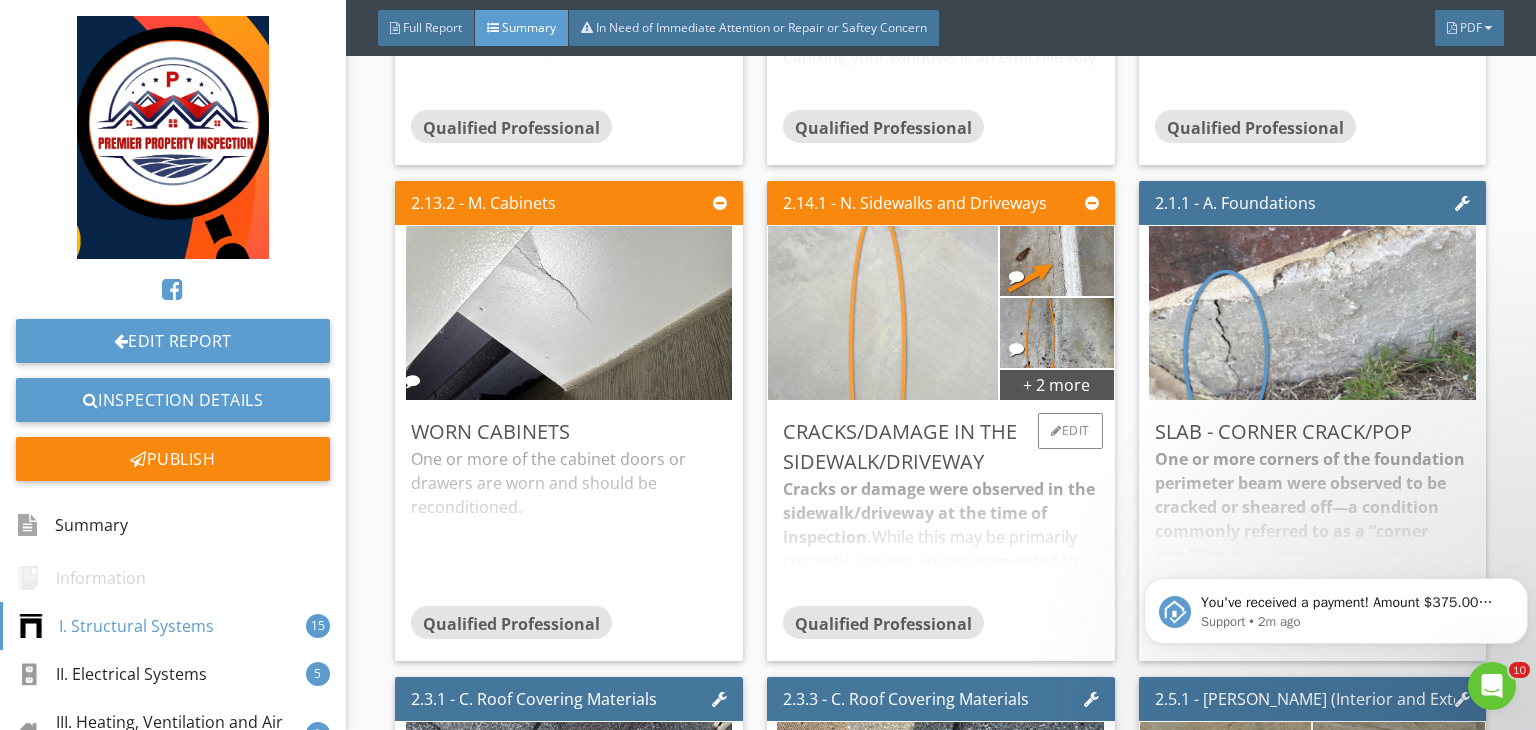 click at bounding box center (883, 313) 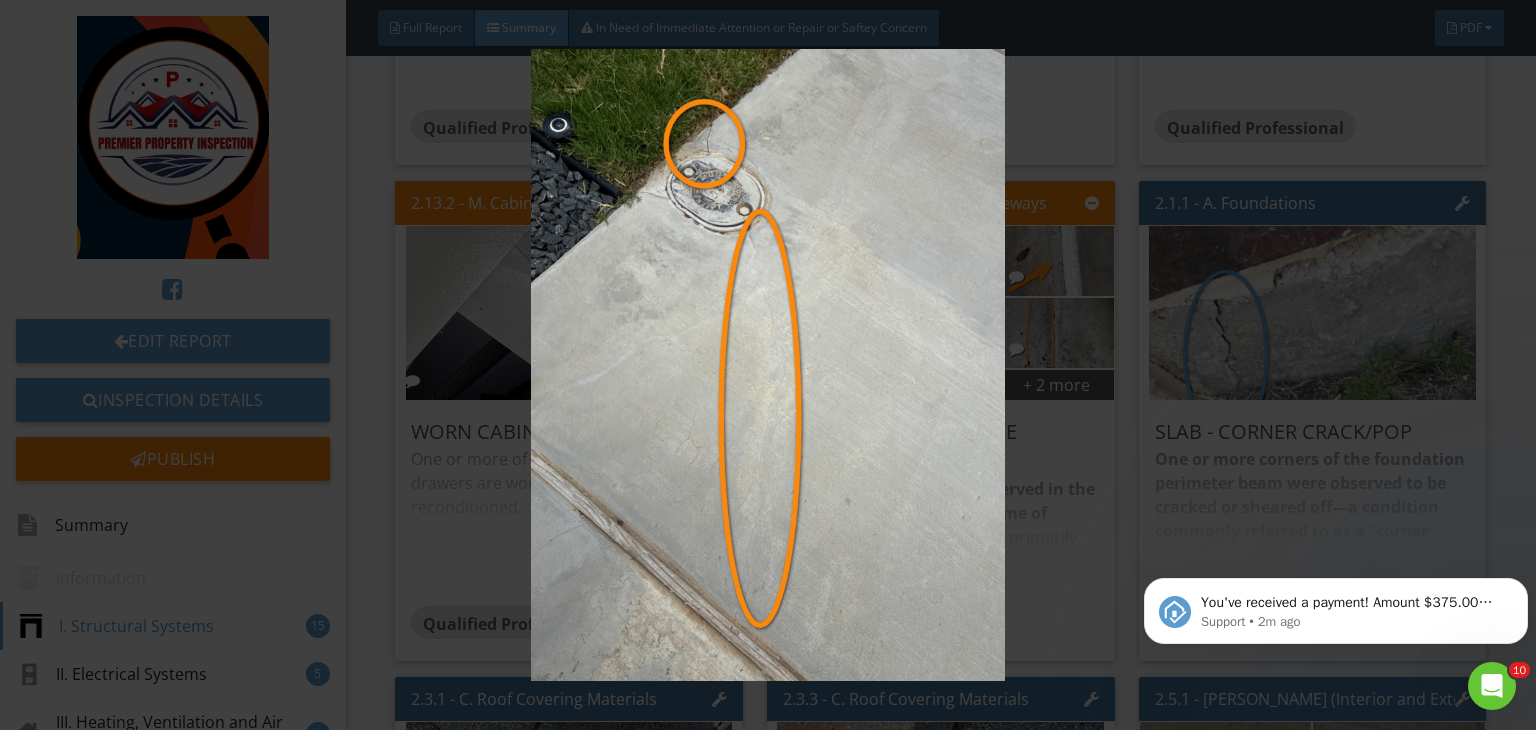 click at bounding box center (768, 365) 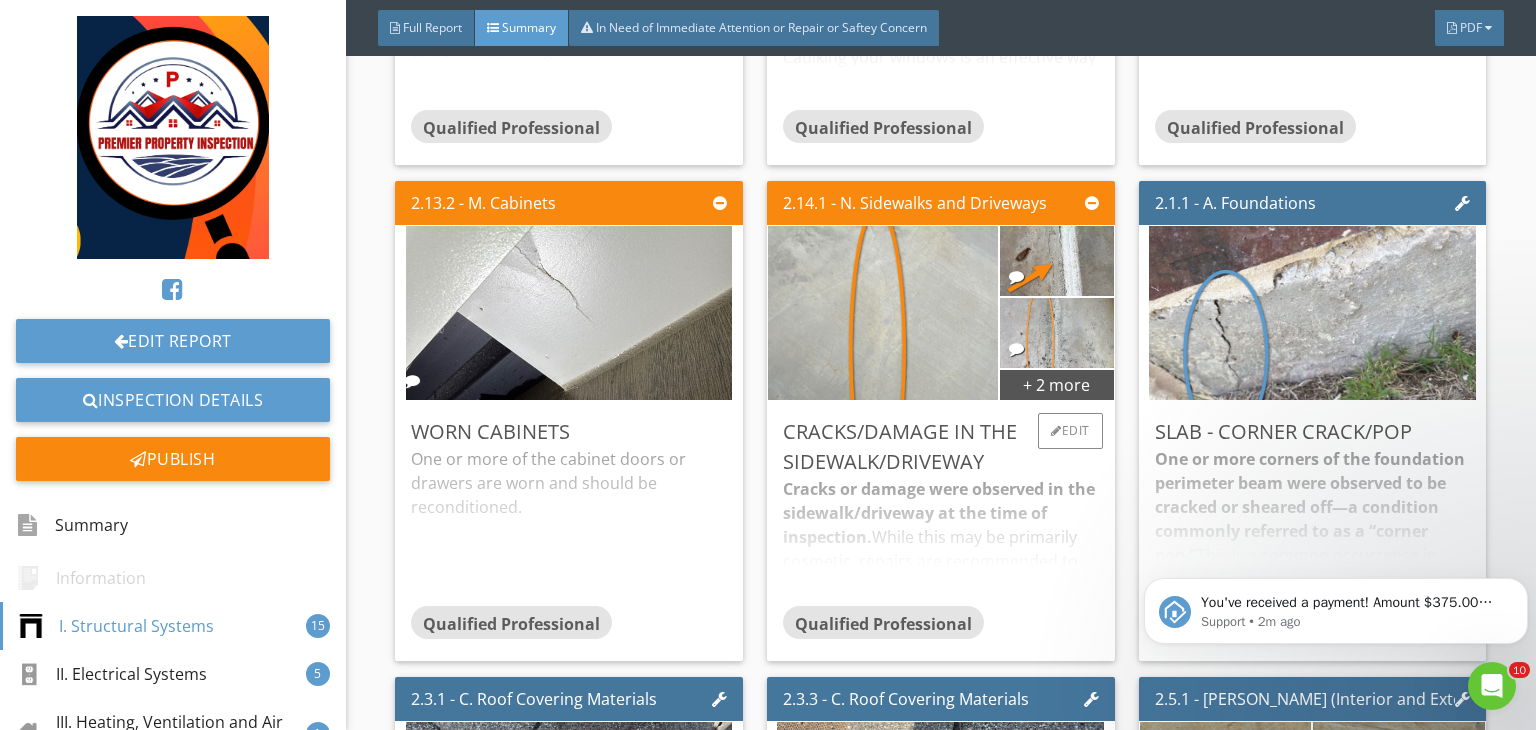 click at bounding box center [1056, 333] 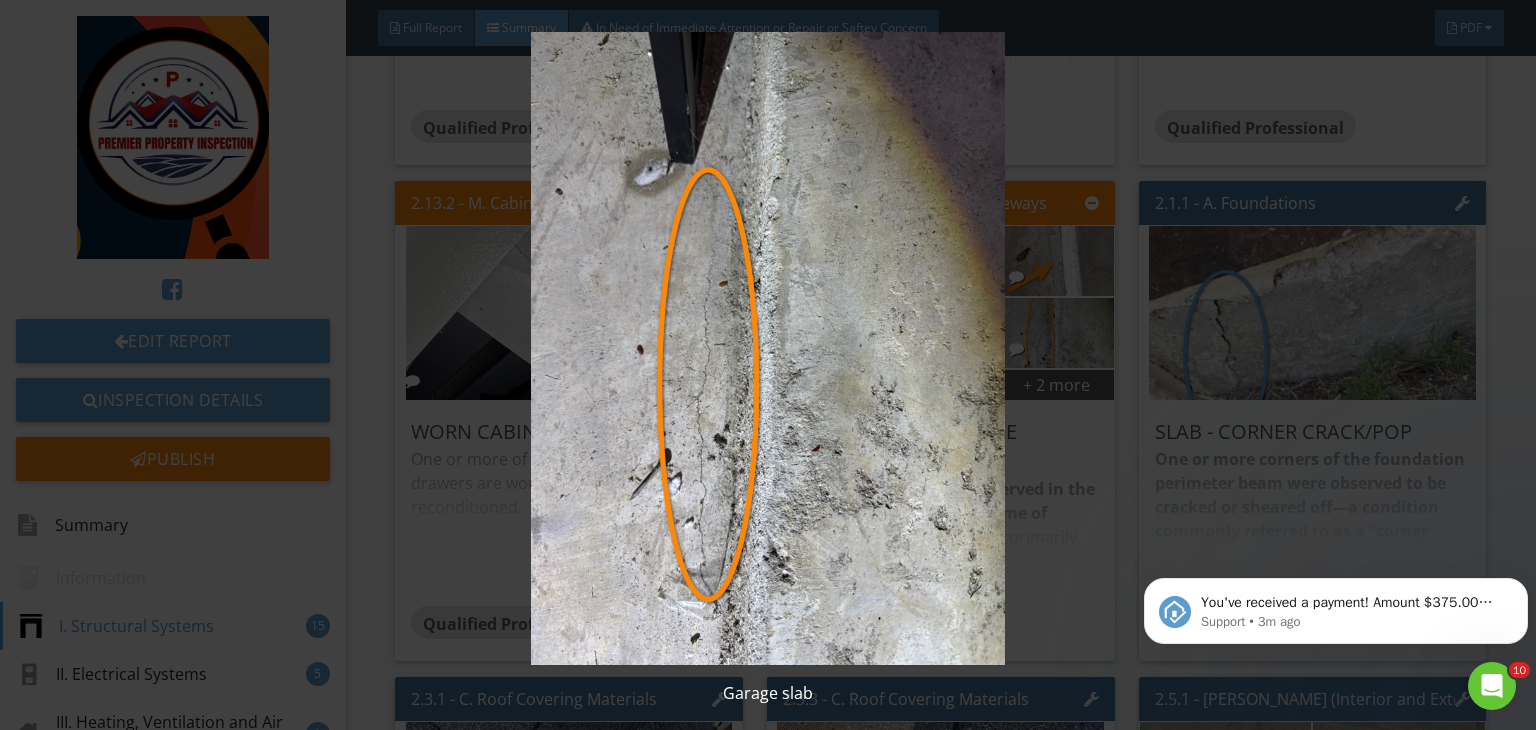 click at bounding box center [768, 348] 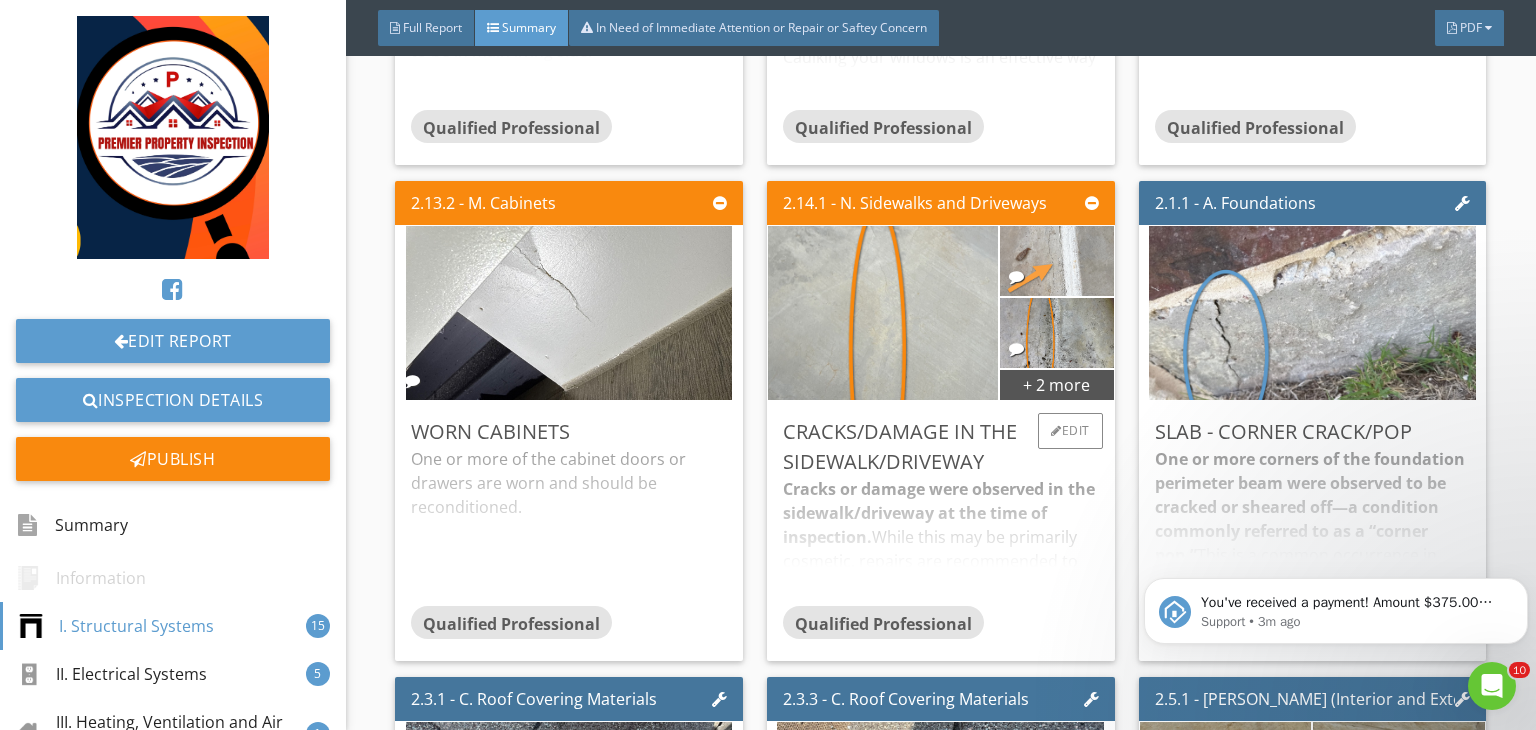 click at bounding box center [1056, 261] 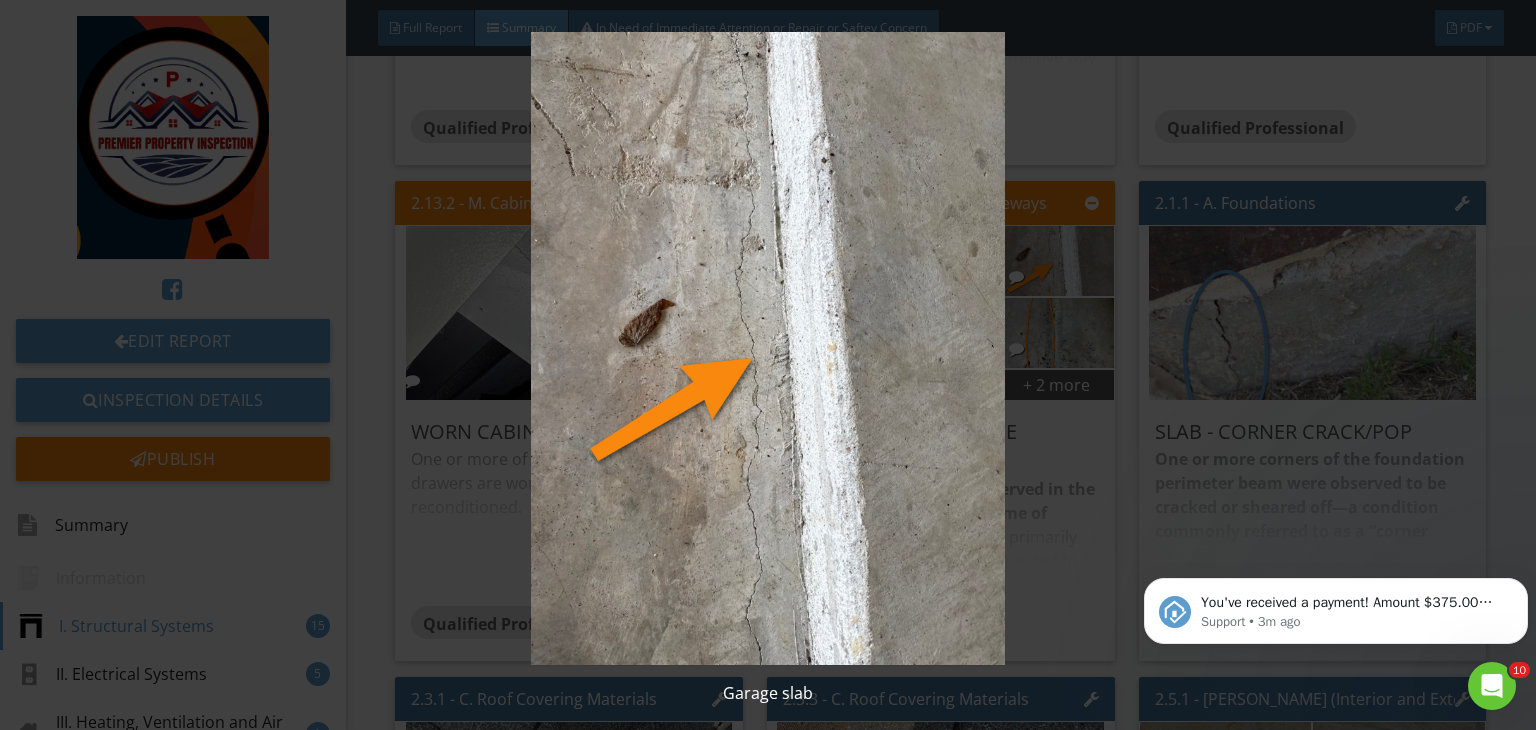 click at bounding box center [768, 348] 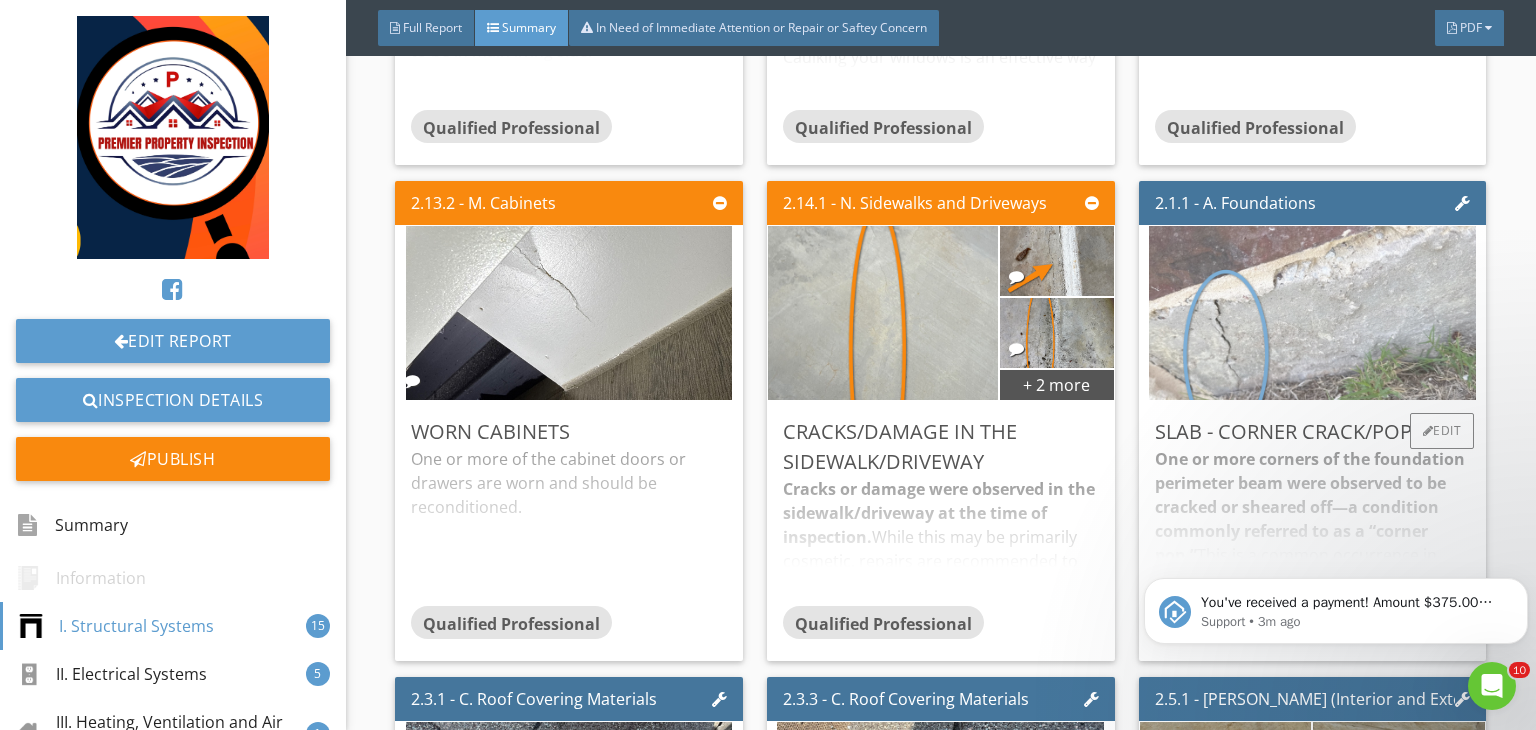 click at bounding box center (1312, 313) 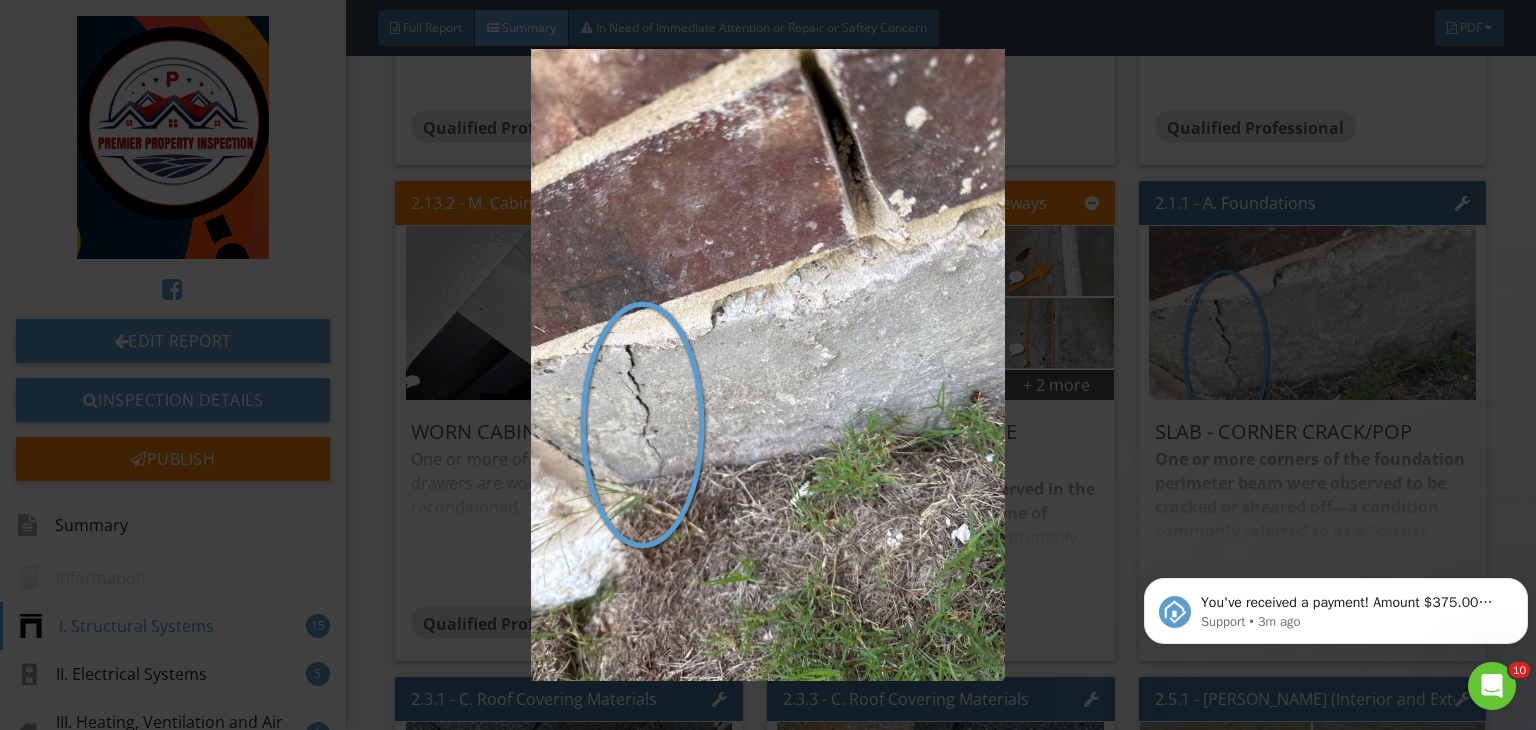 click at bounding box center (768, 365) 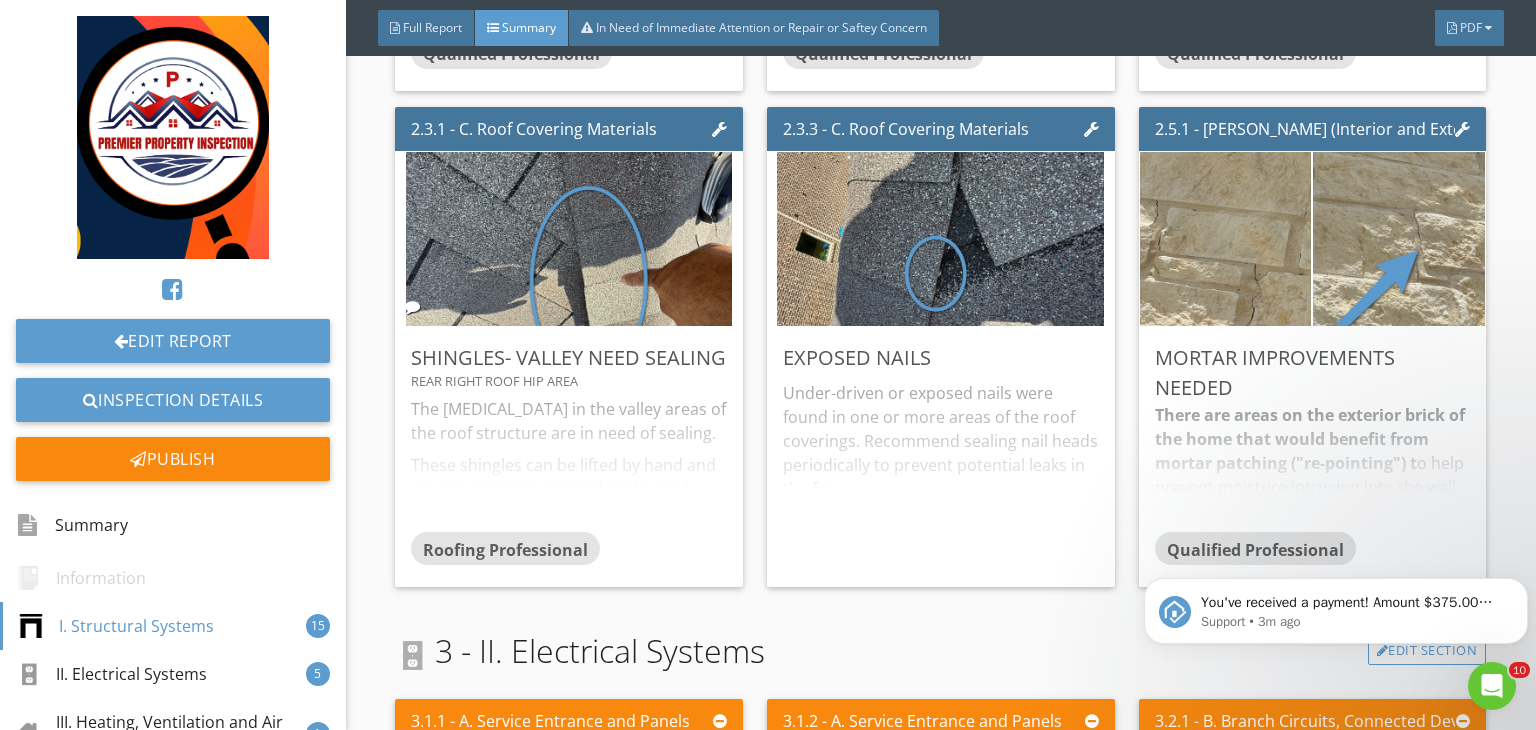 scroll, scrollTop: 2478, scrollLeft: 0, axis: vertical 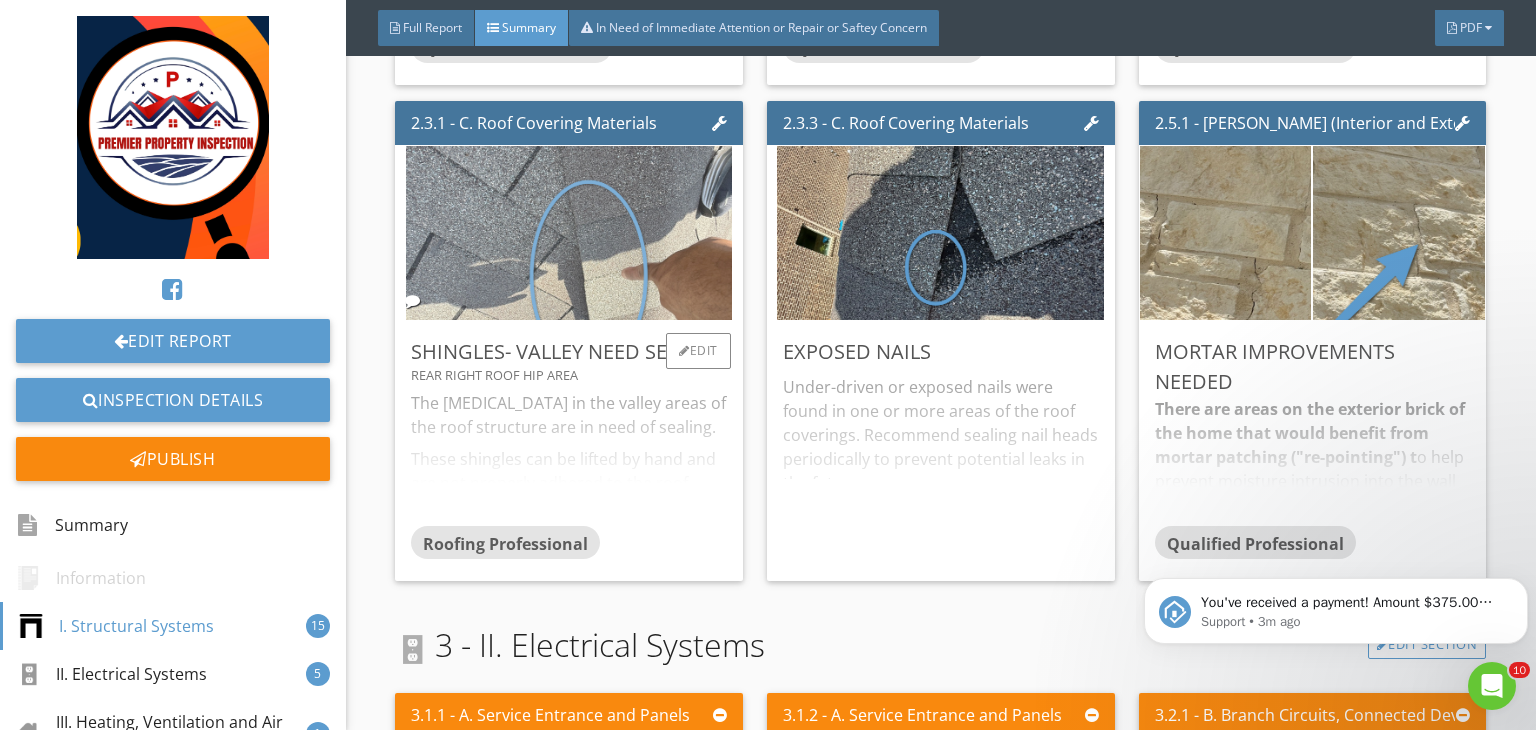 click at bounding box center [569, 233] 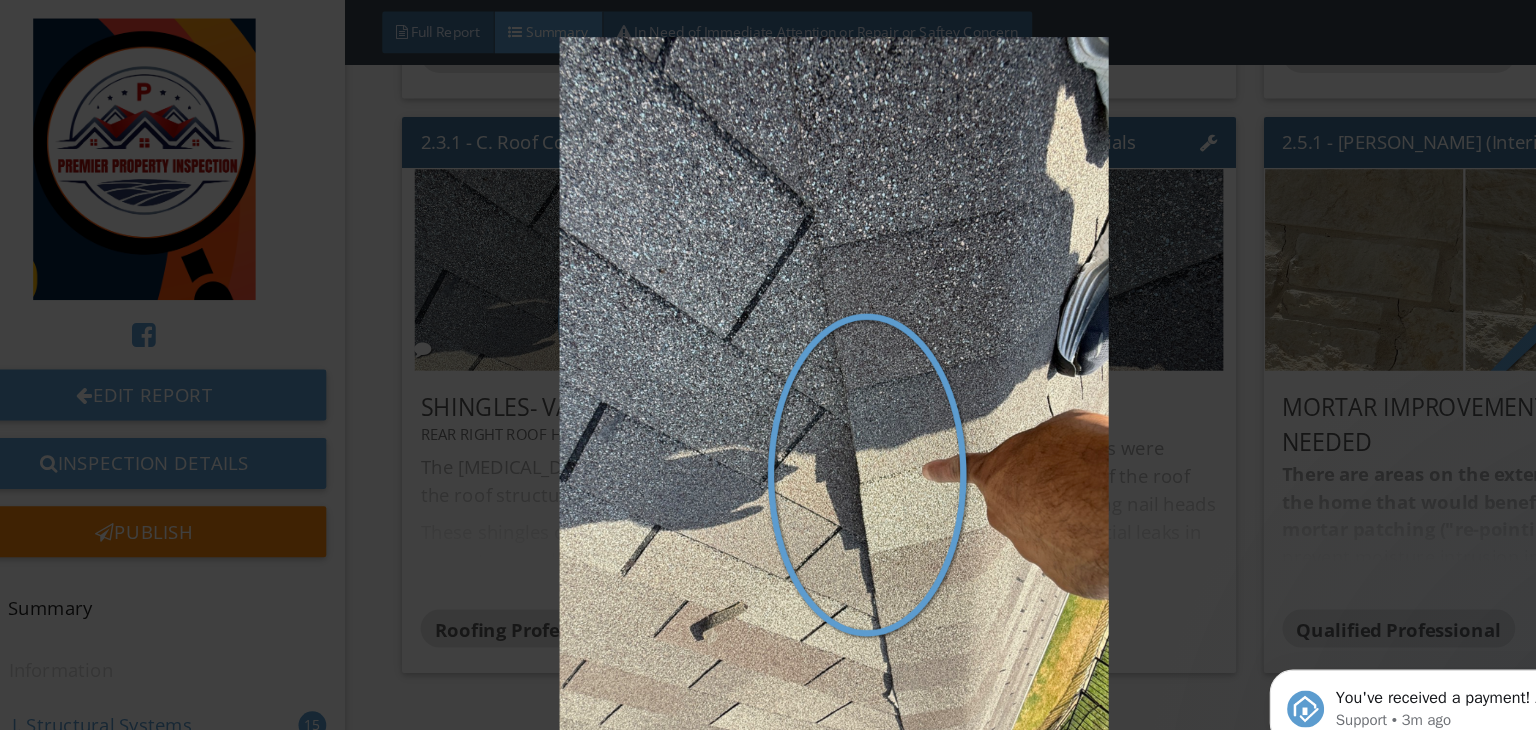 click at bounding box center [768, 348] 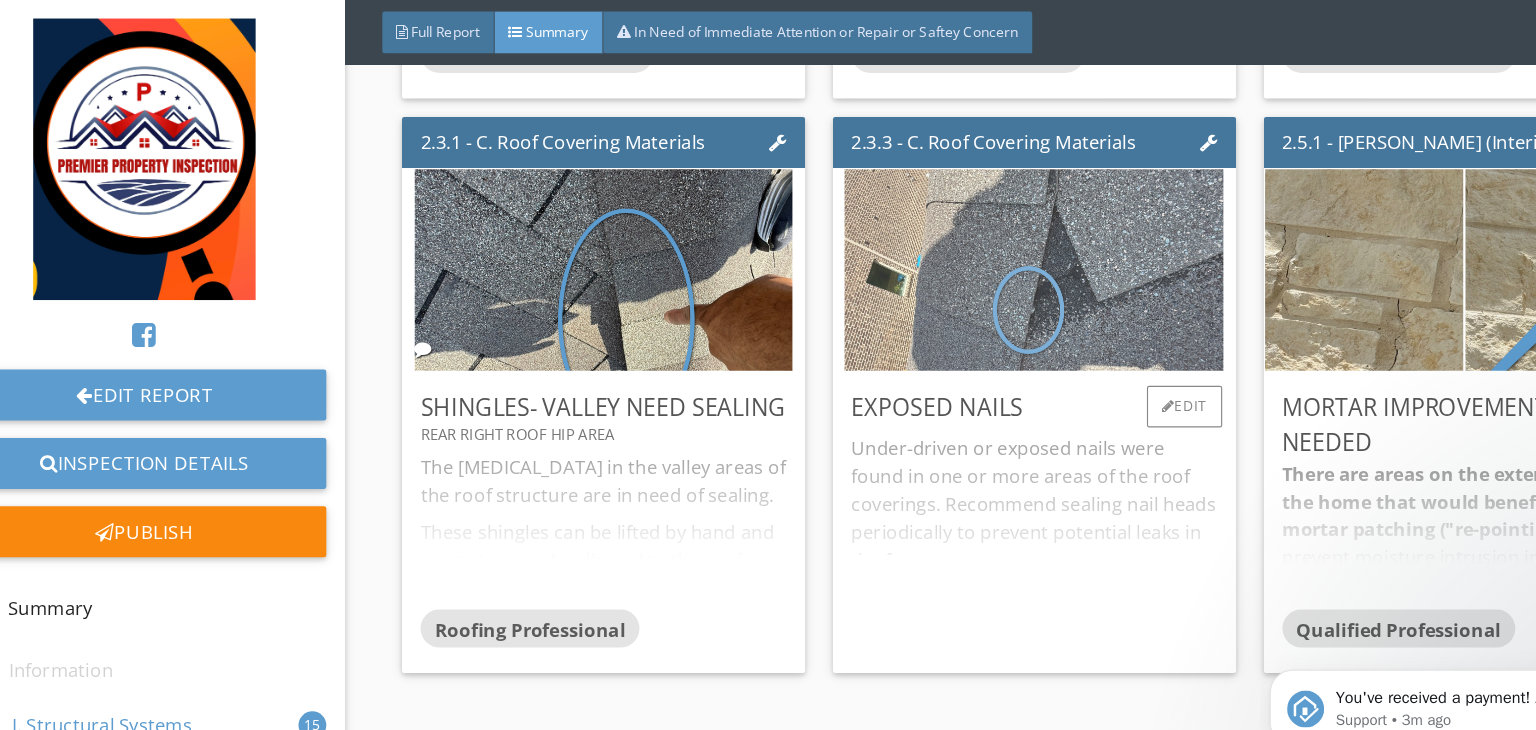 click at bounding box center [940, 233] 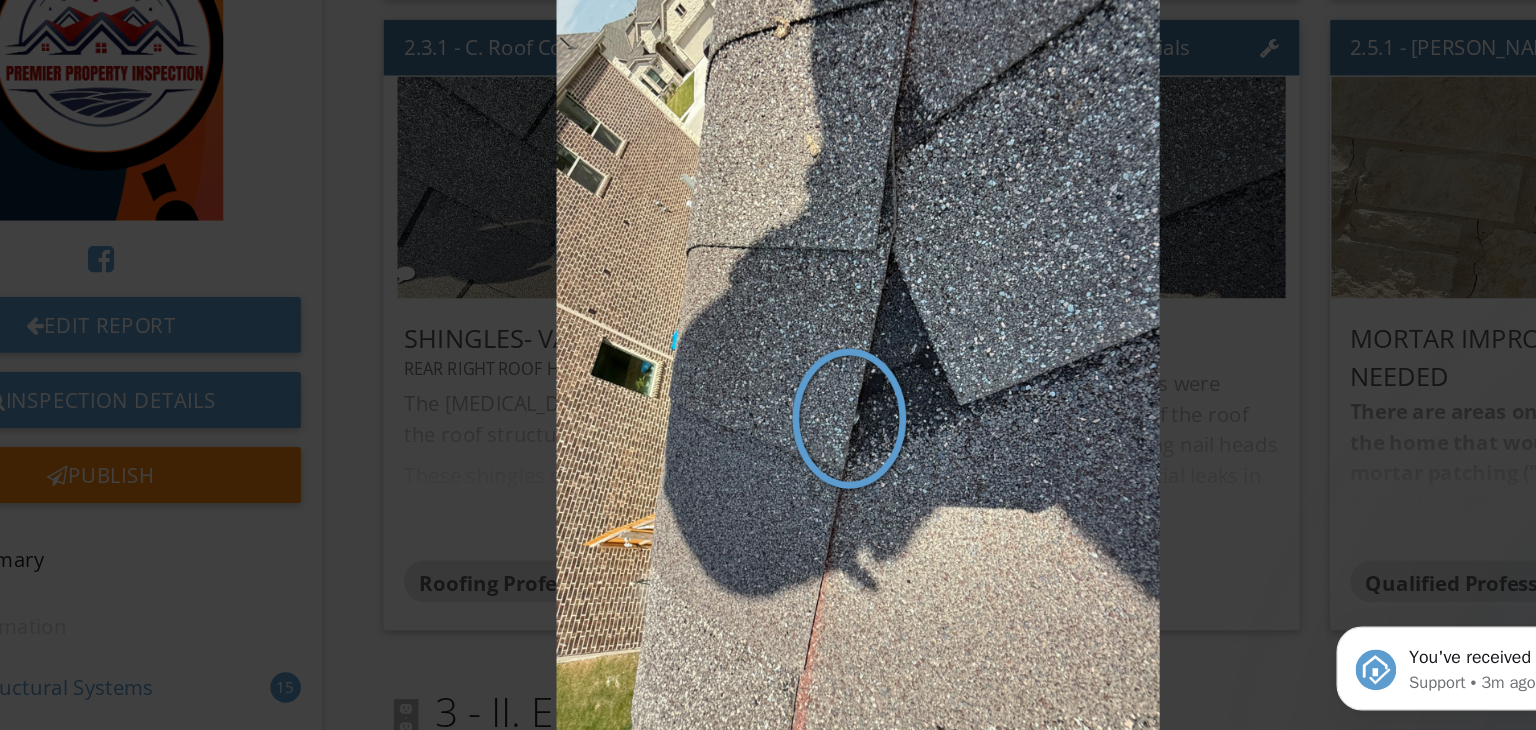 click at bounding box center (768, 365) 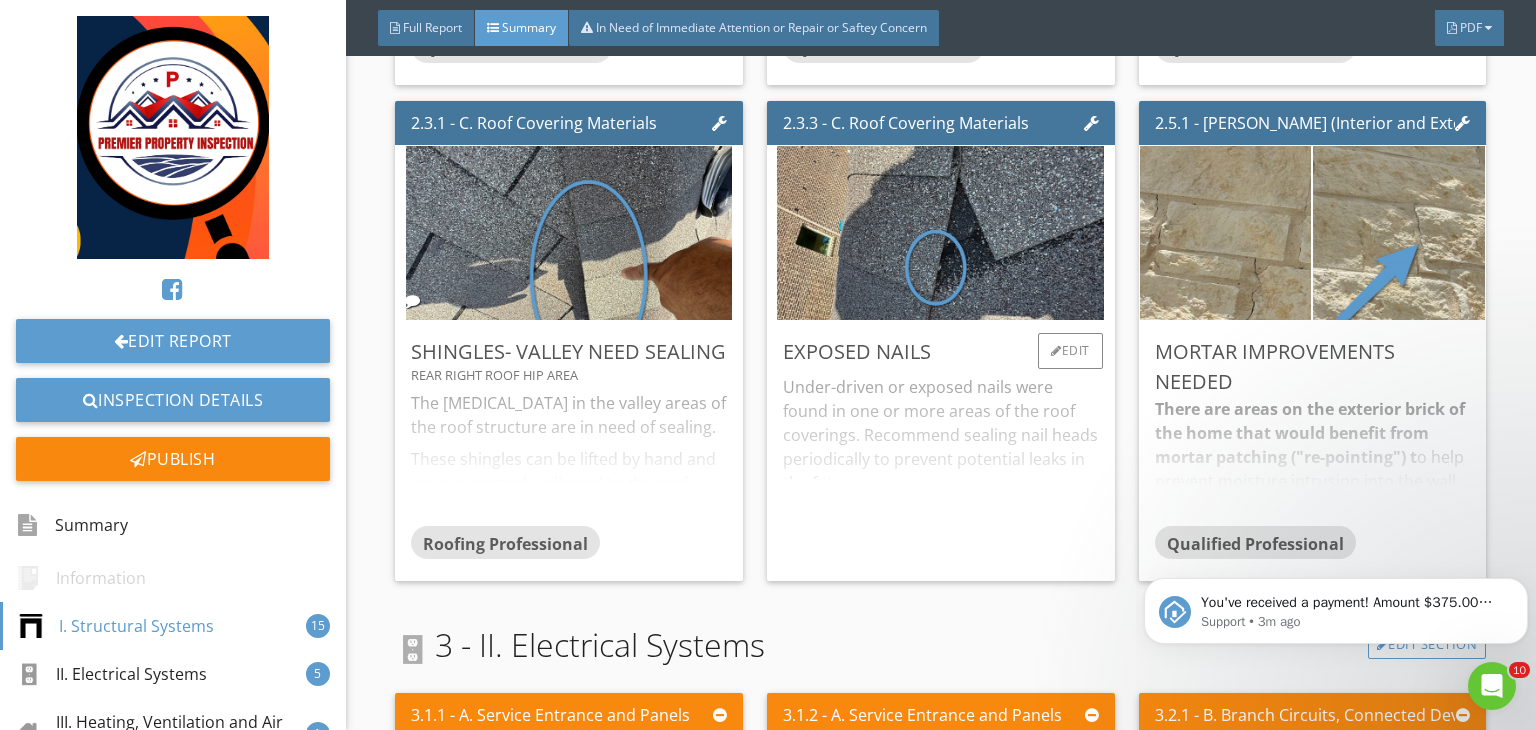 scroll, scrollTop: 2481, scrollLeft: 0, axis: vertical 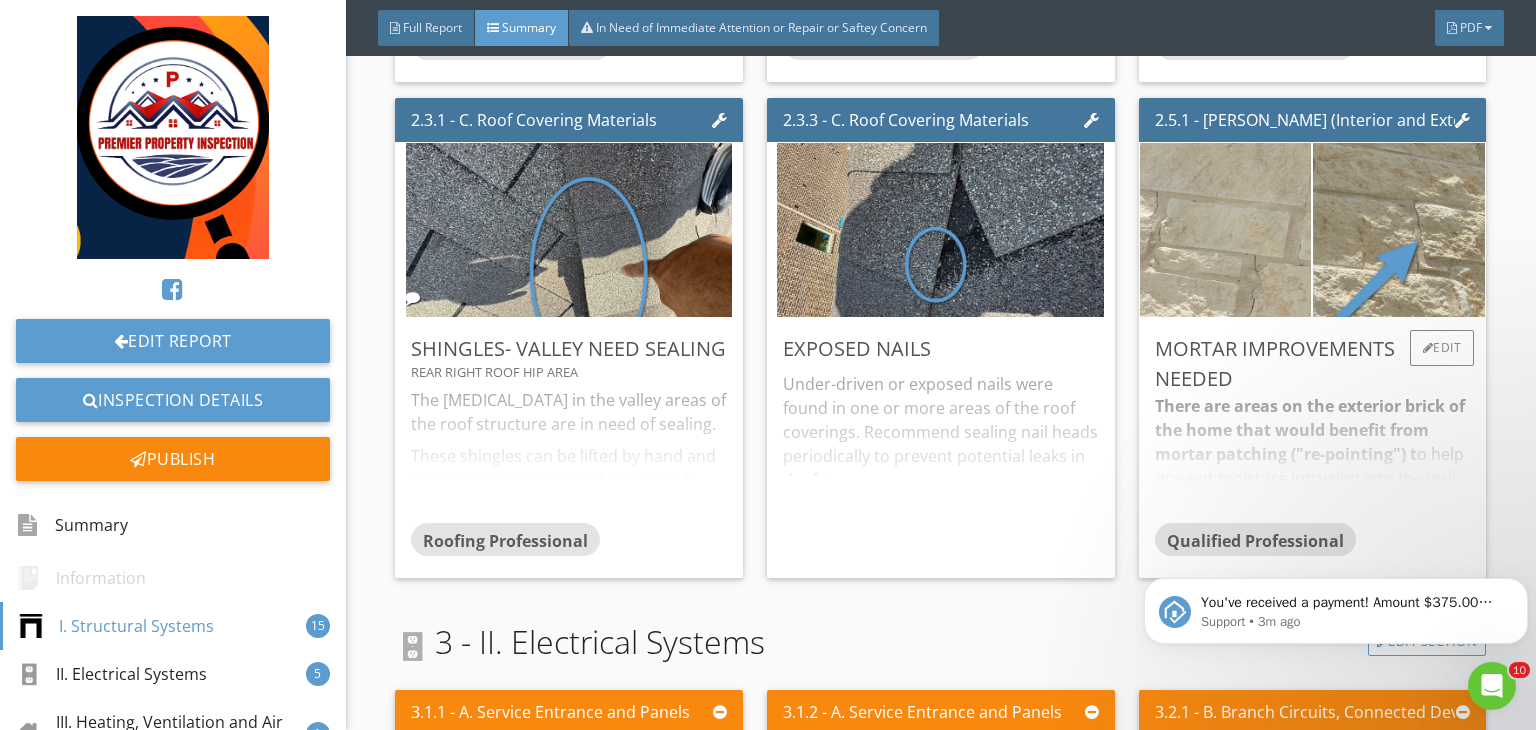 click at bounding box center [1225, 230] 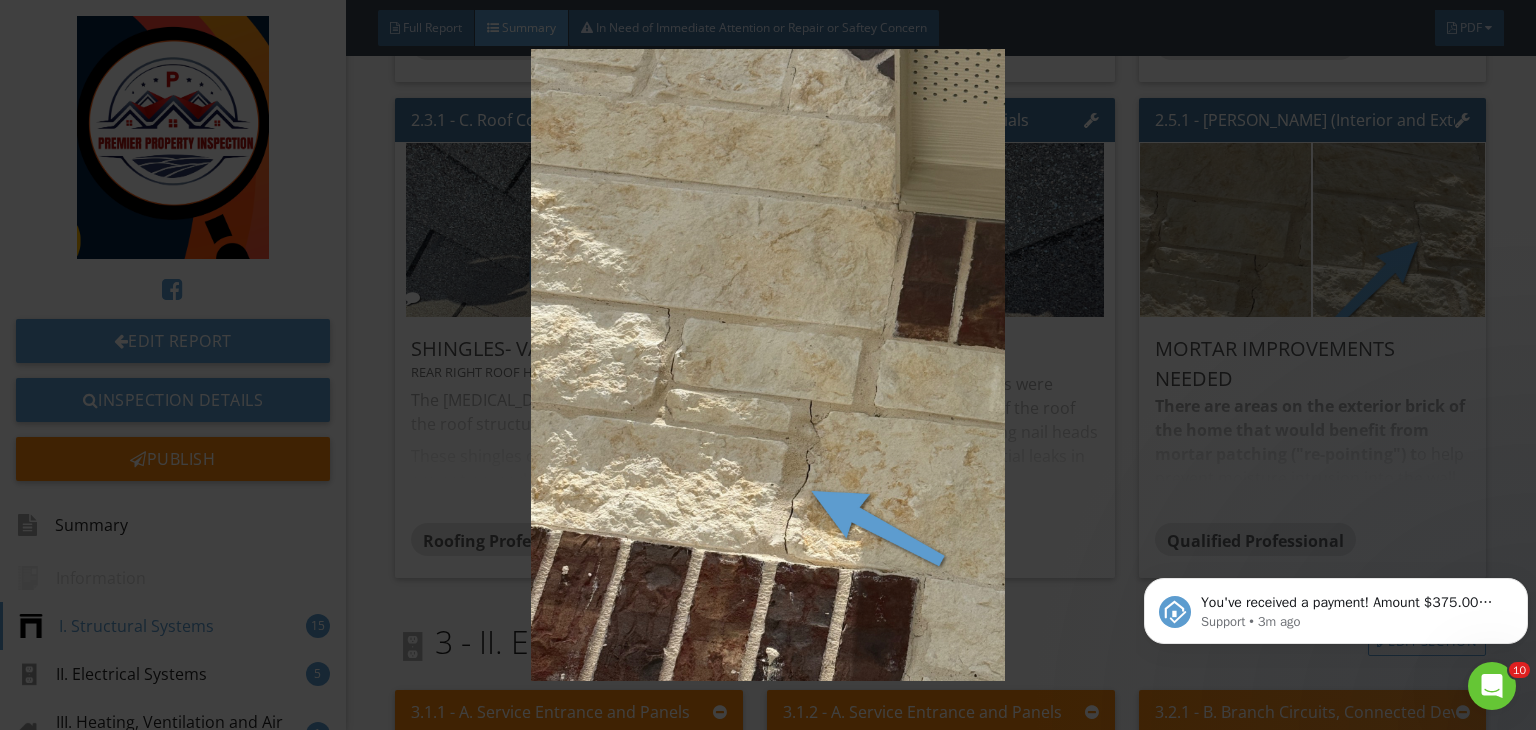 click at bounding box center (768, 365) 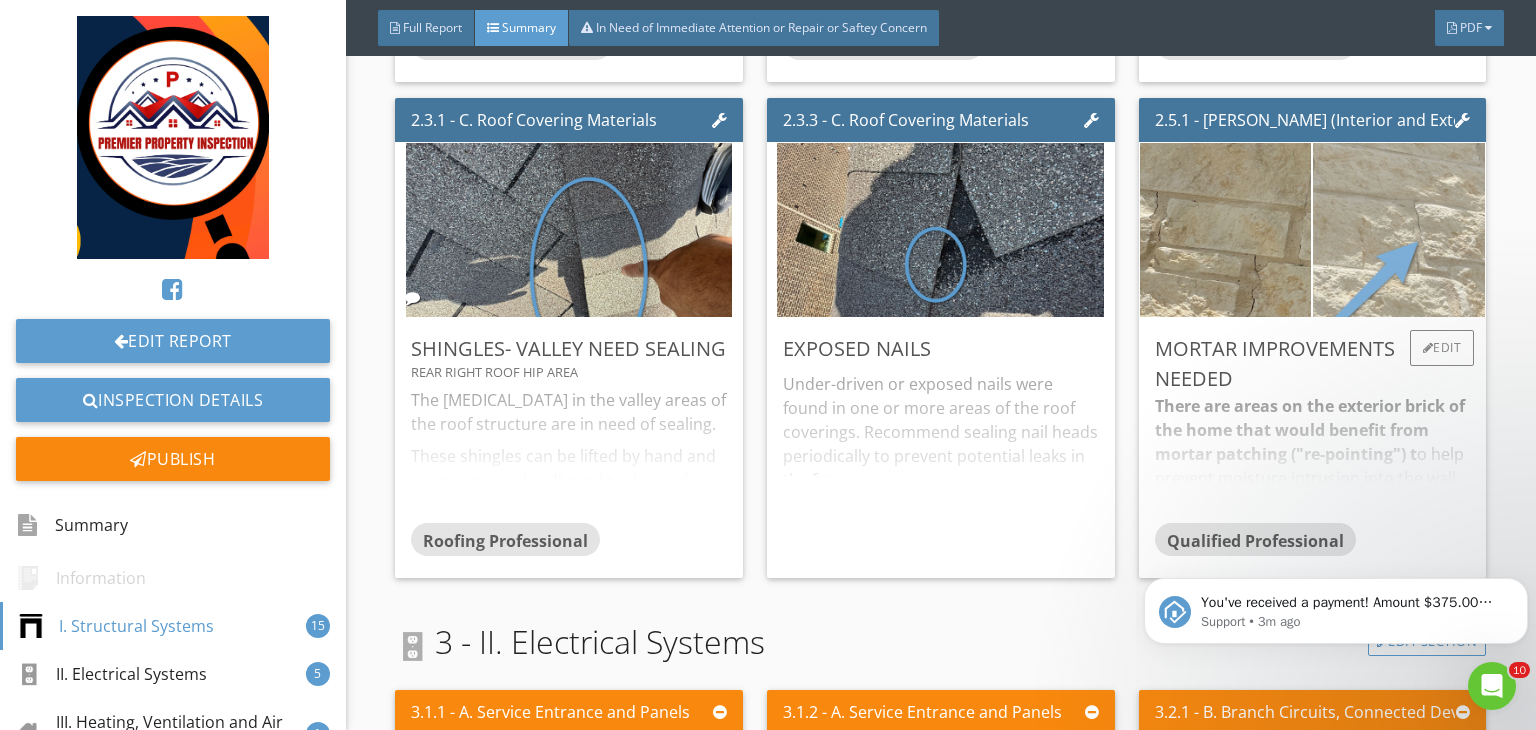 click at bounding box center [1399, 230] 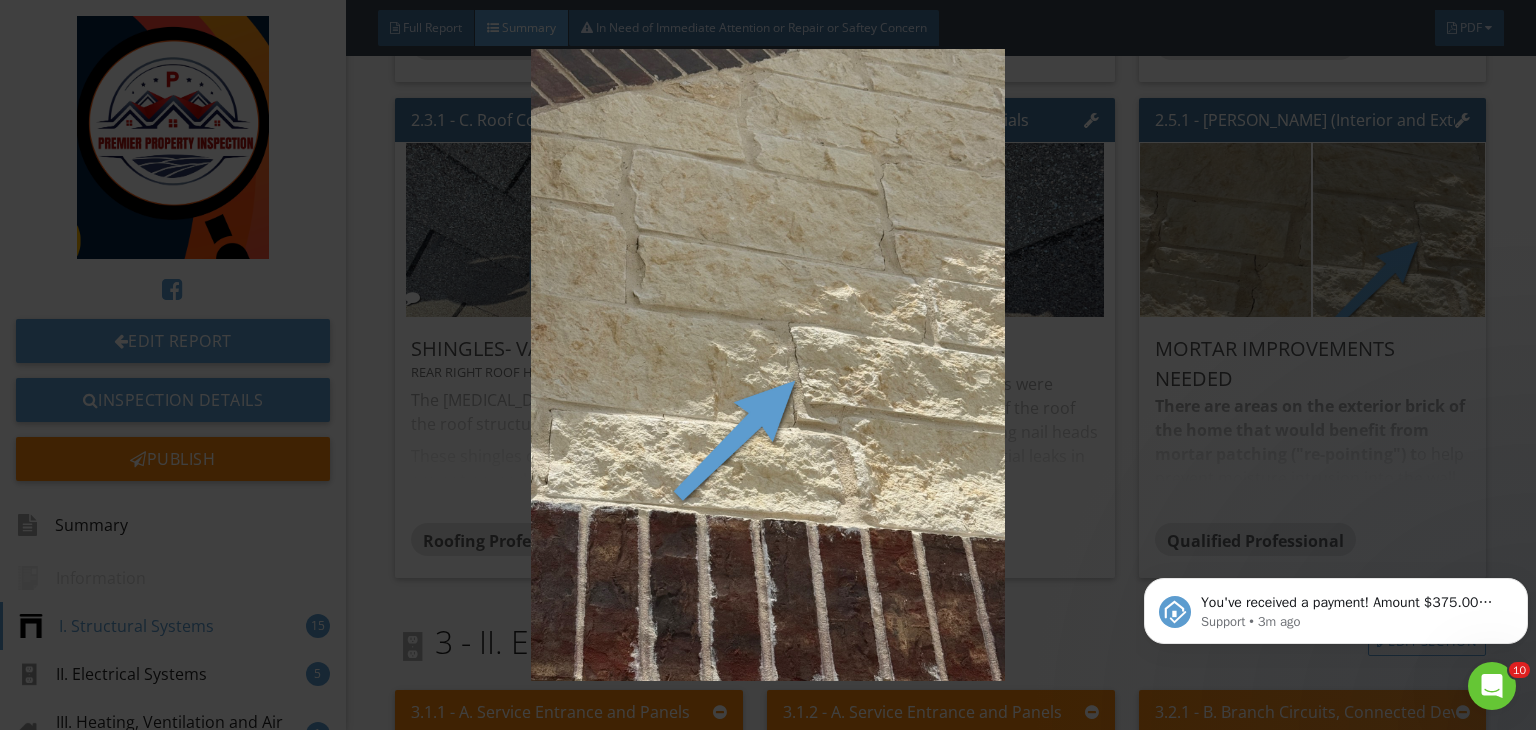 click at bounding box center [768, 365] 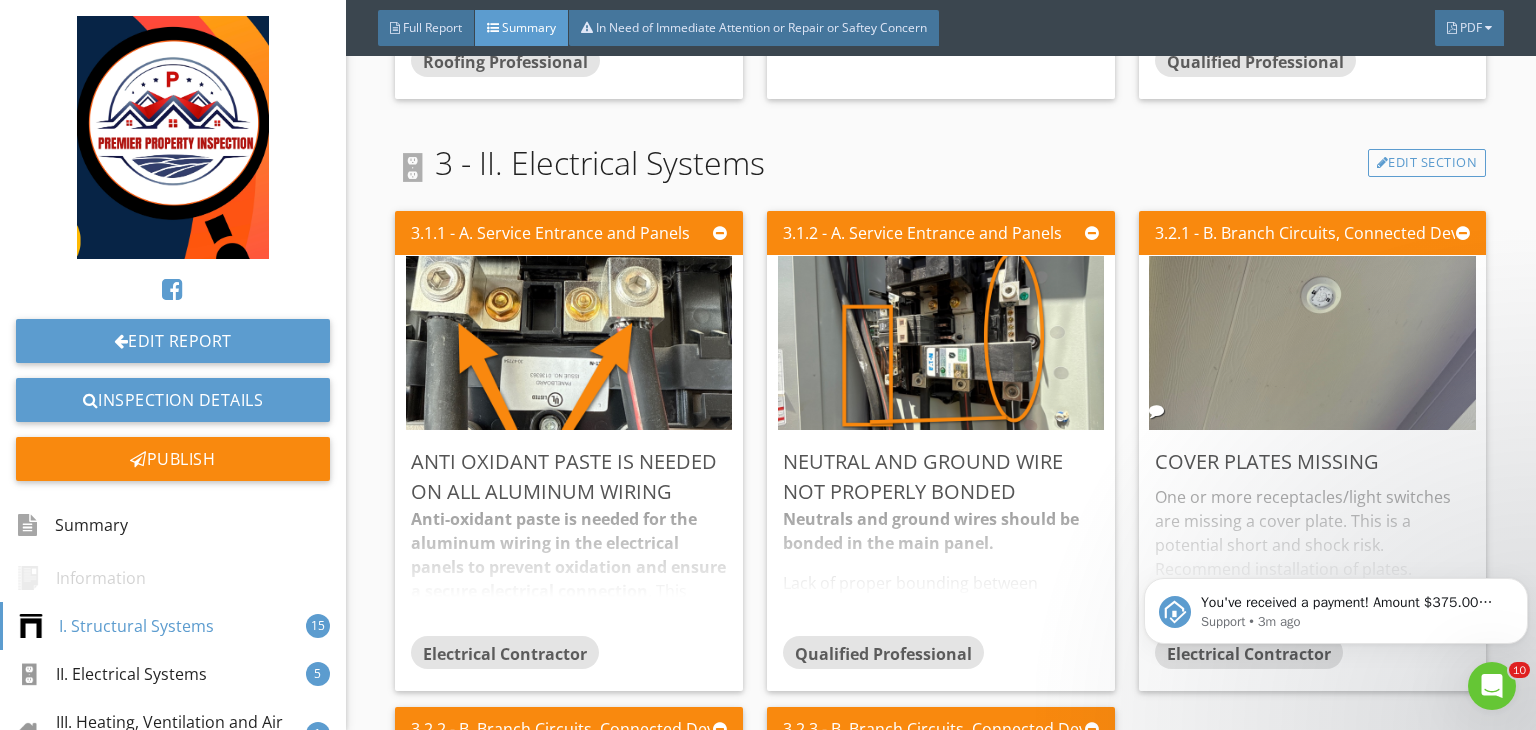 scroll, scrollTop: 2989, scrollLeft: 0, axis: vertical 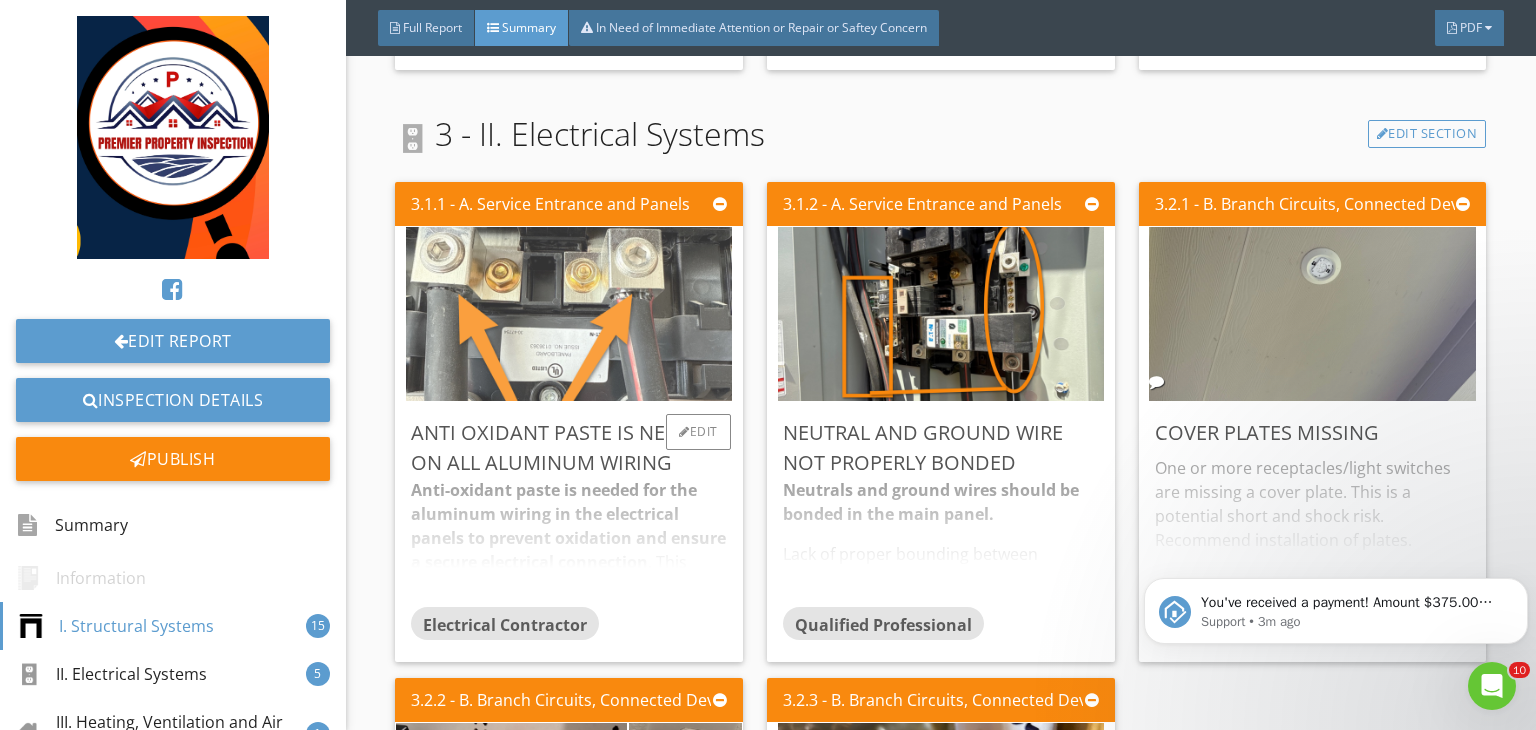 click at bounding box center (569, 314) 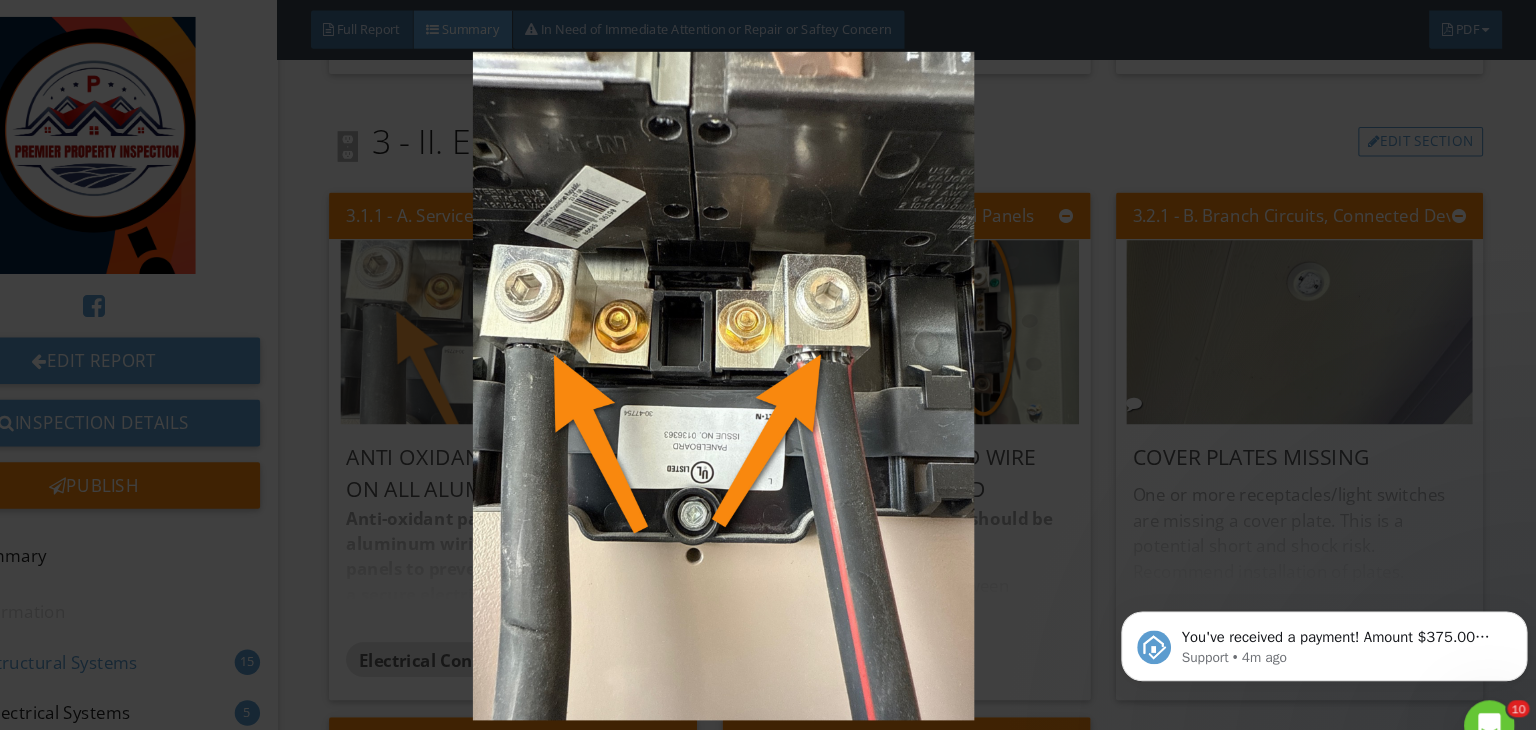 scroll, scrollTop: 0, scrollLeft: 0, axis: both 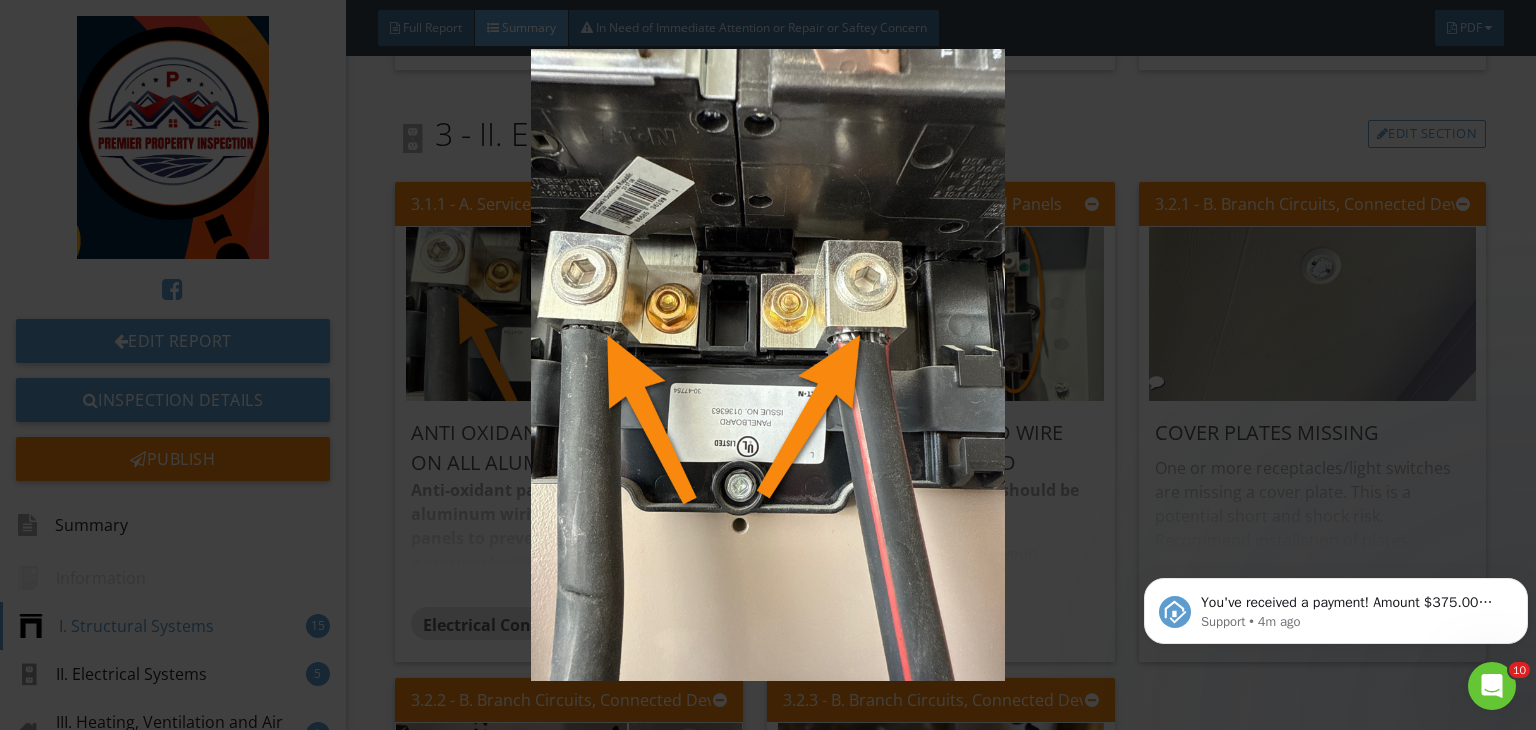 click at bounding box center [768, 365] 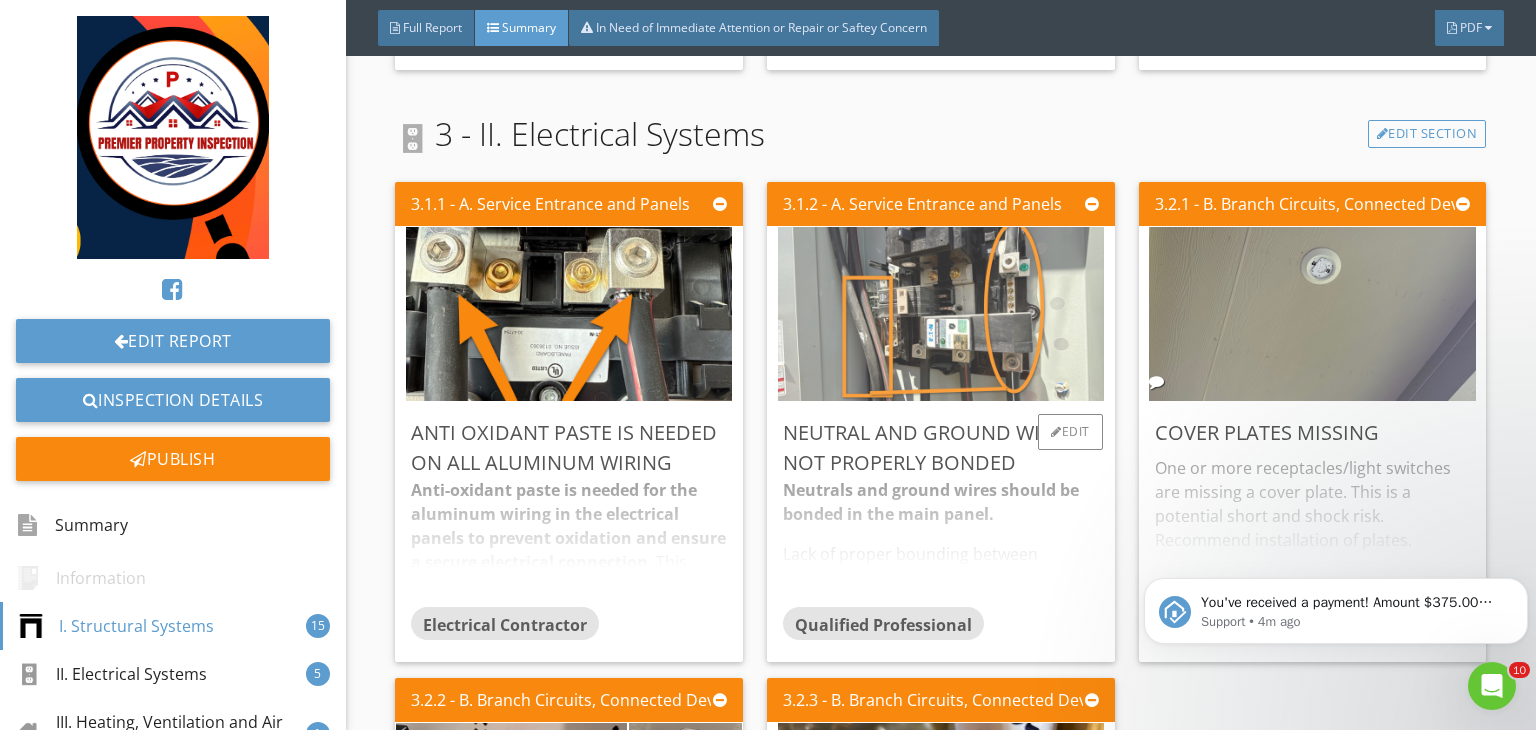 click at bounding box center [941, 314] 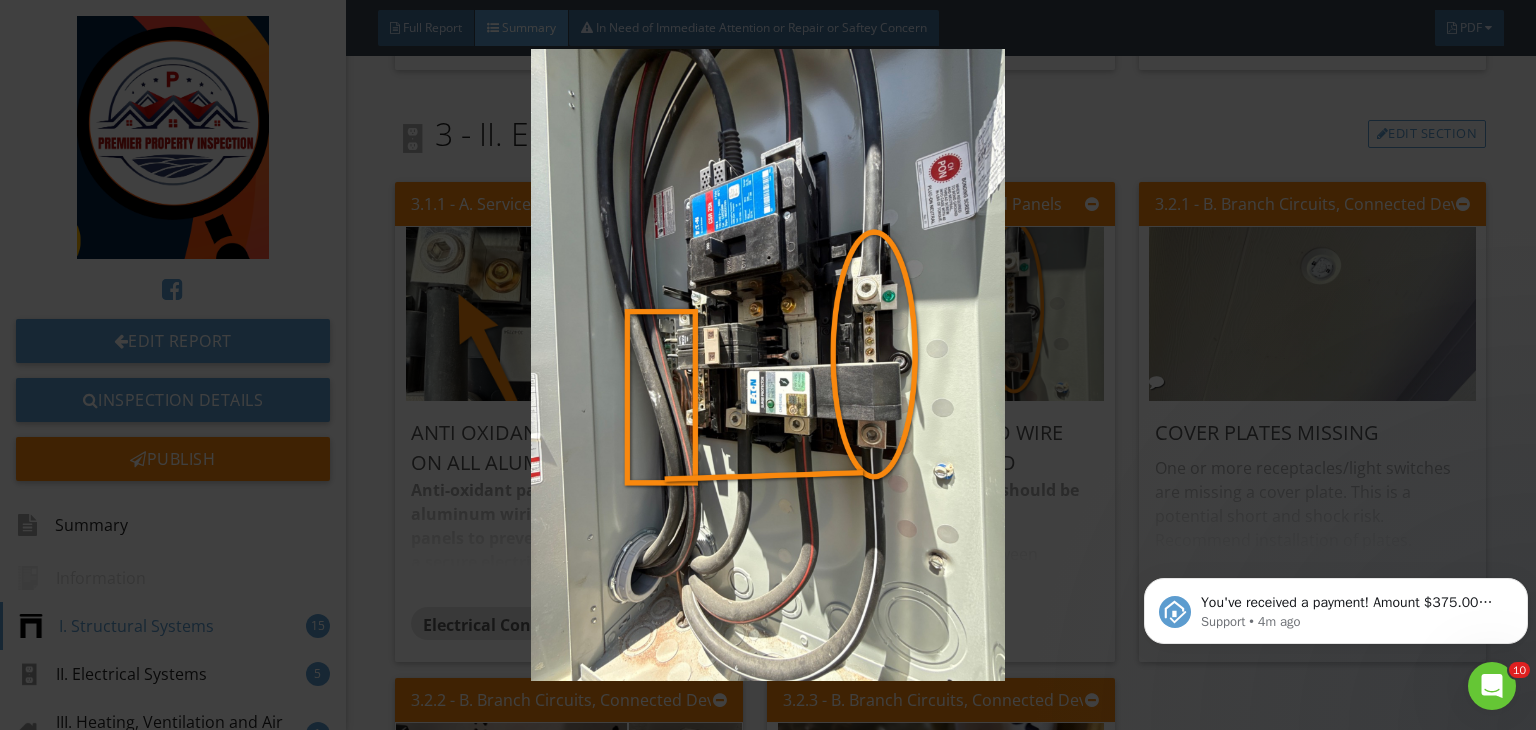 click at bounding box center [768, 365] 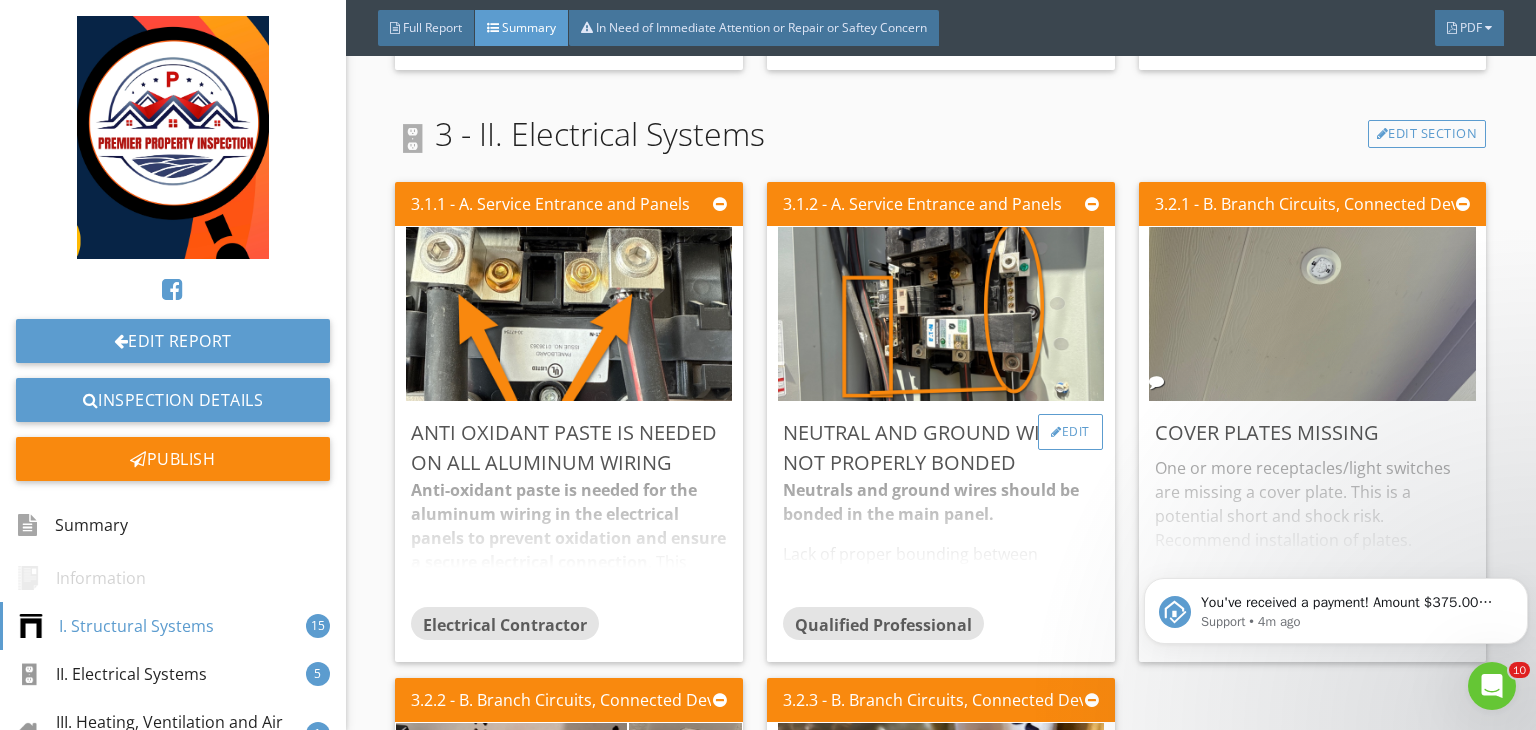click on "Edit" at bounding box center [1070, 432] 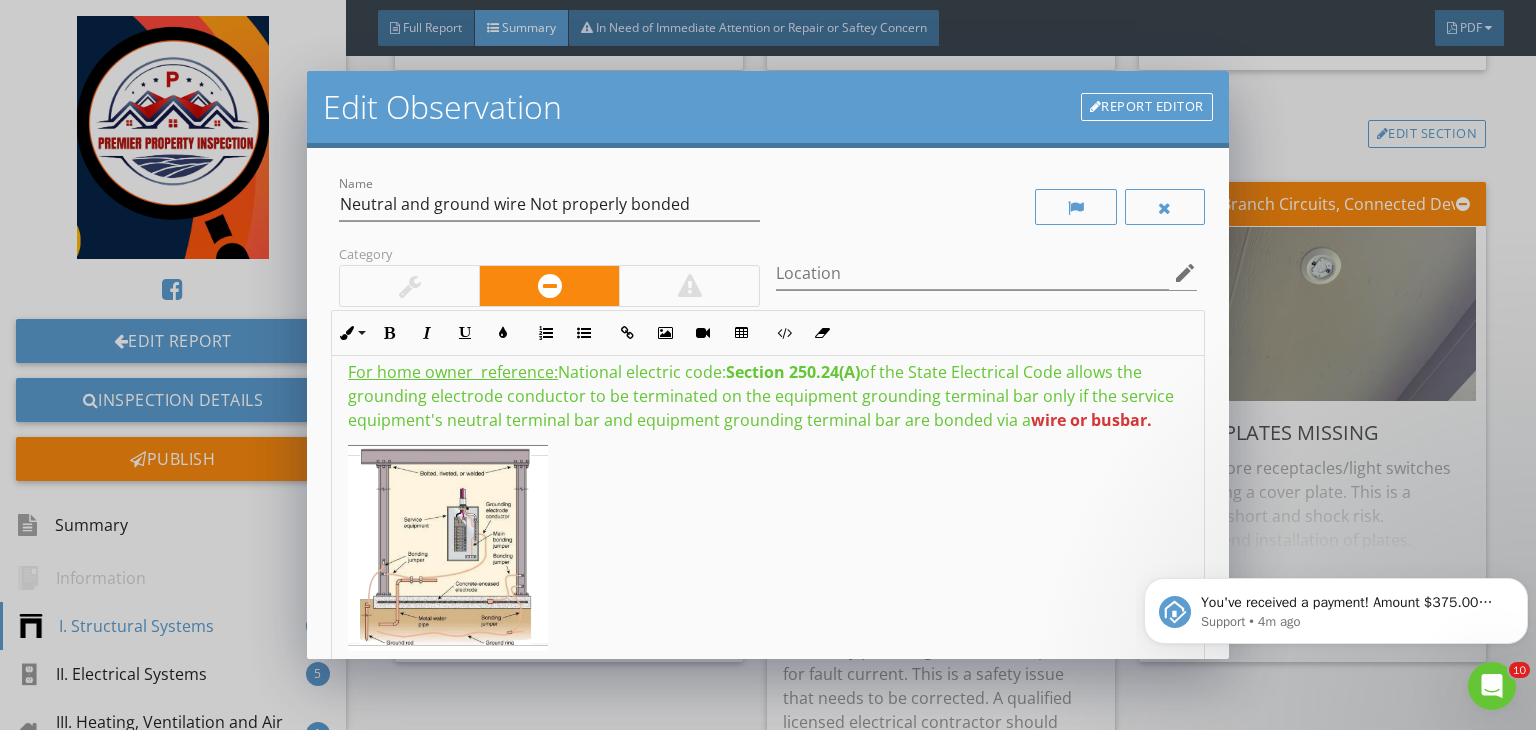 scroll, scrollTop: 195, scrollLeft: 0, axis: vertical 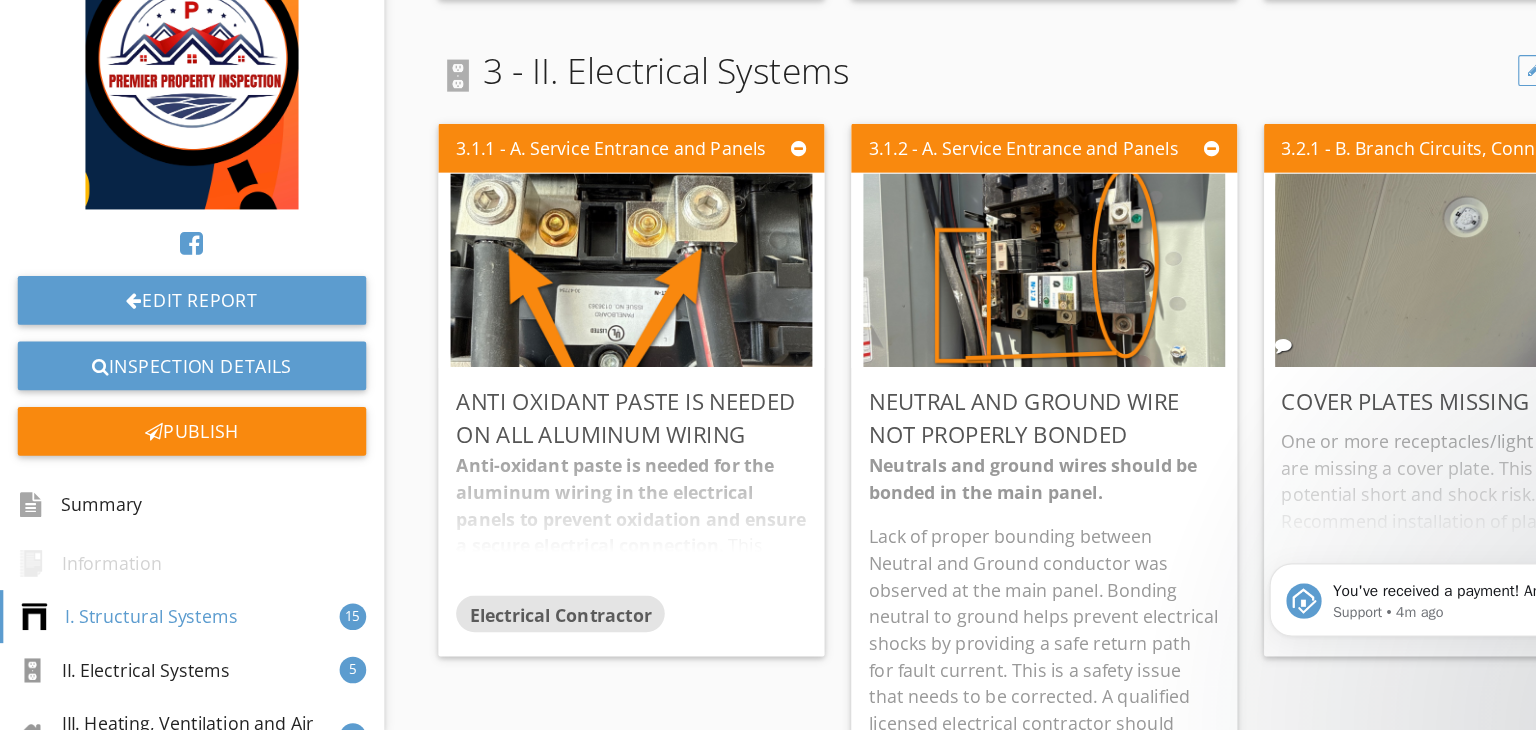 click at bounding box center (768, 365) 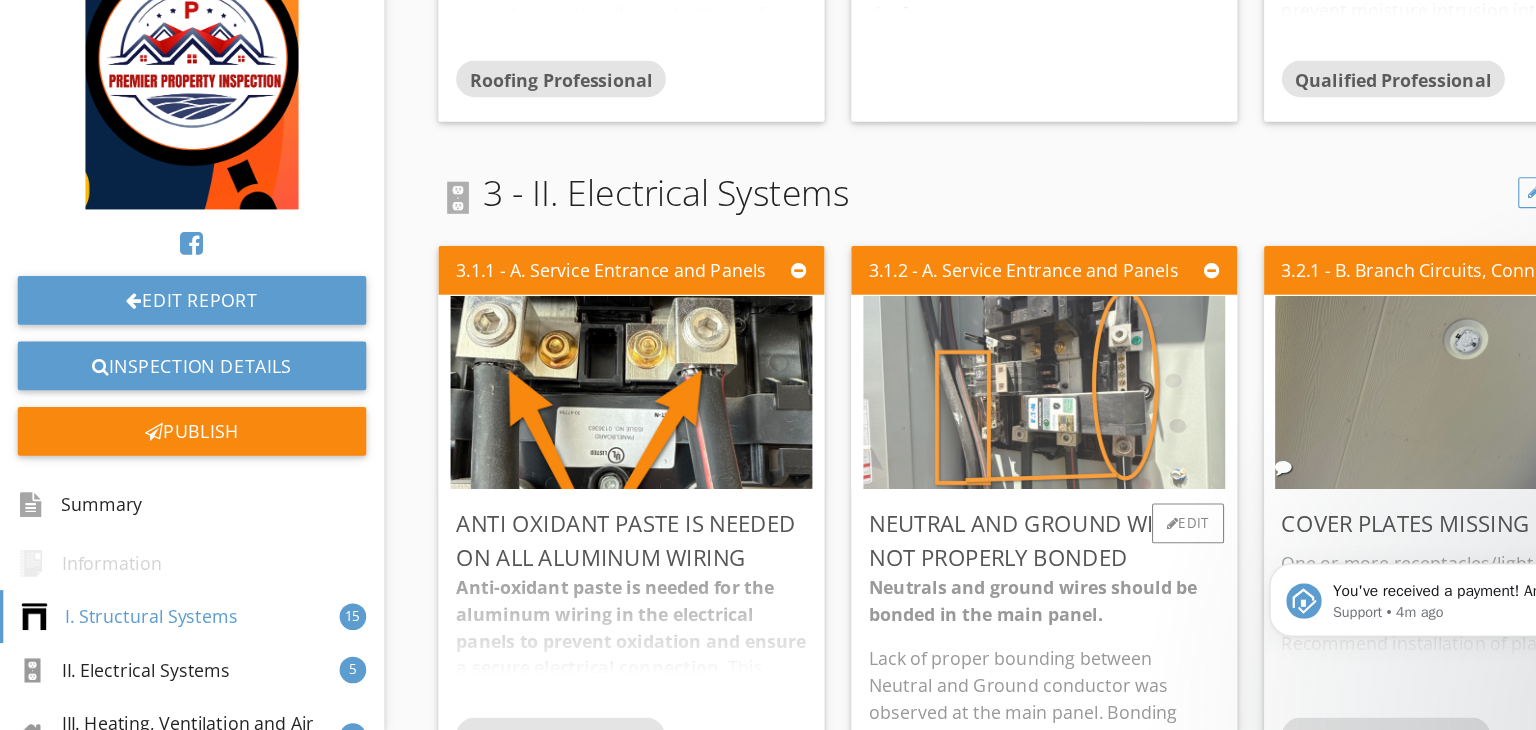 scroll, scrollTop: 2868, scrollLeft: 0, axis: vertical 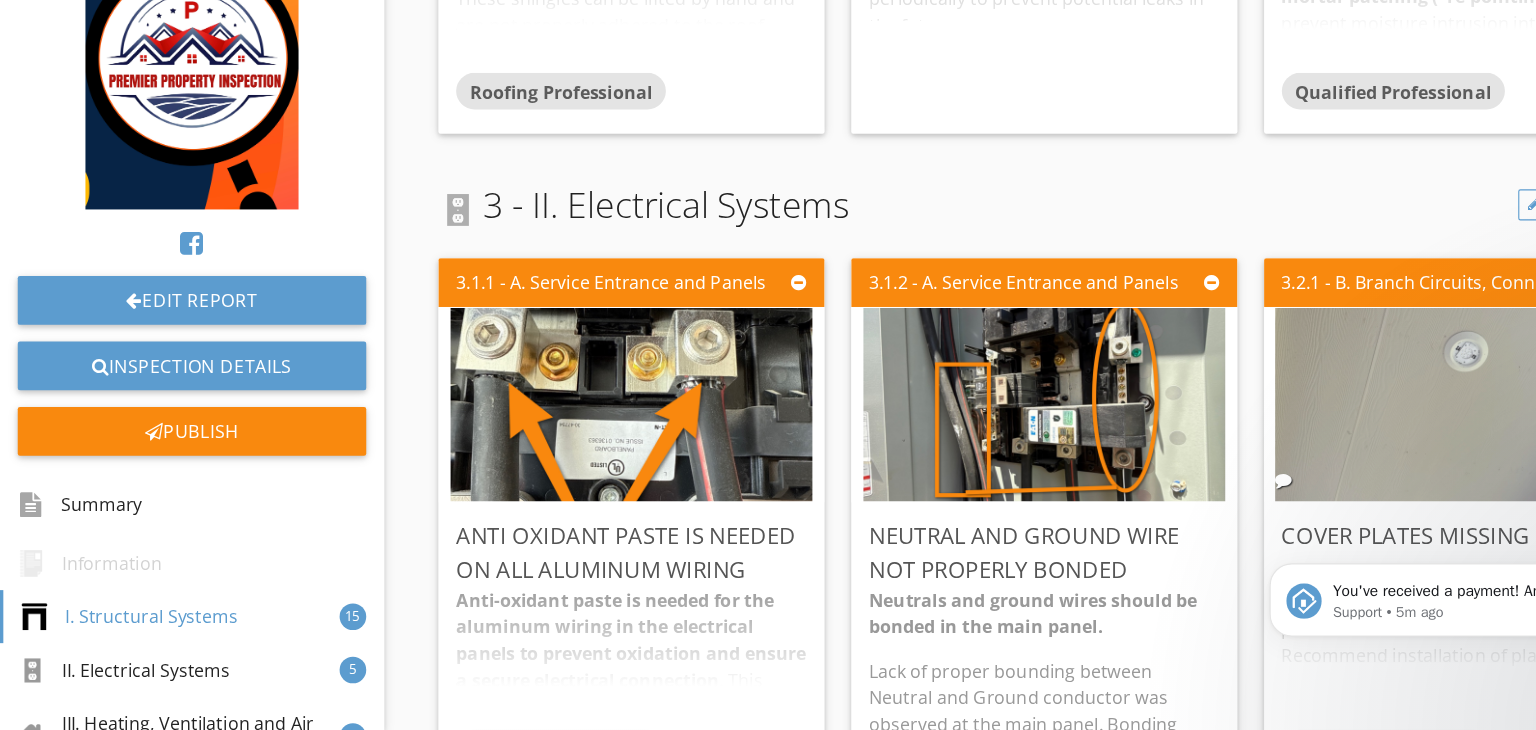 click at bounding box center (1312, 435) 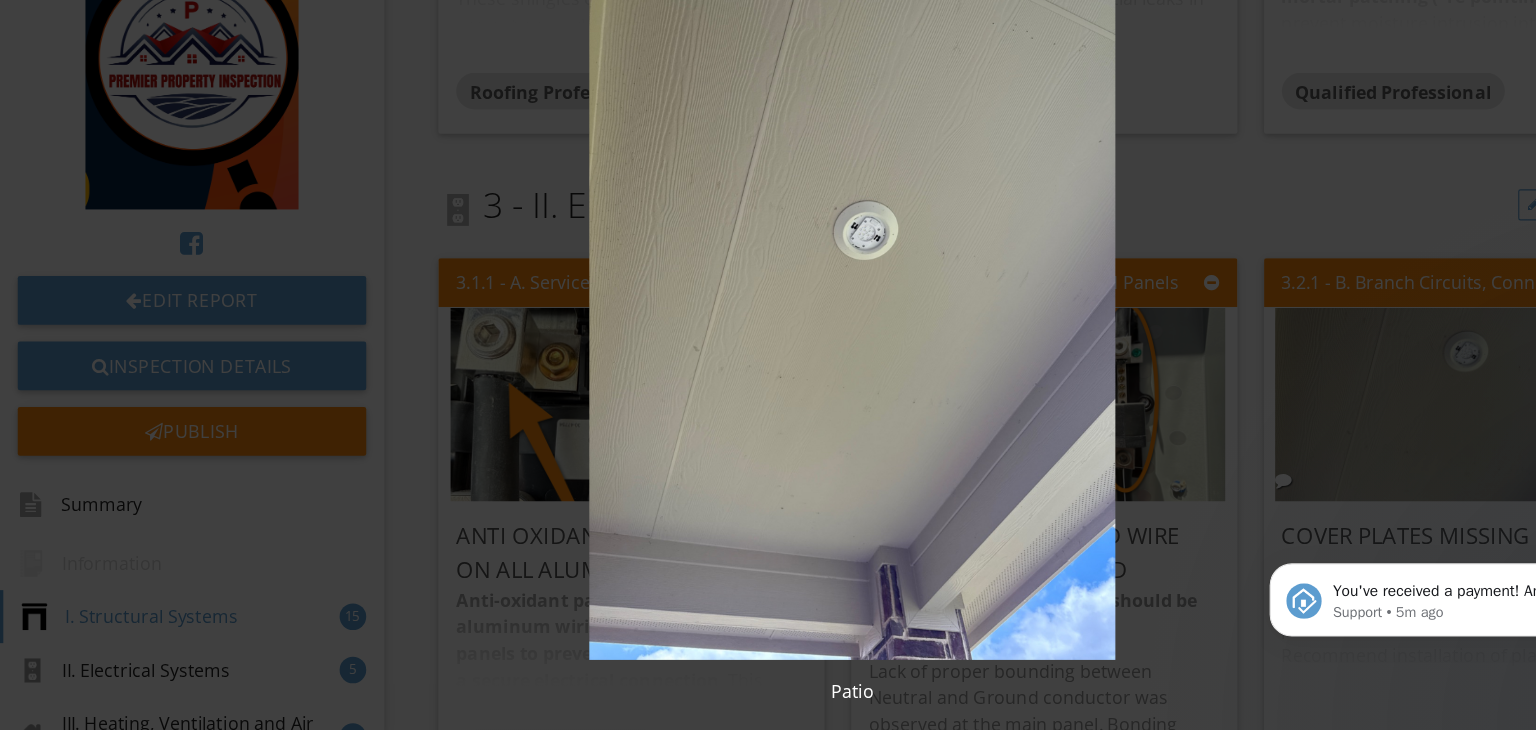 click at bounding box center (768, 348) 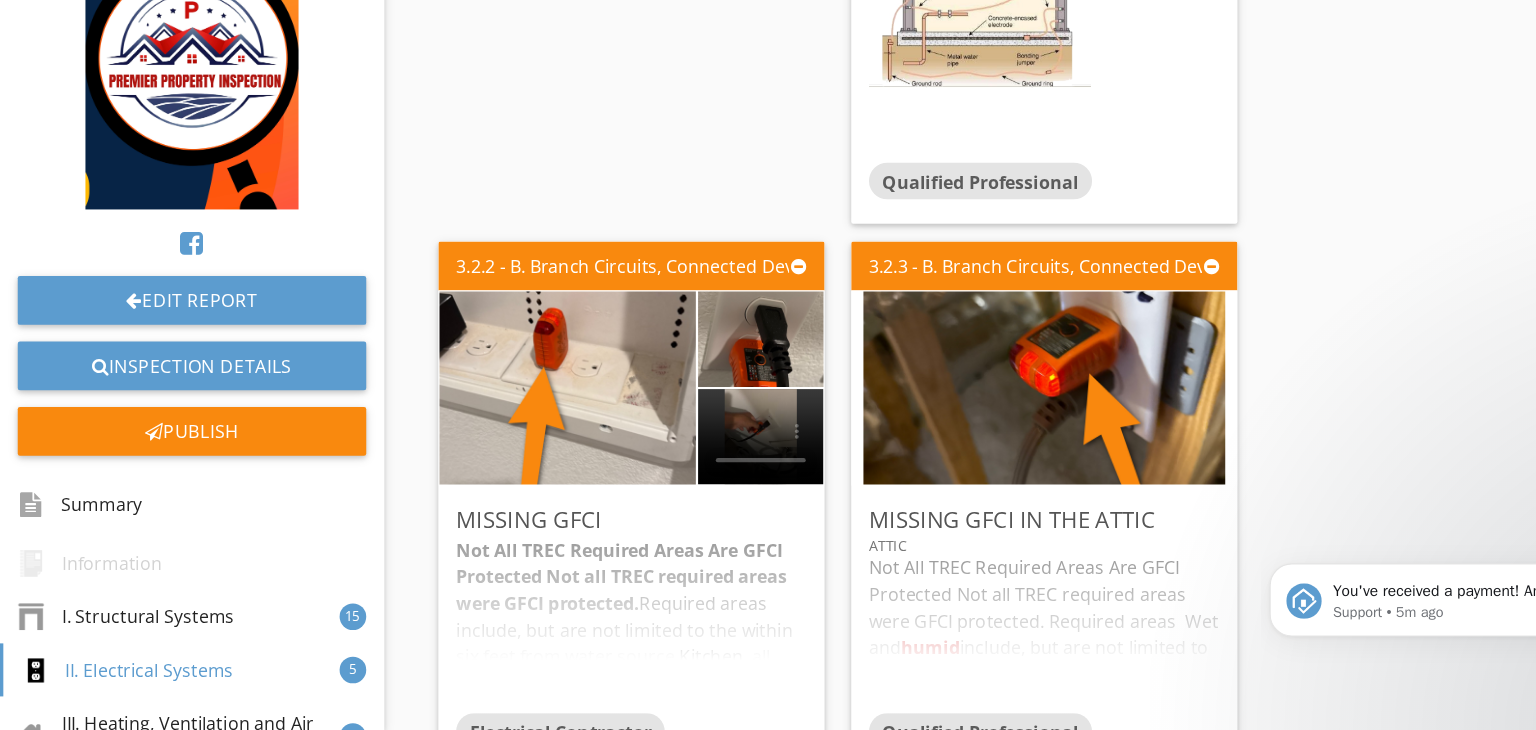 scroll, scrollTop: 4061, scrollLeft: 0, axis: vertical 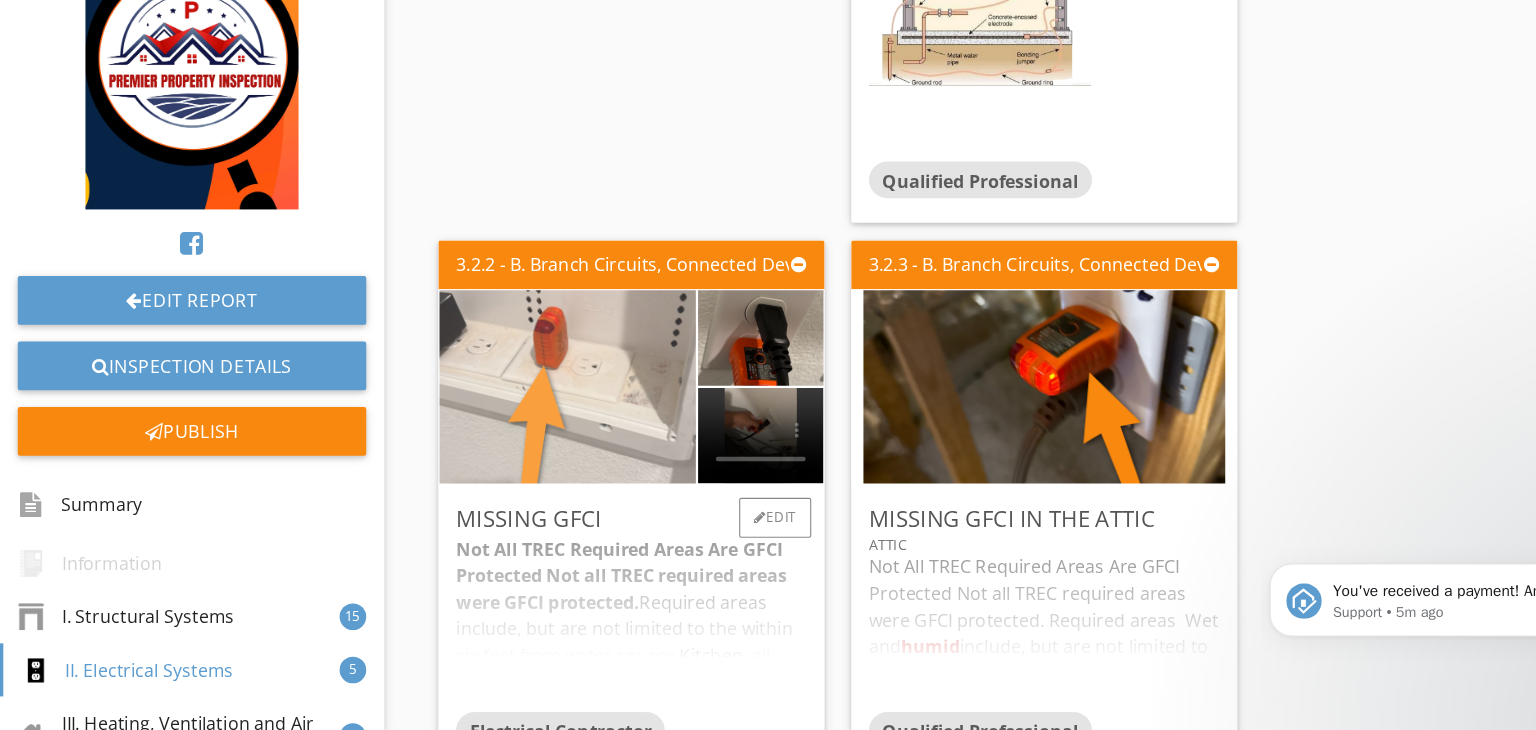click at bounding box center (511, 419) 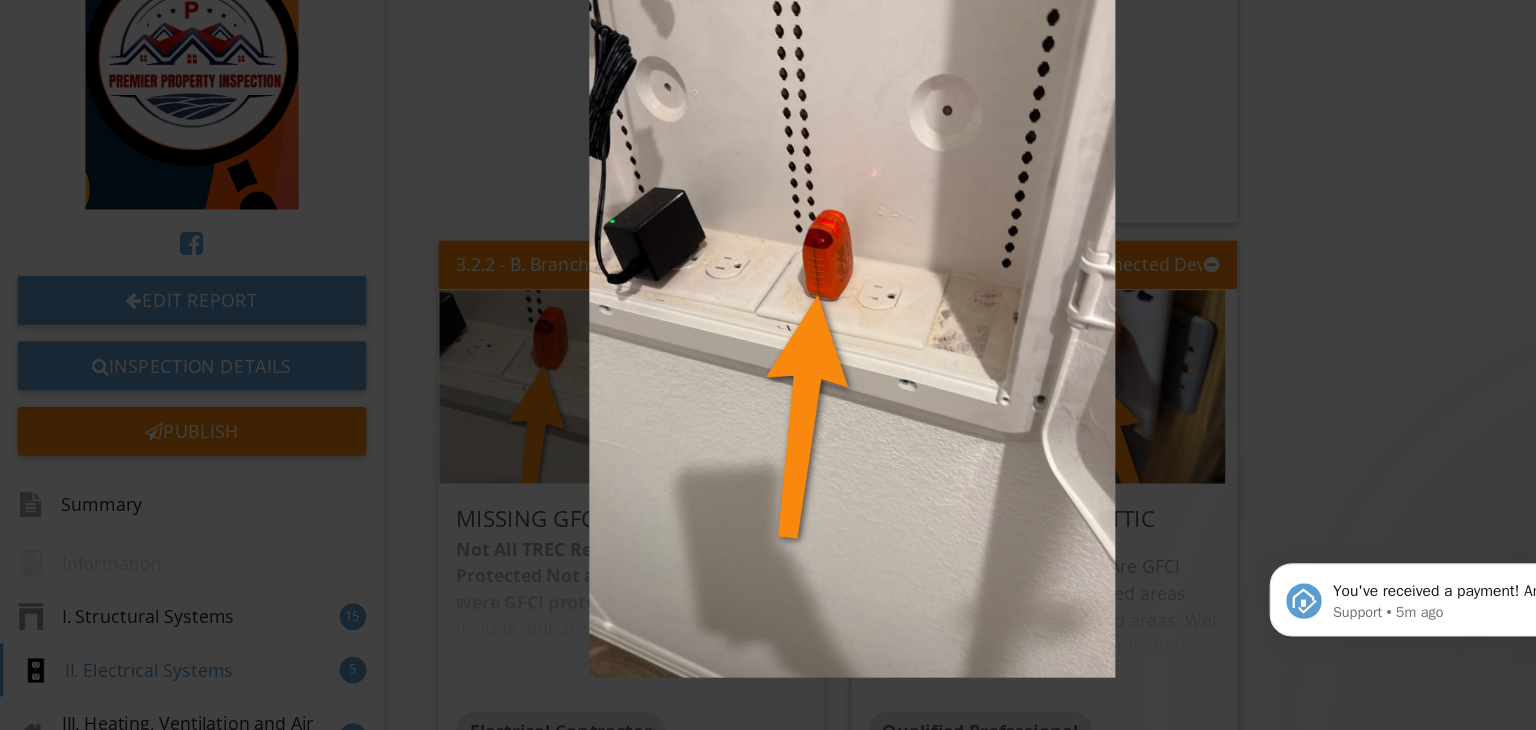 click at bounding box center (768, 365) 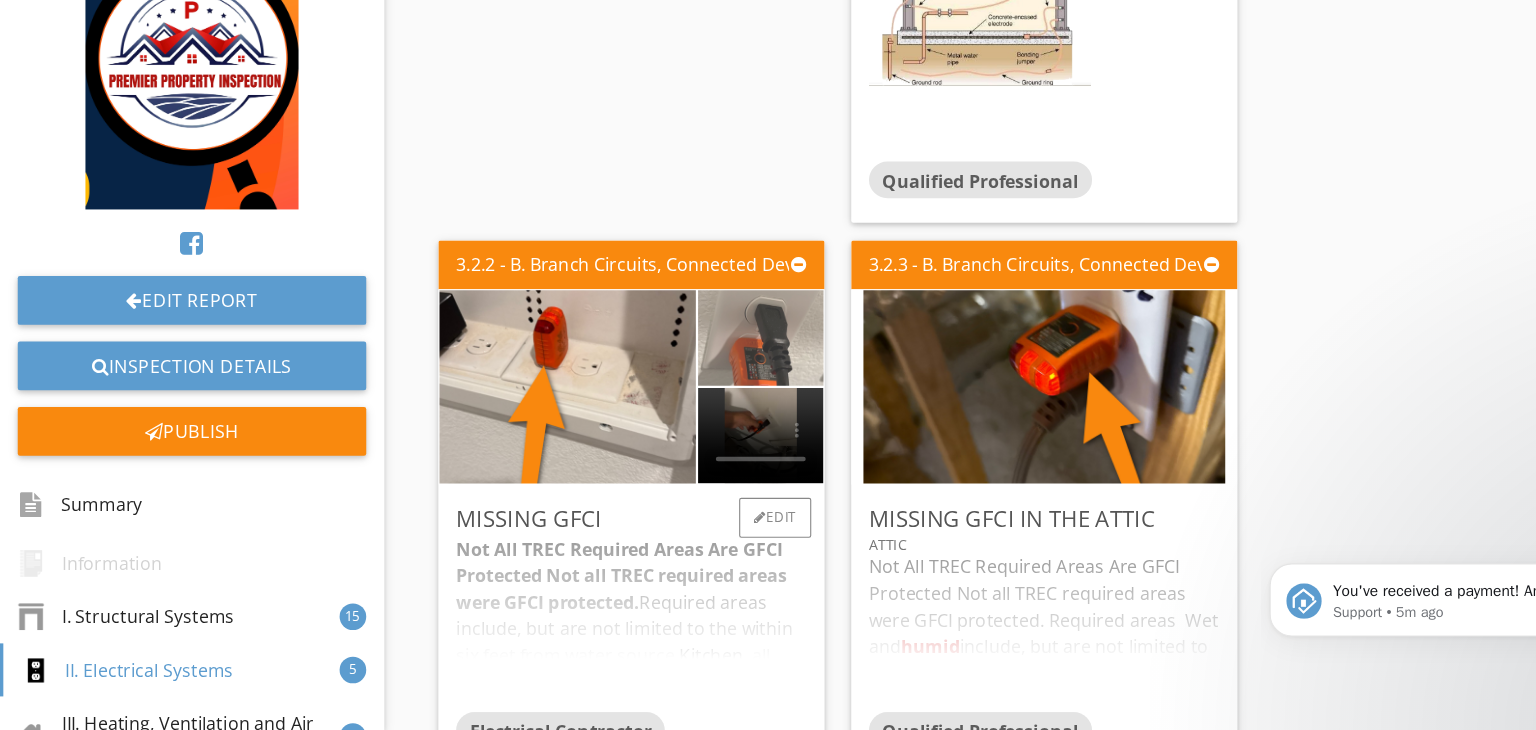click at bounding box center (685, 375) 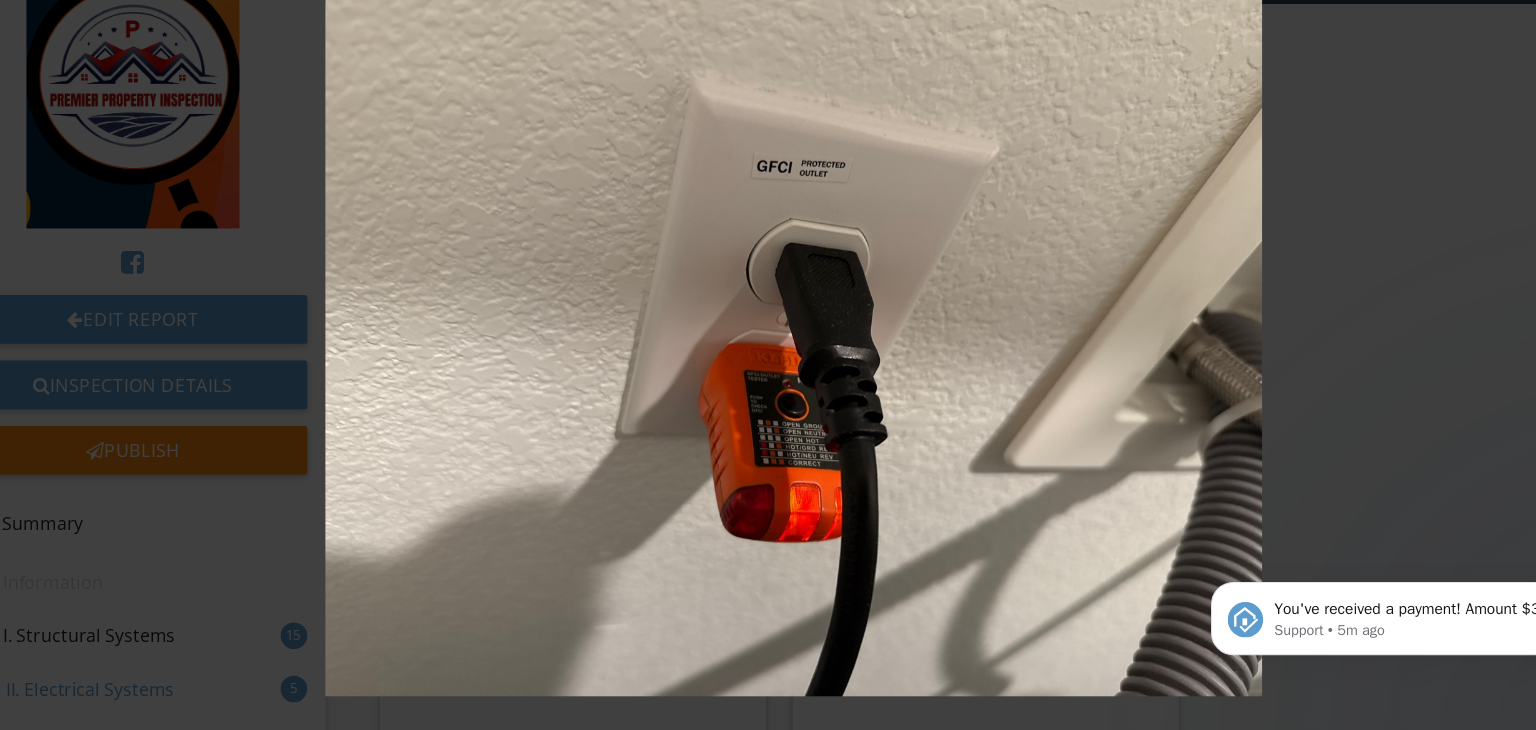 click at bounding box center [768, 365] 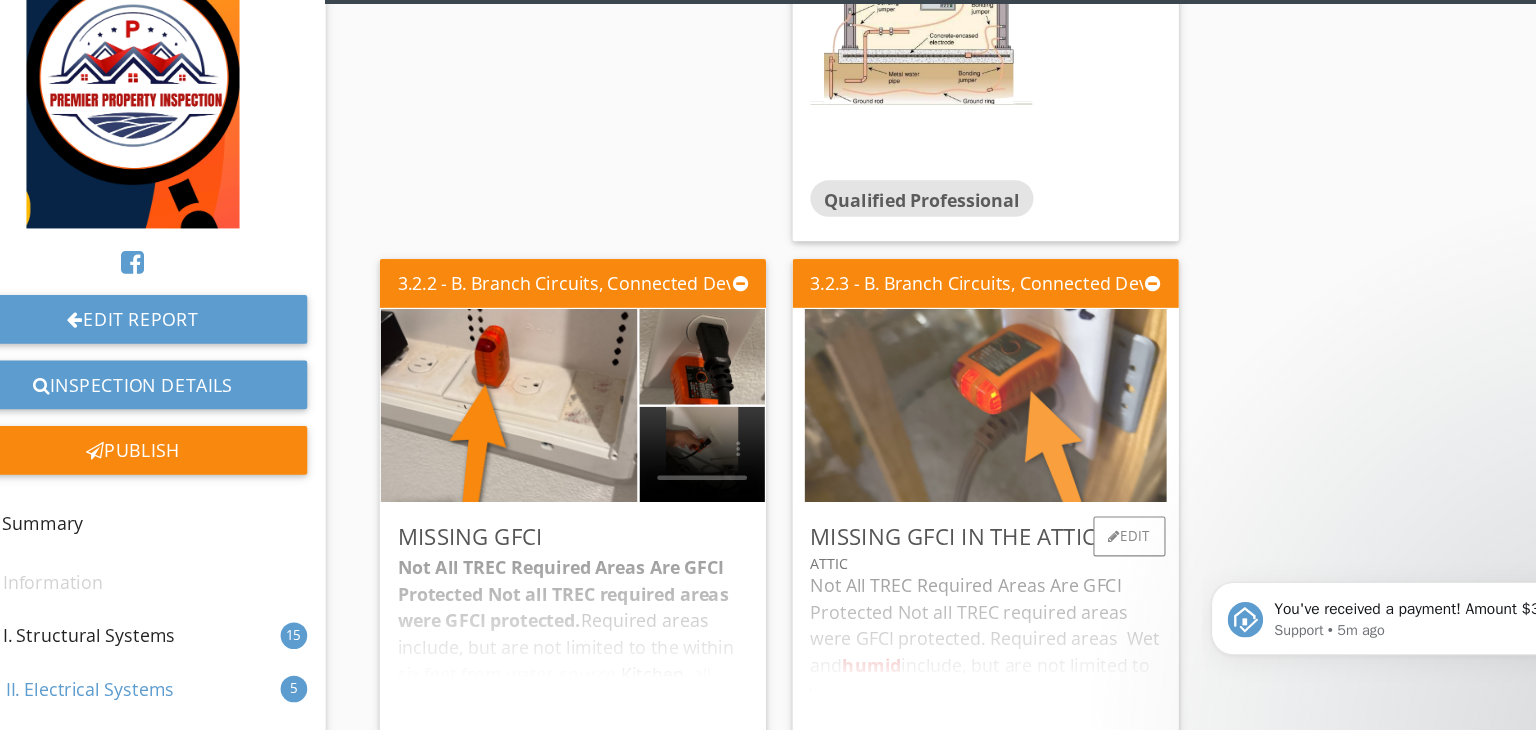click at bounding box center [941, 419] 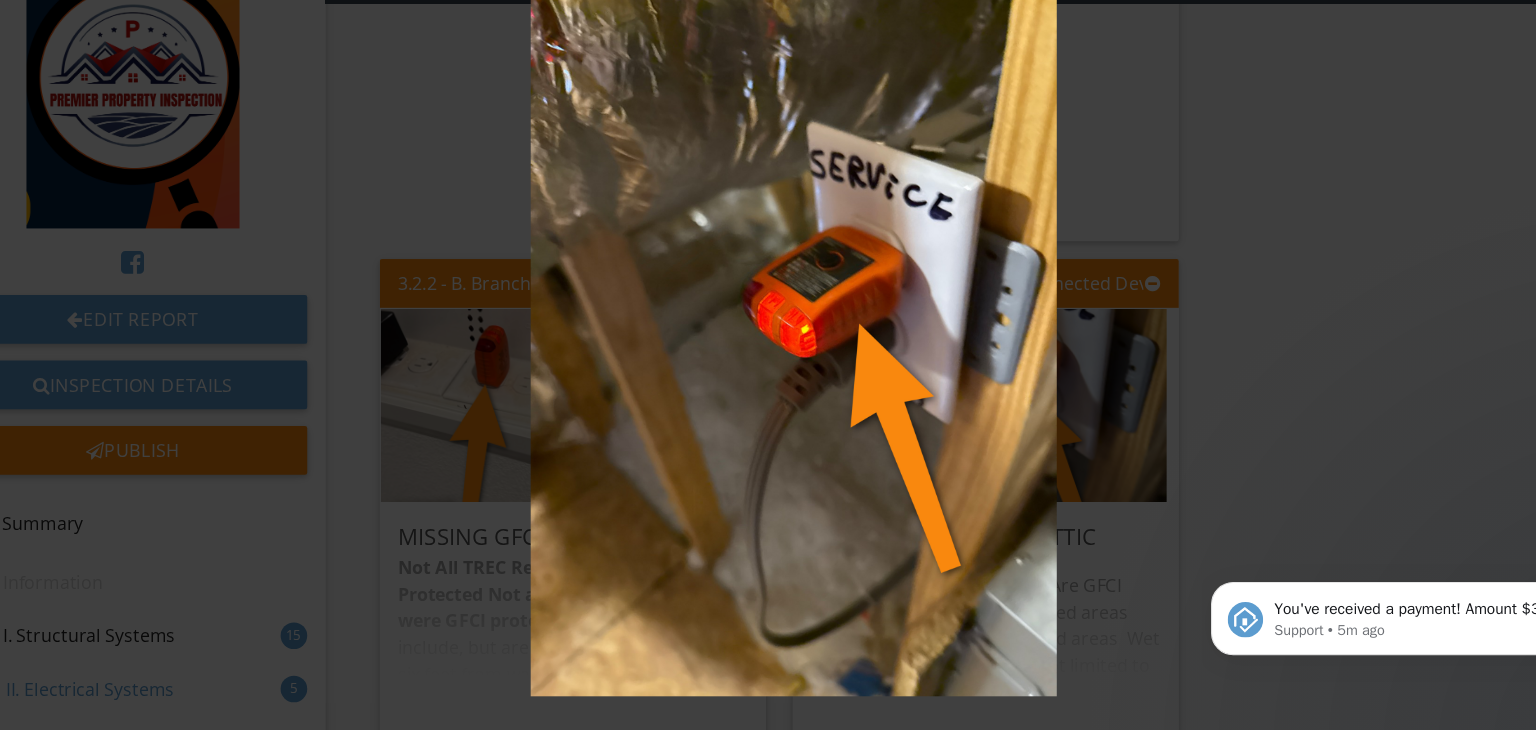 click at bounding box center (768, 365) 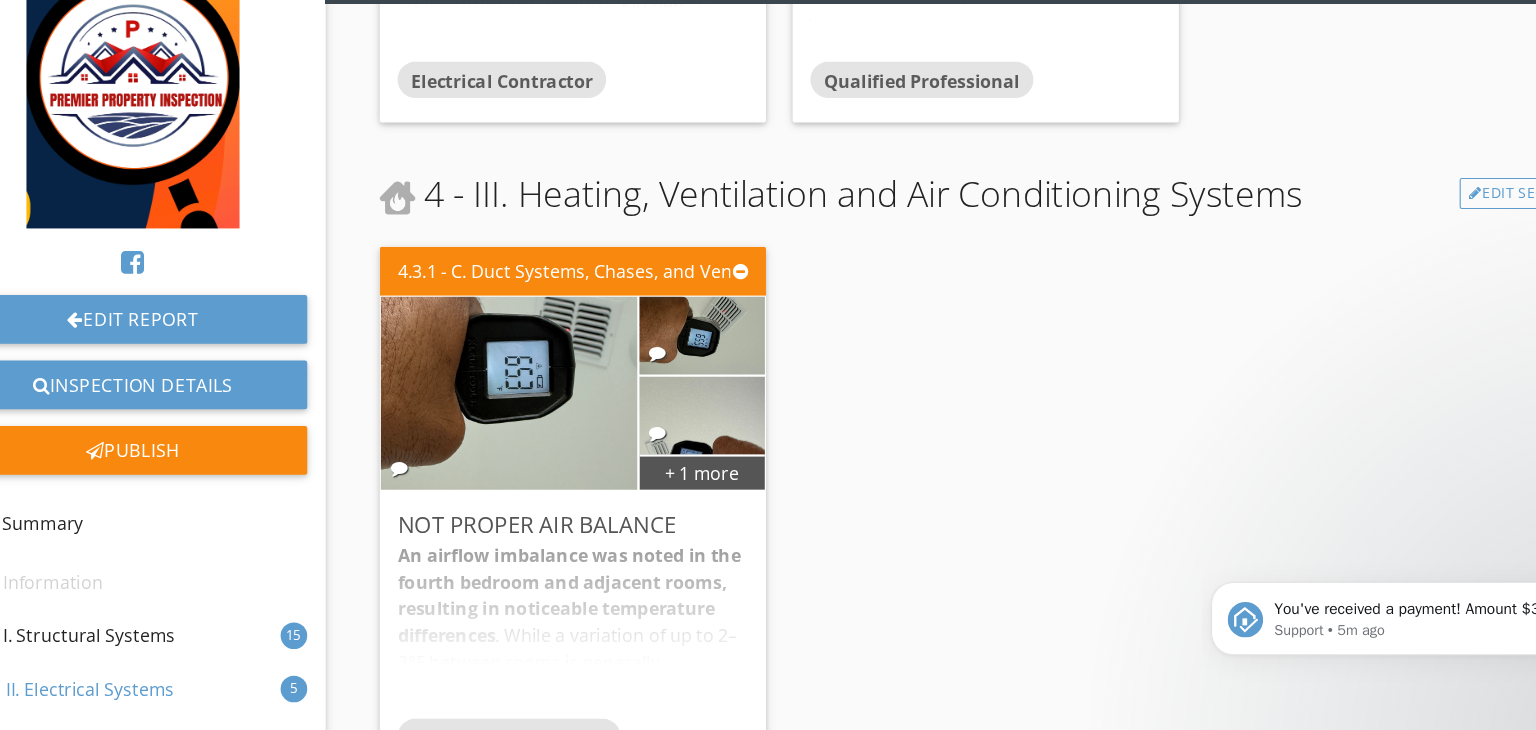 scroll, scrollTop: 4676, scrollLeft: 0, axis: vertical 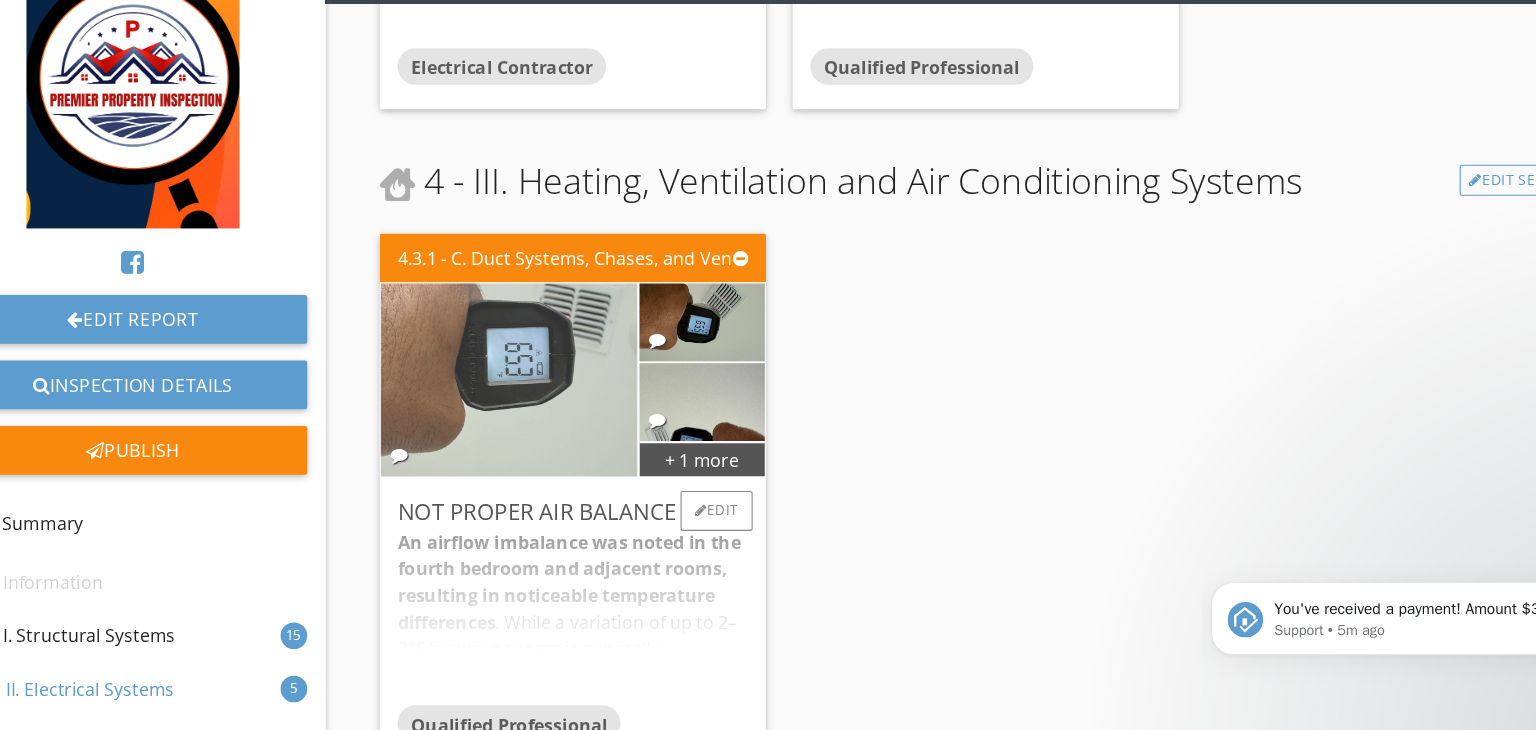 click at bounding box center (511, 396) 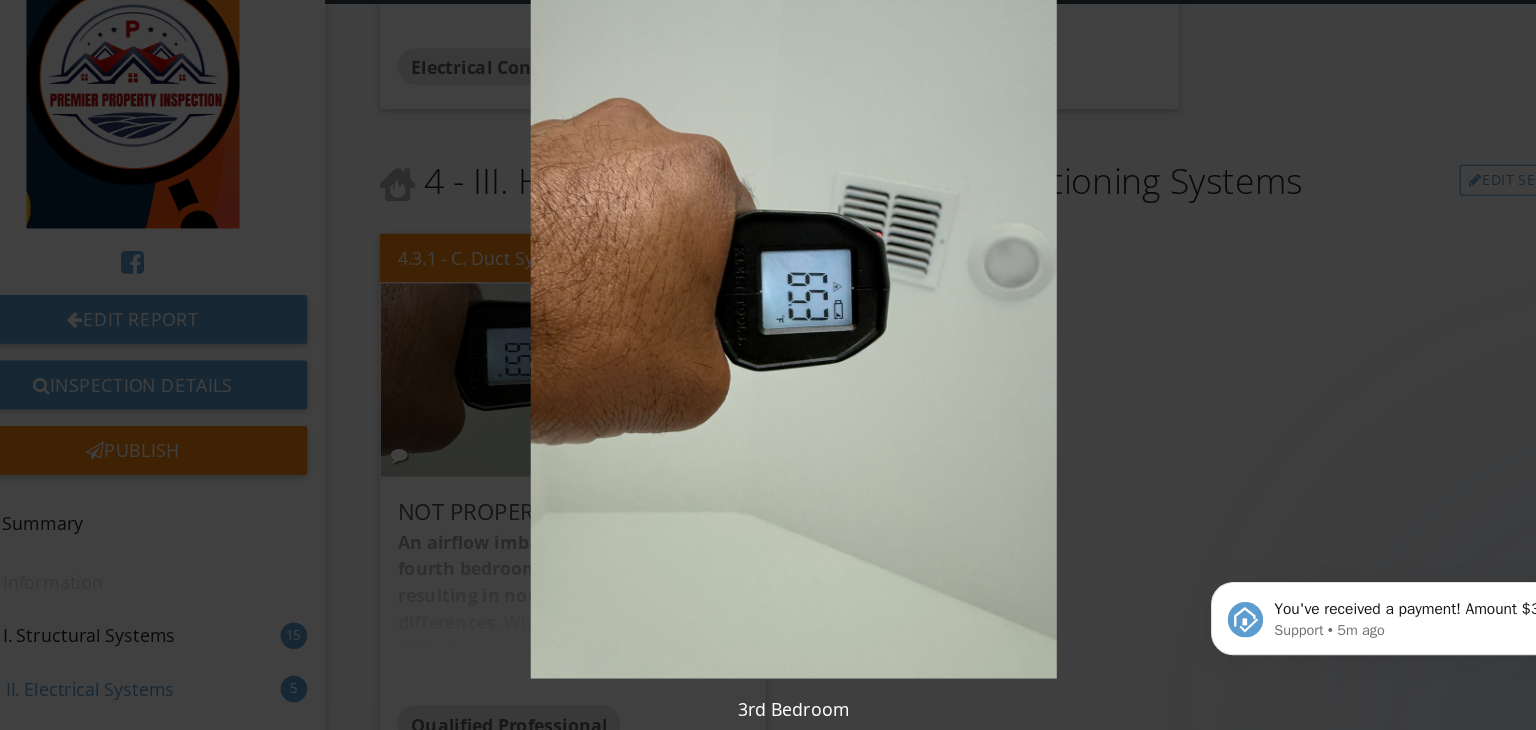 click at bounding box center (768, 348) 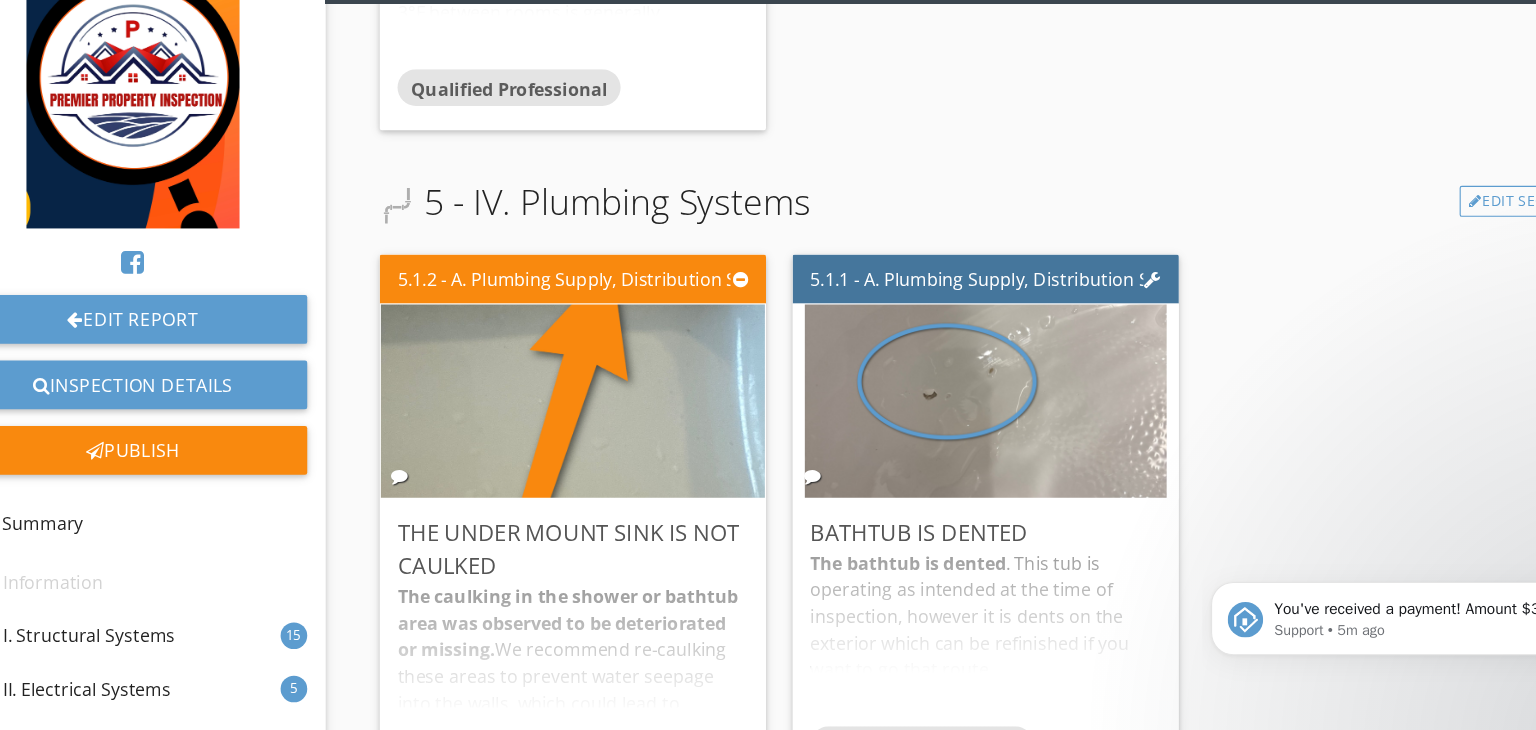 scroll, scrollTop: 5250, scrollLeft: 0, axis: vertical 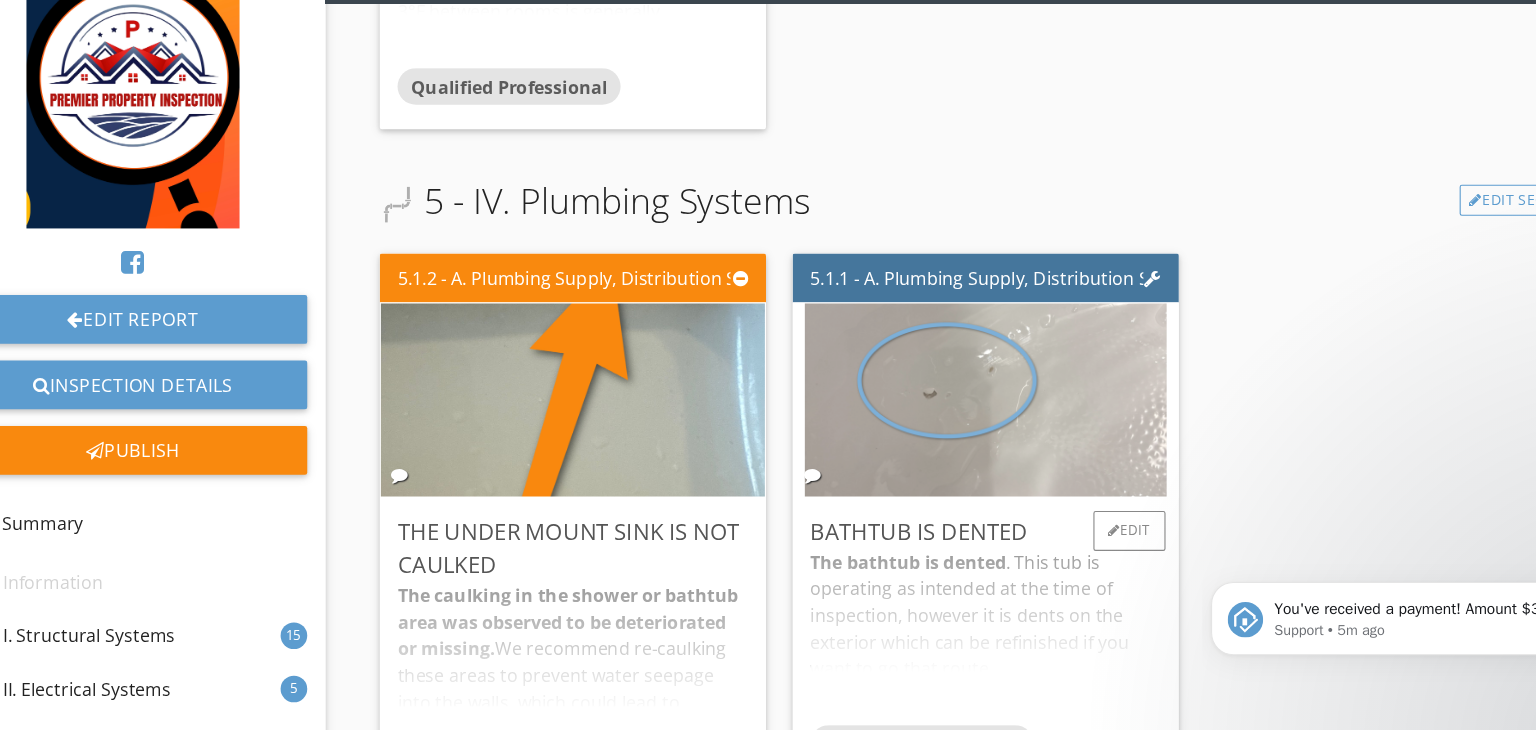 click at bounding box center [941, 414] 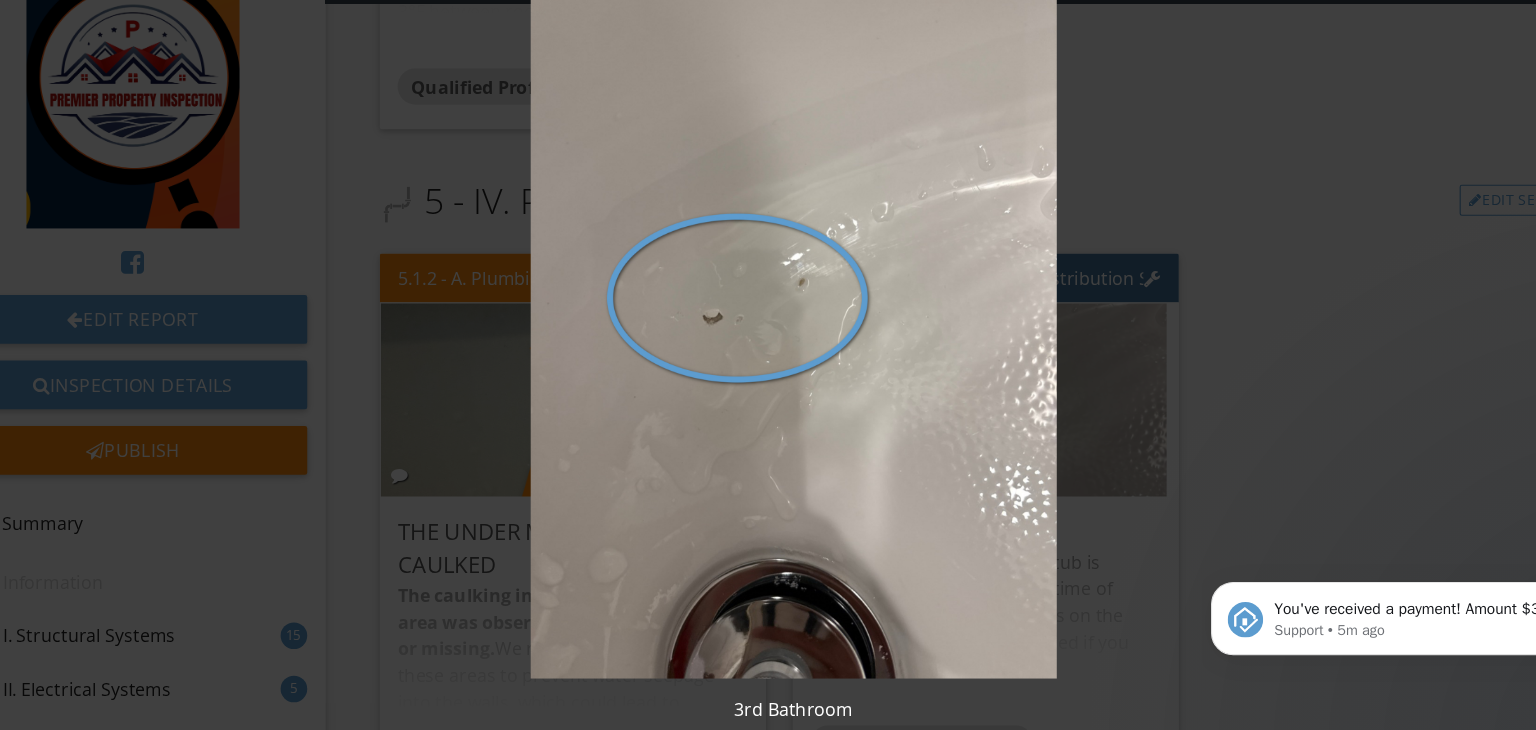 click at bounding box center [768, 348] 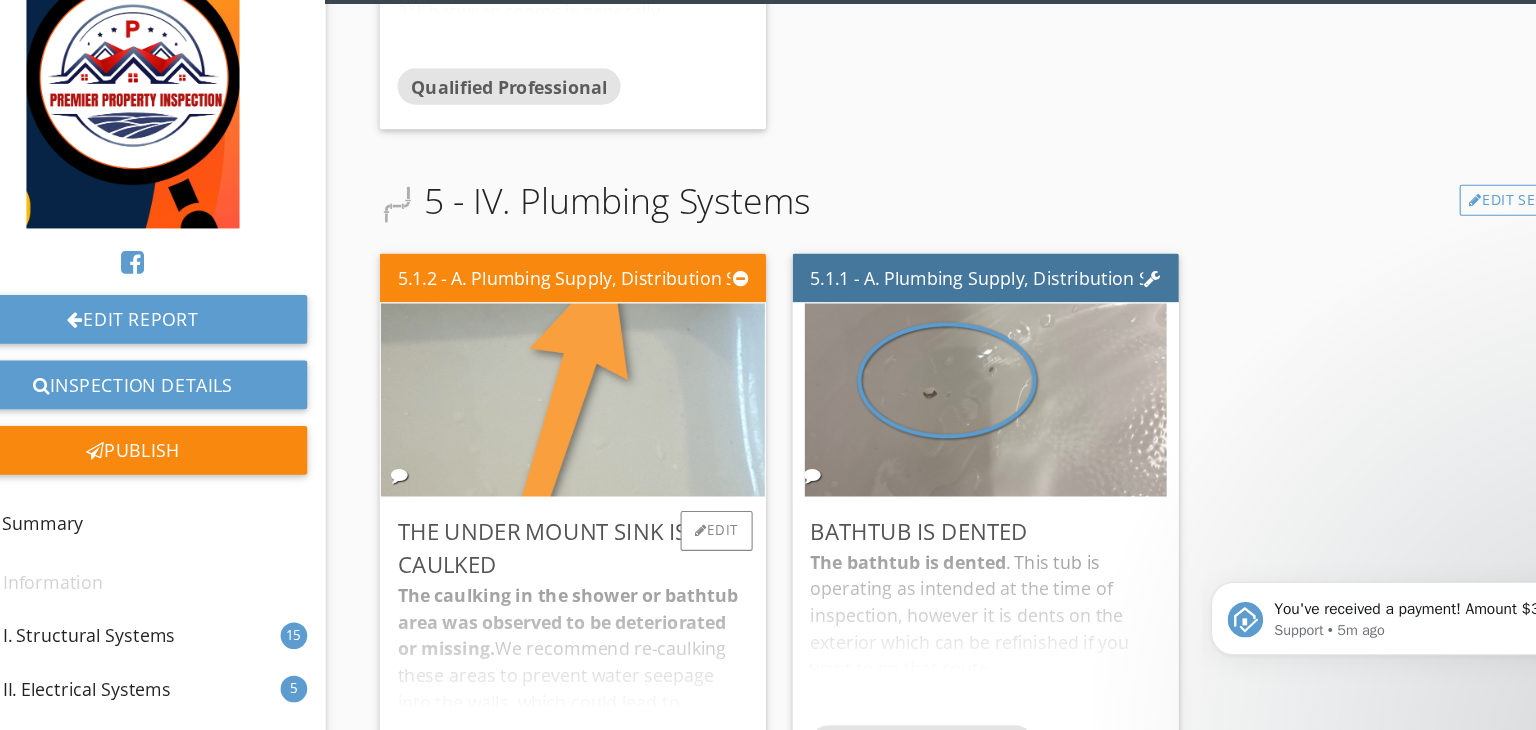 click at bounding box center [569, 414] 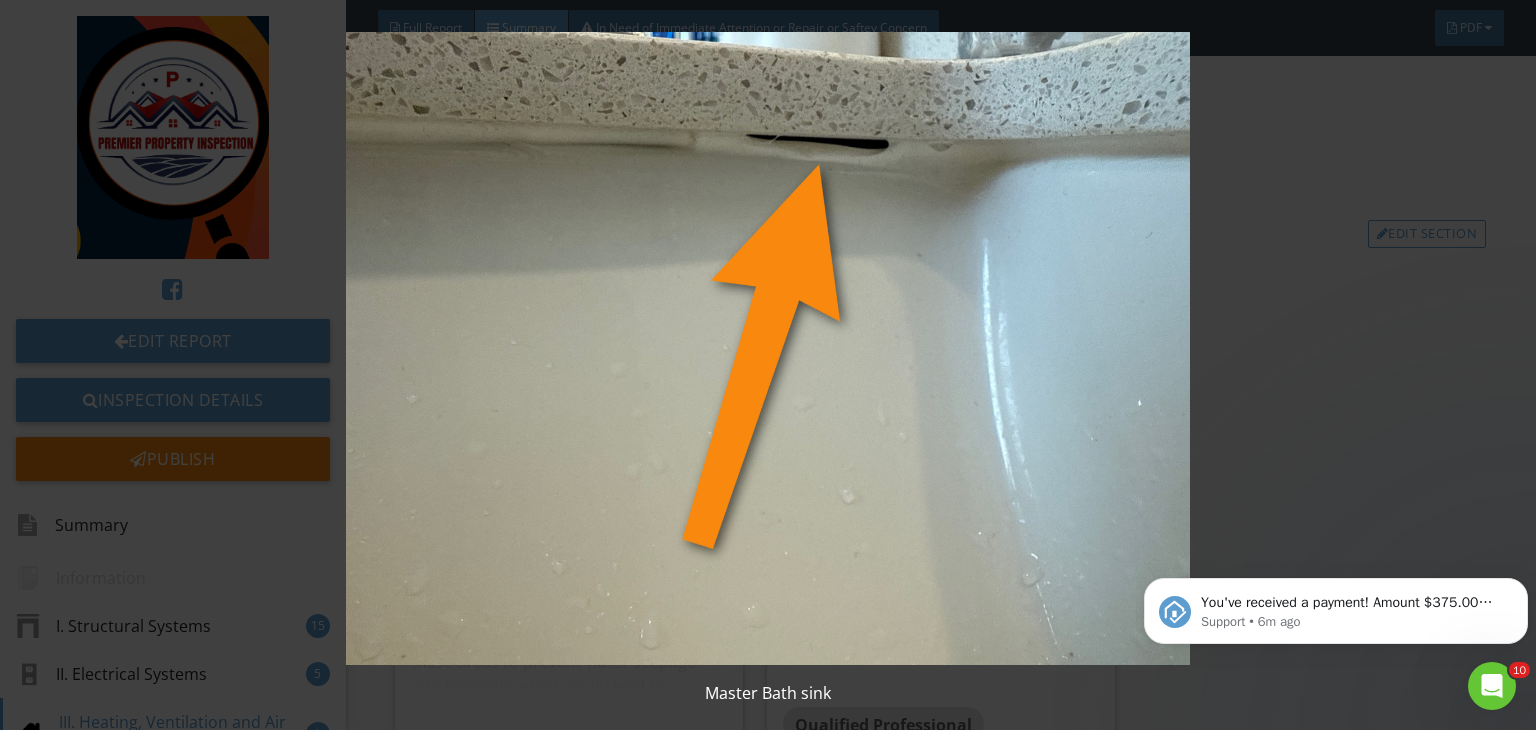 click at bounding box center [768, 348] 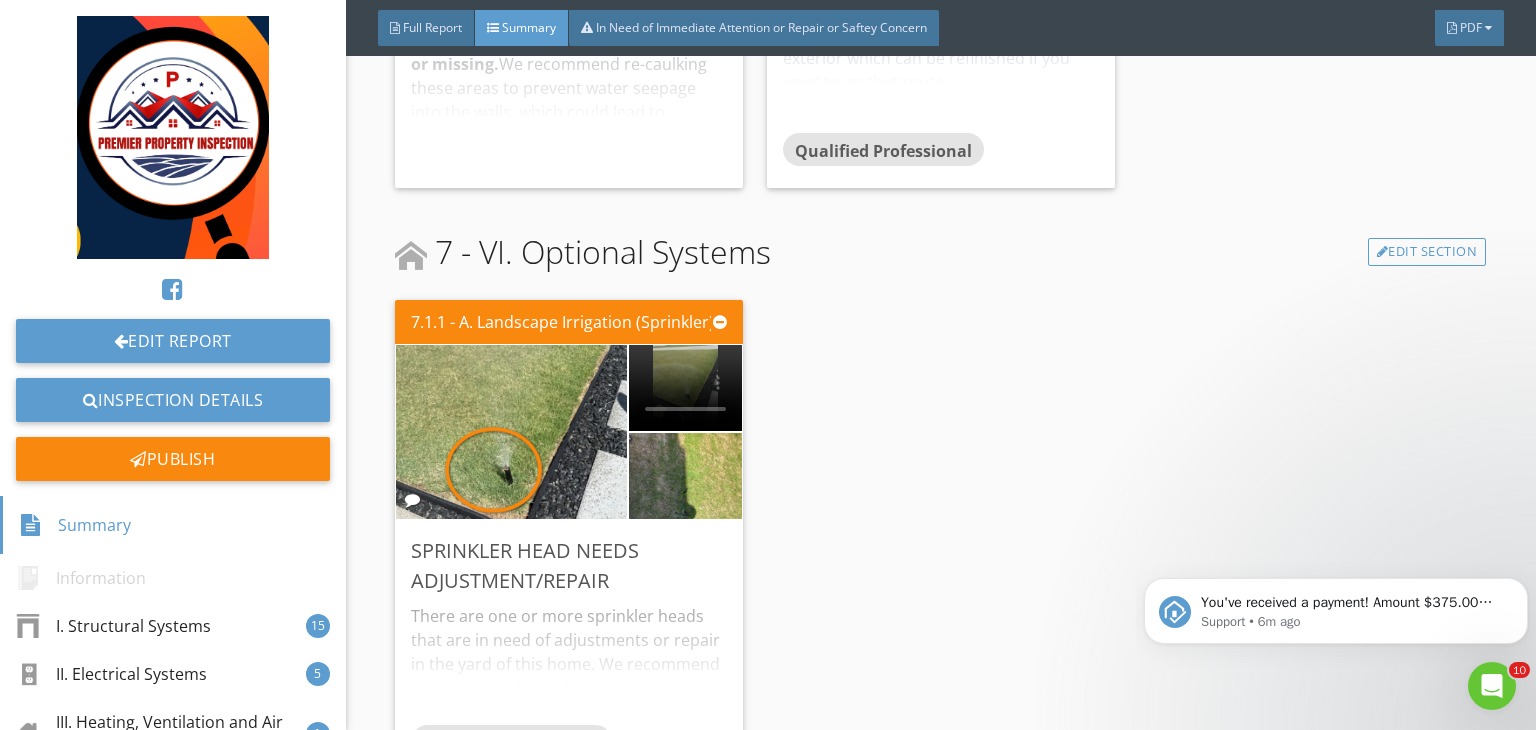 scroll, scrollTop: 5866, scrollLeft: 0, axis: vertical 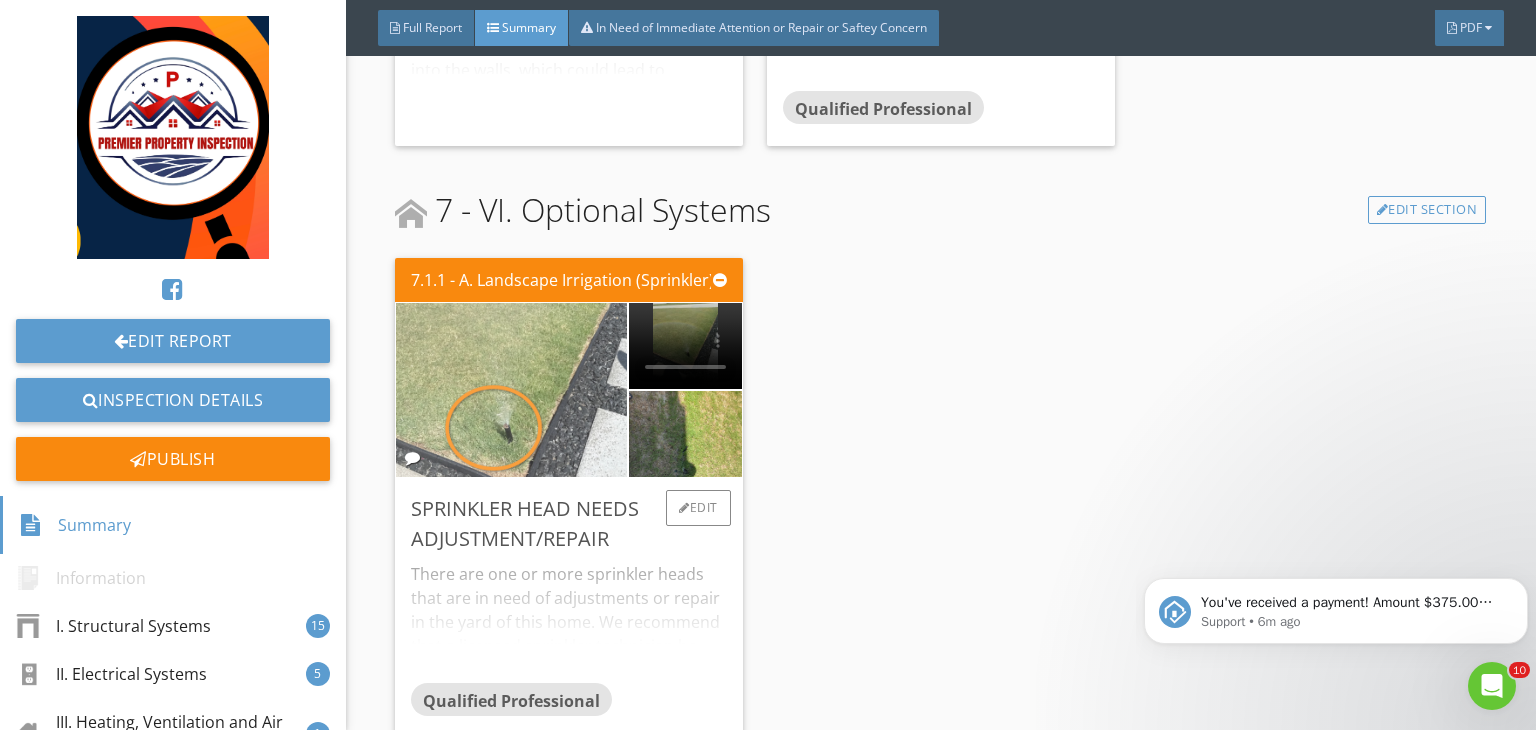 click at bounding box center [511, 390] 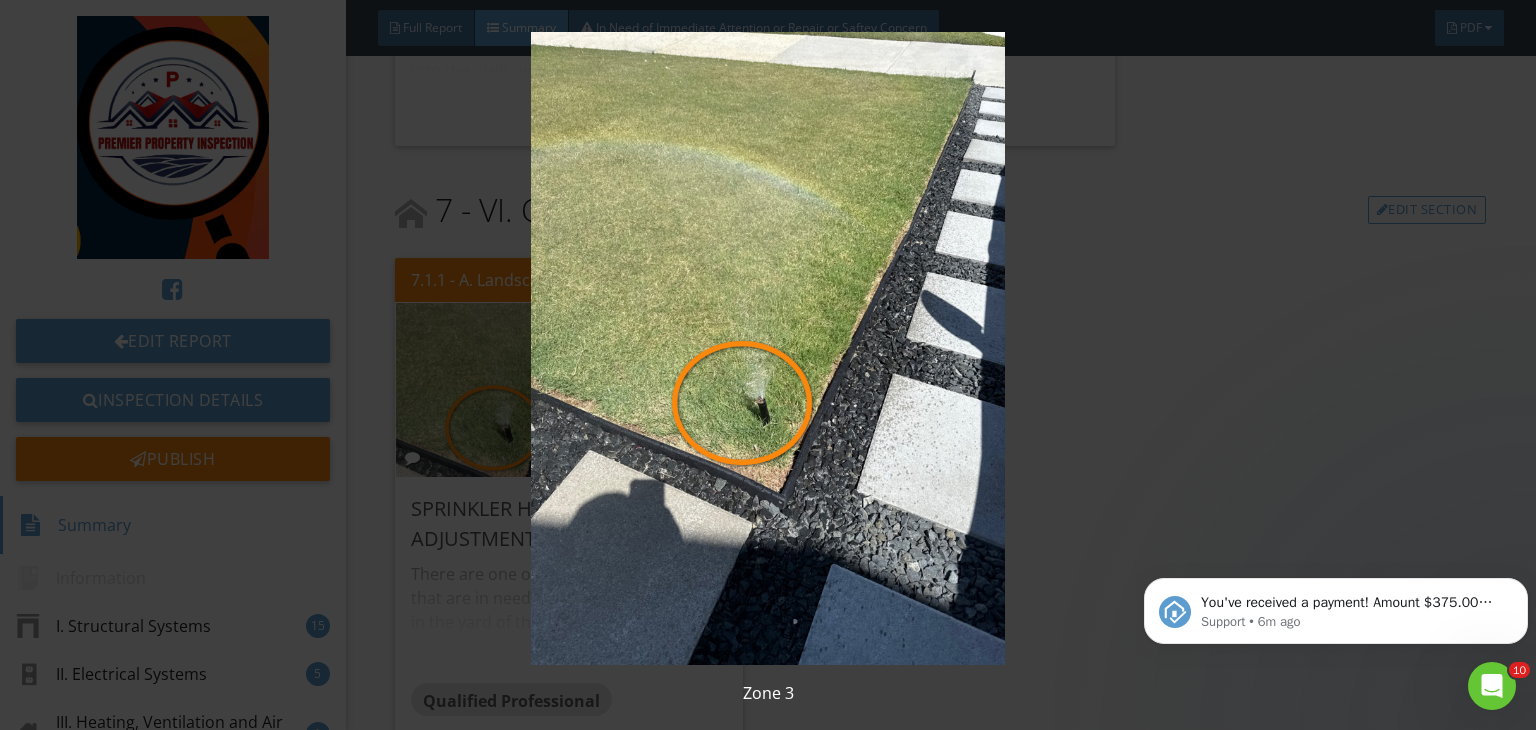 click at bounding box center (768, 348) 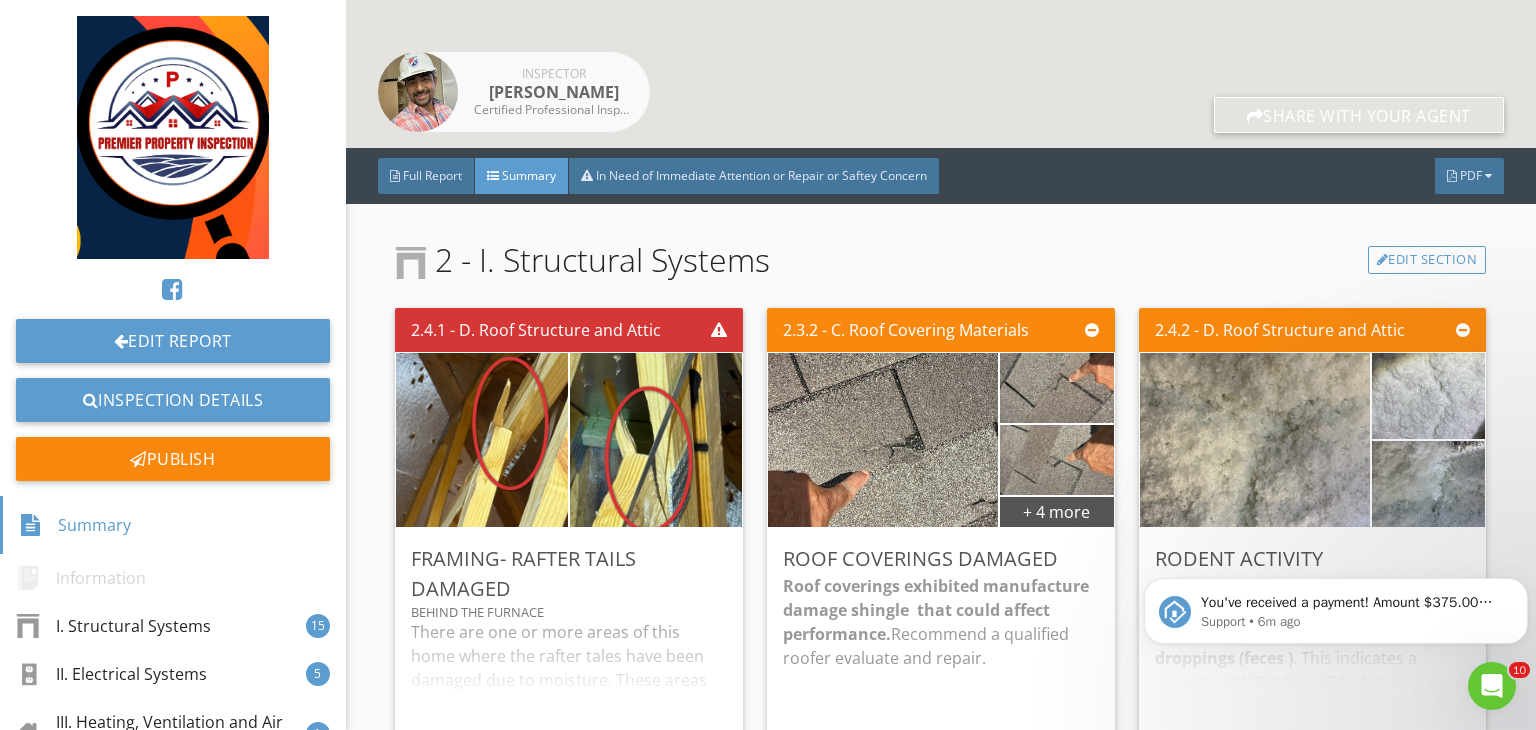 scroll, scrollTop: 317, scrollLeft: 0, axis: vertical 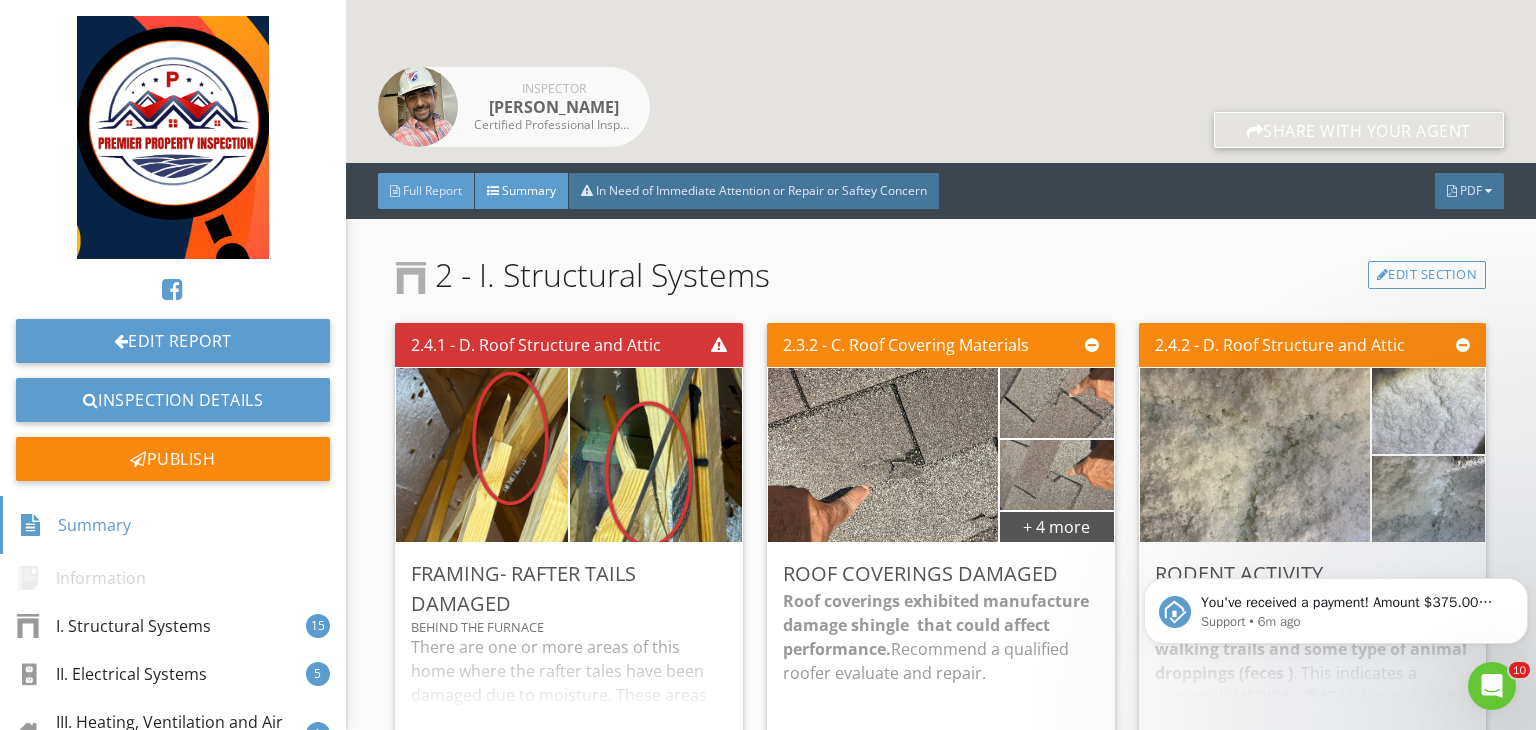 click on "Full Report" at bounding box center [432, 190] 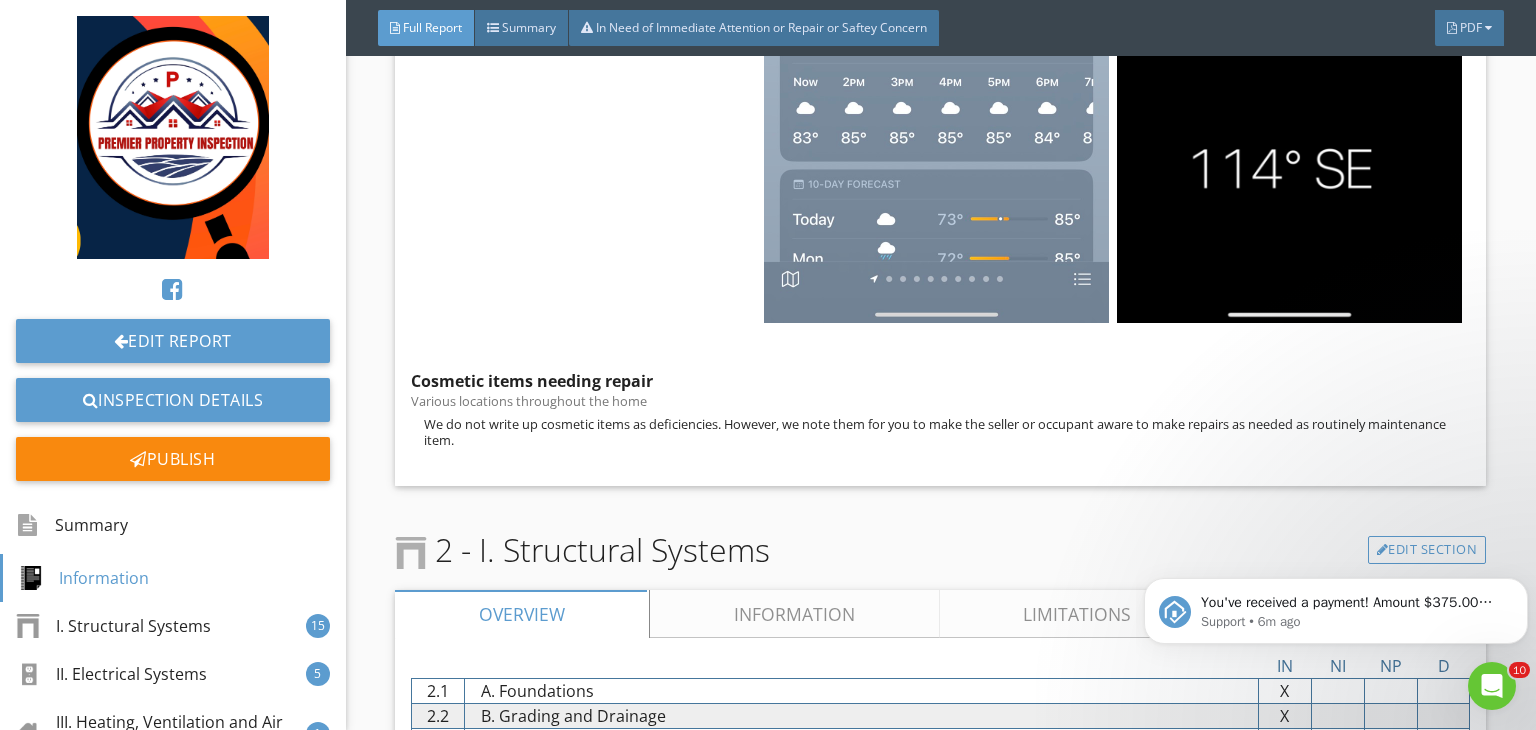 scroll, scrollTop: 1562, scrollLeft: 0, axis: vertical 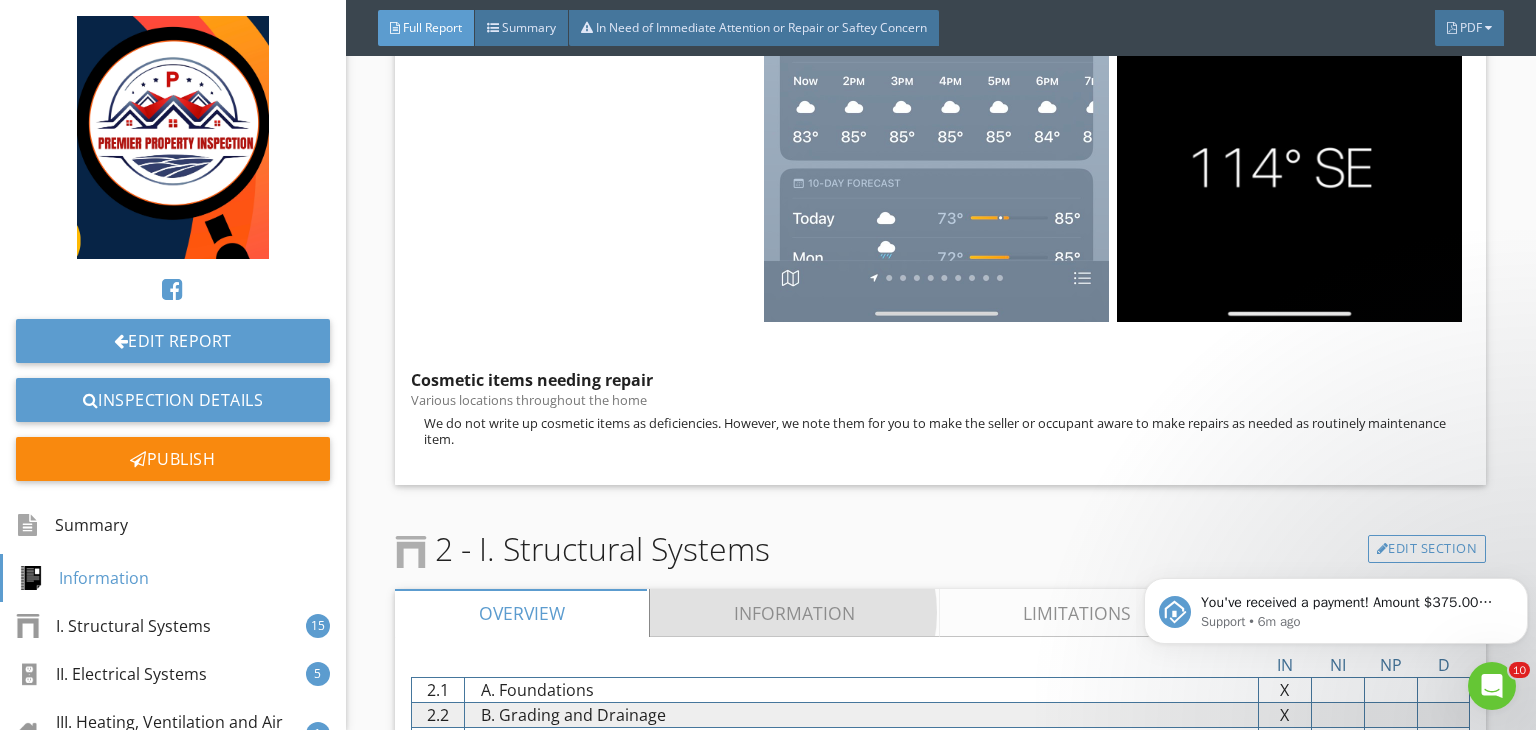 click on "Information" at bounding box center [795, 613] 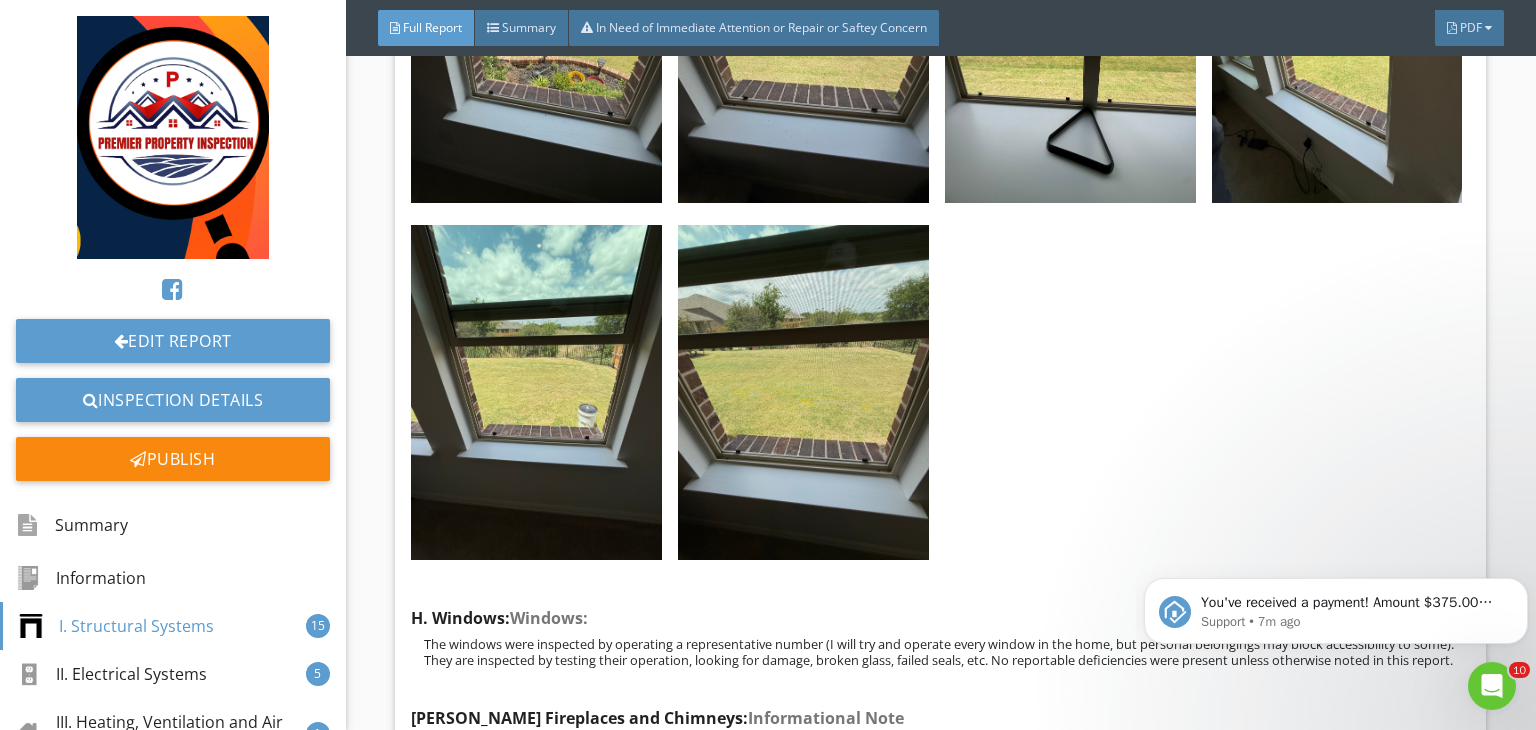 scroll, scrollTop: 18016, scrollLeft: 0, axis: vertical 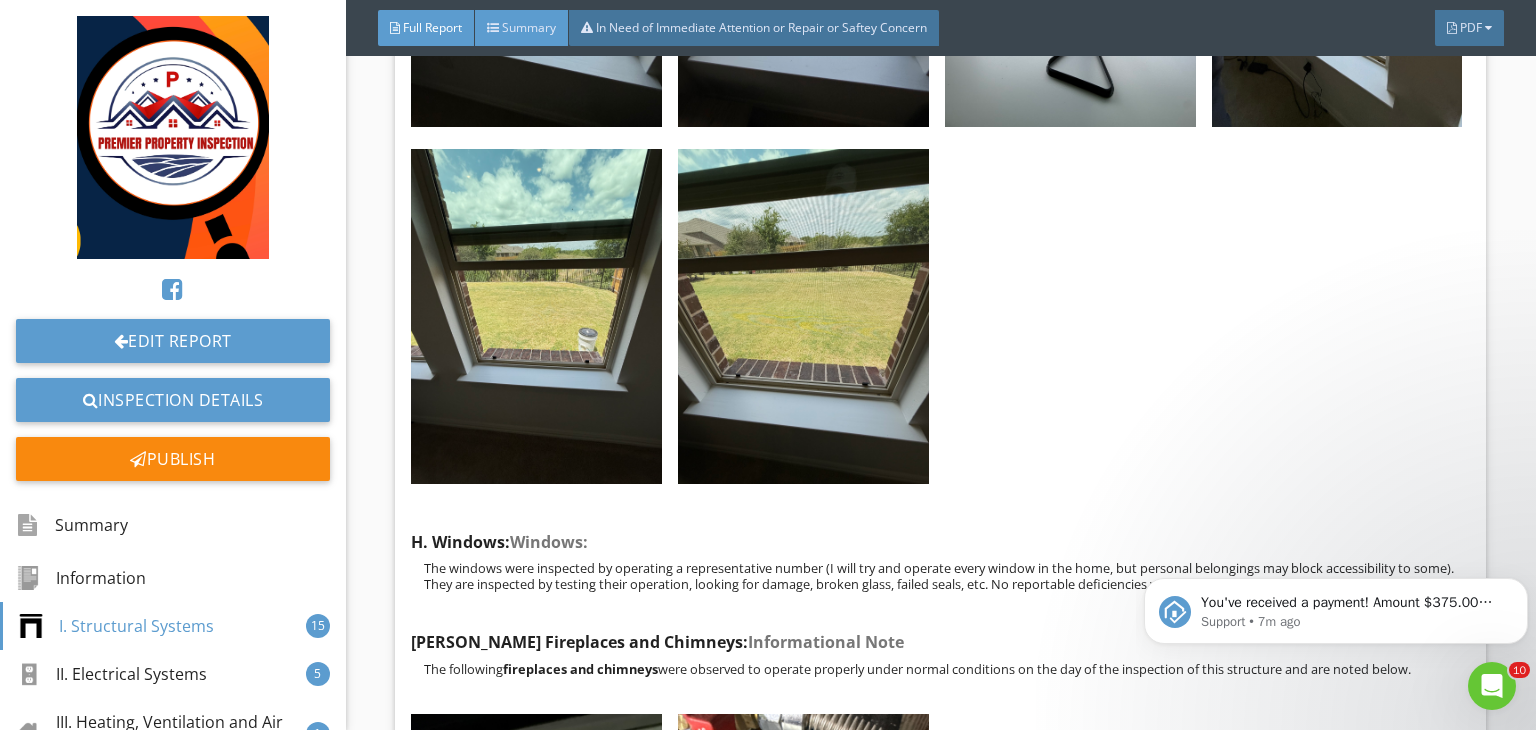 click on "Summary" at bounding box center [529, 27] 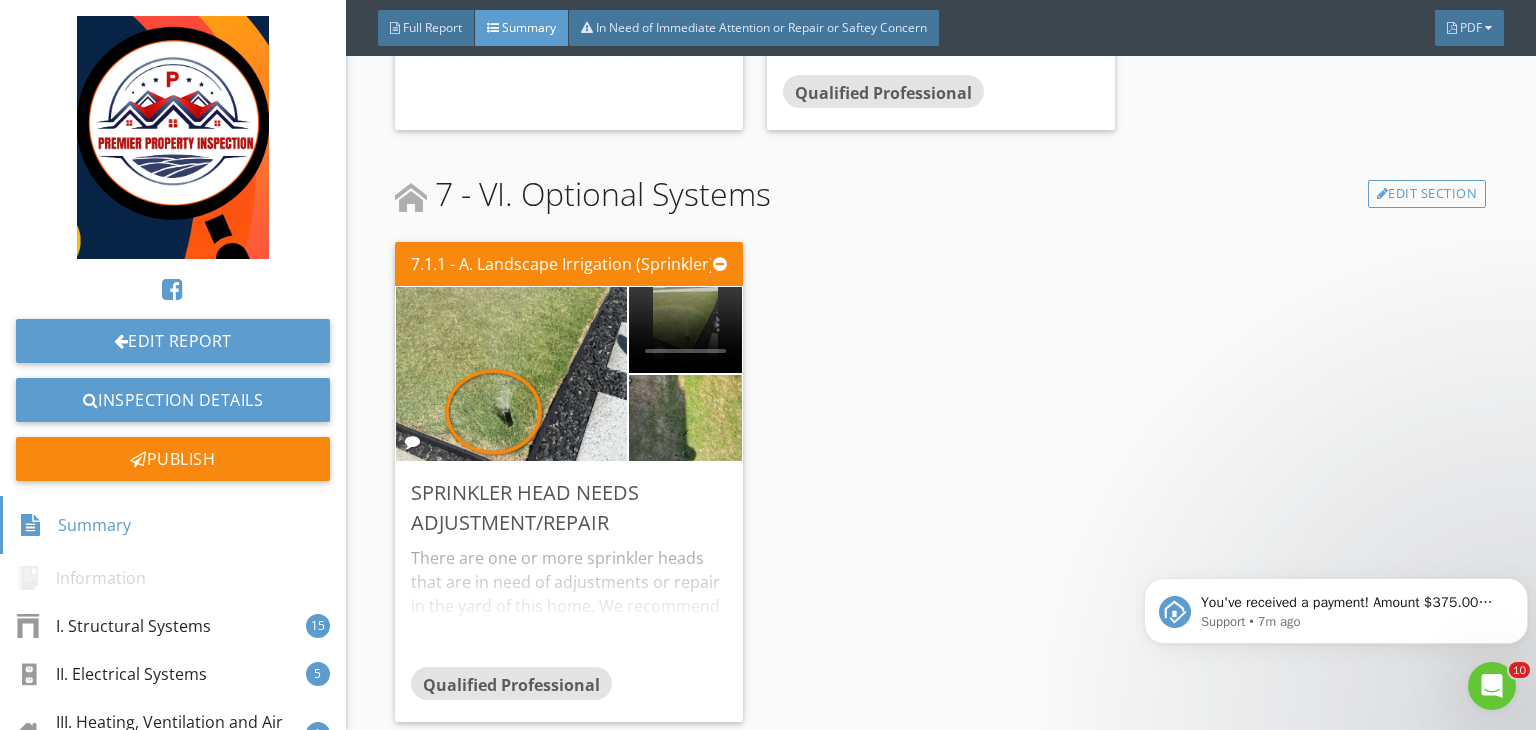 scroll, scrollTop: 5897, scrollLeft: 0, axis: vertical 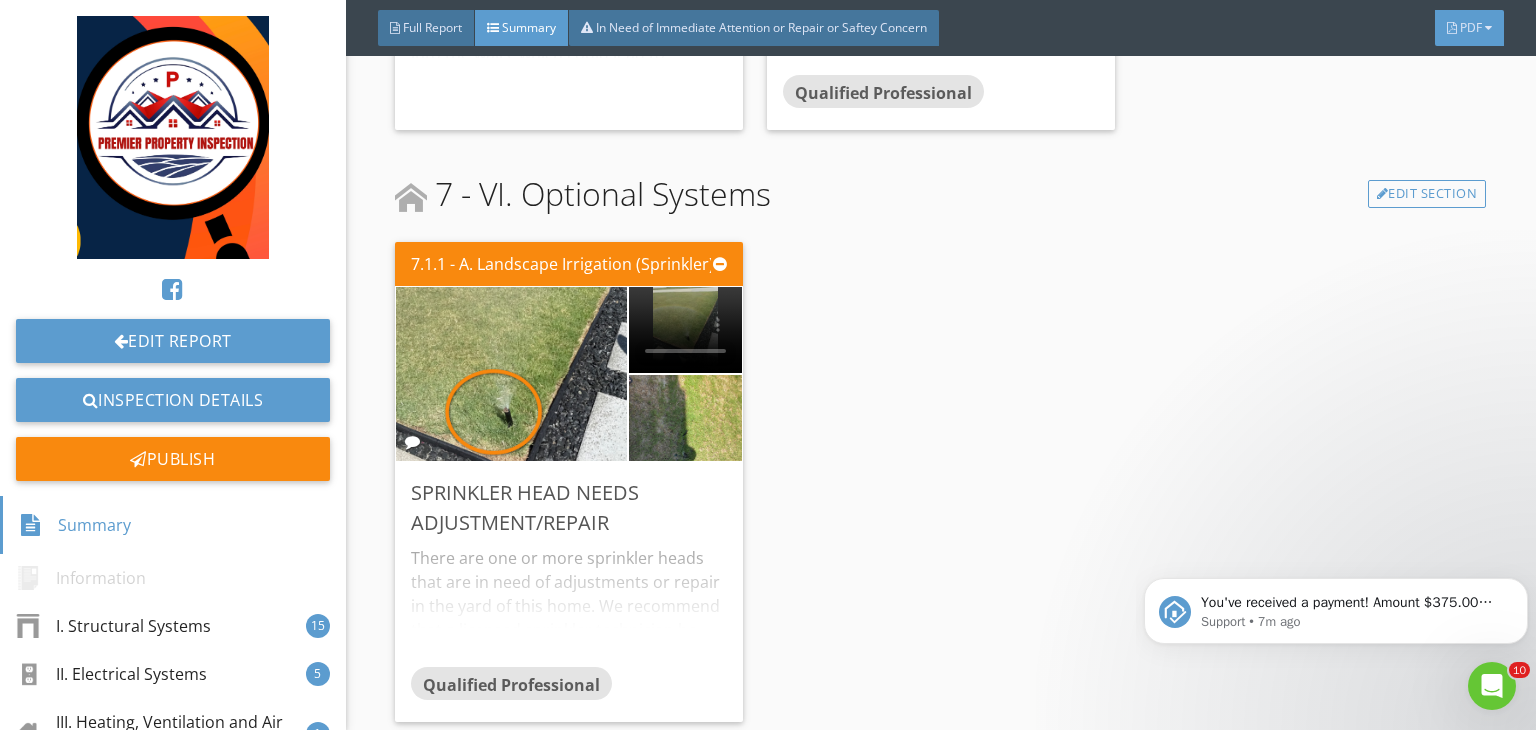 click on "PDF" at bounding box center (1469, 28) 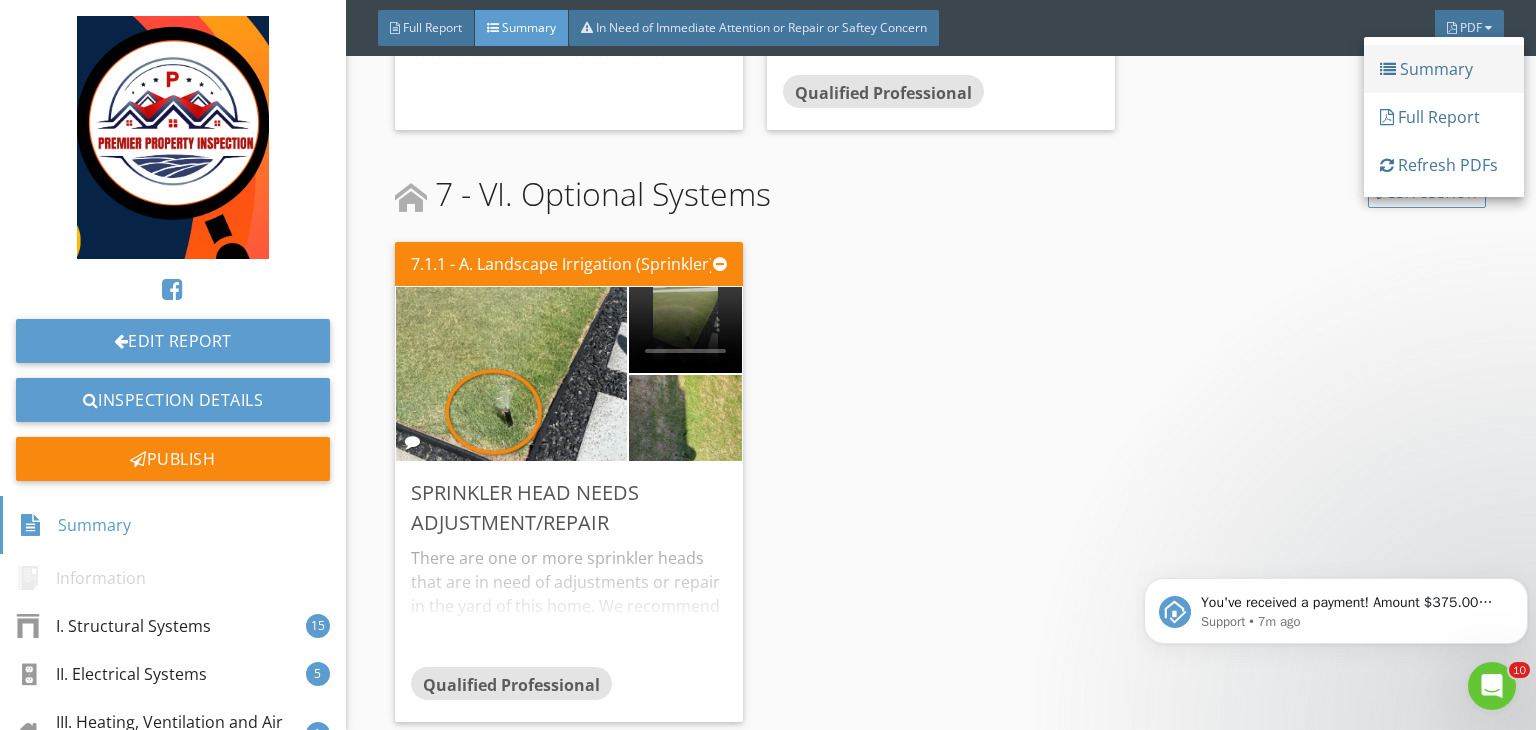 click on "Summary" at bounding box center [1444, 69] 